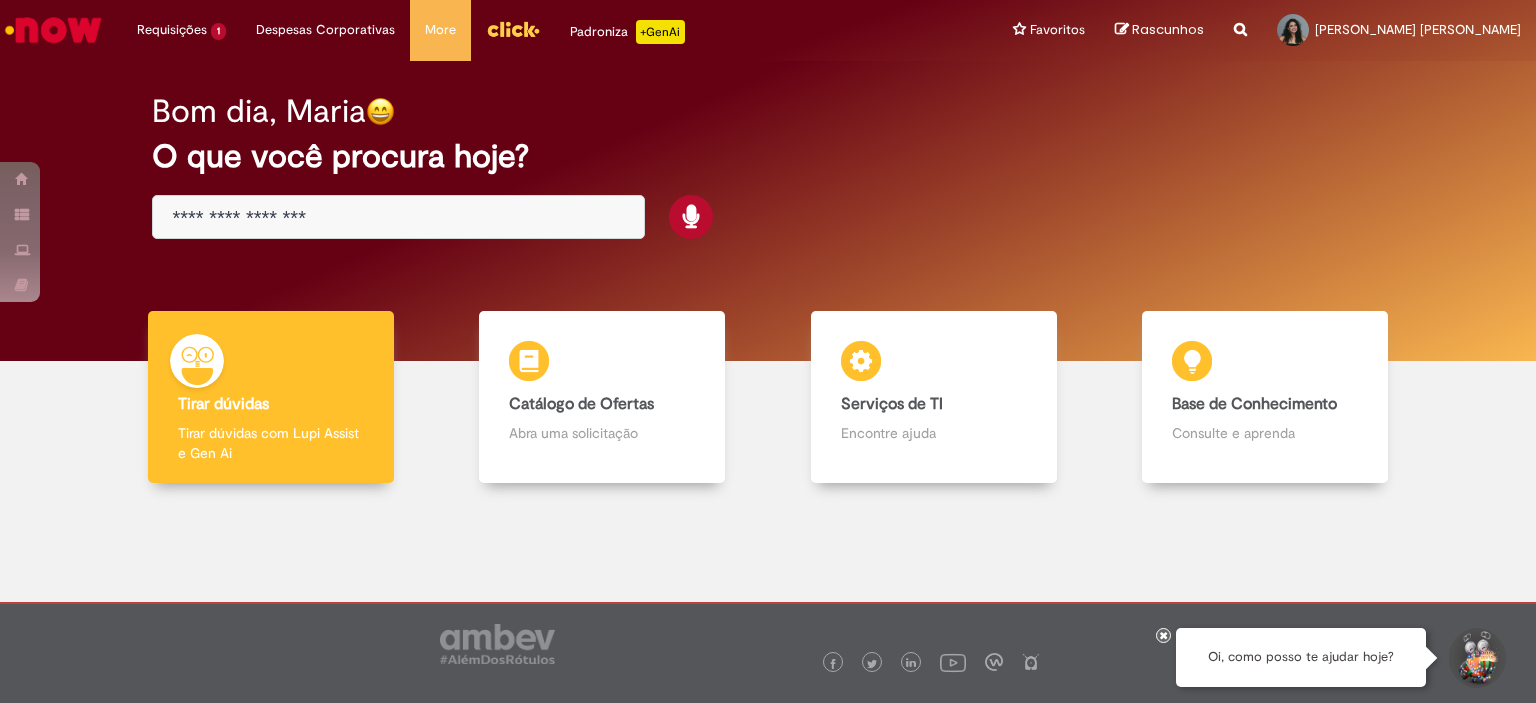 scroll, scrollTop: 0, scrollLeft: 0, axis: both 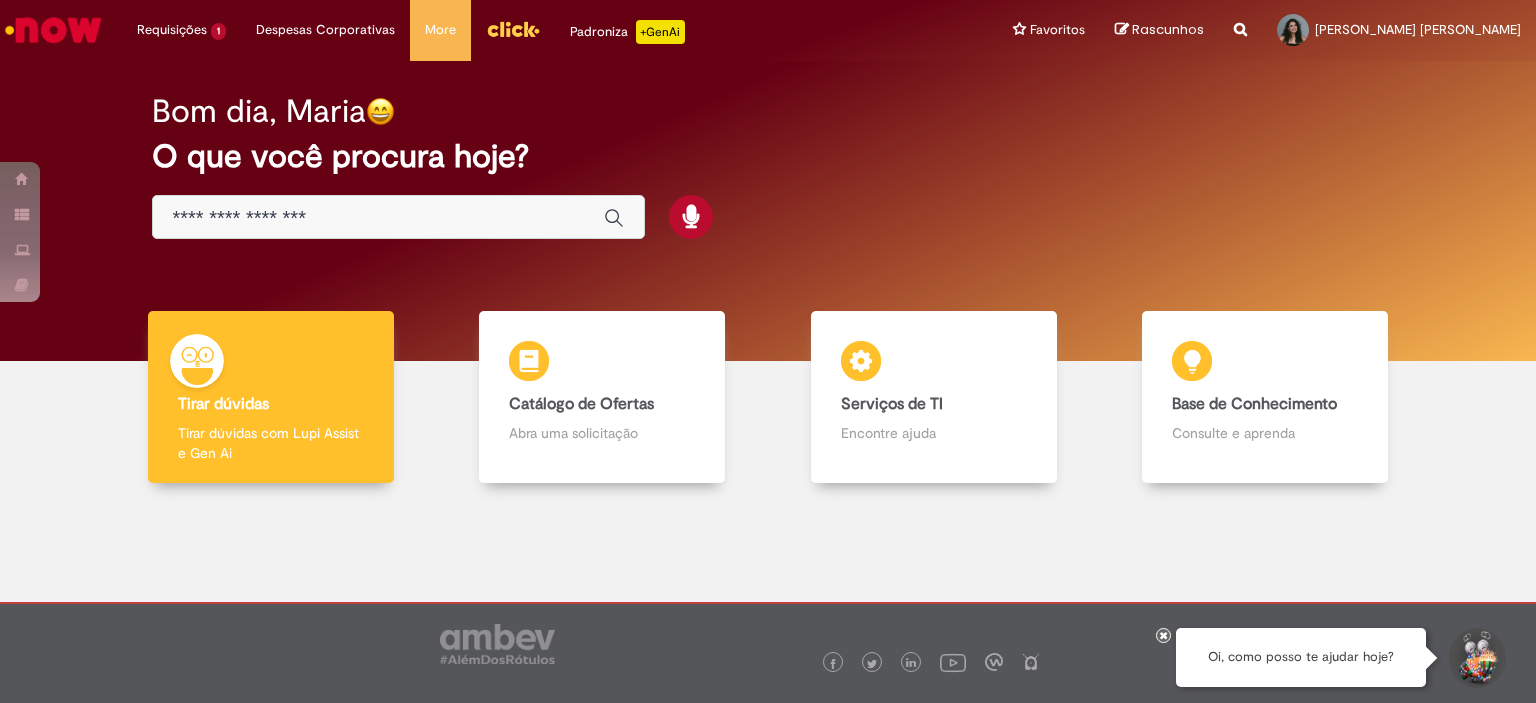 click at bounding box center [378, 218] 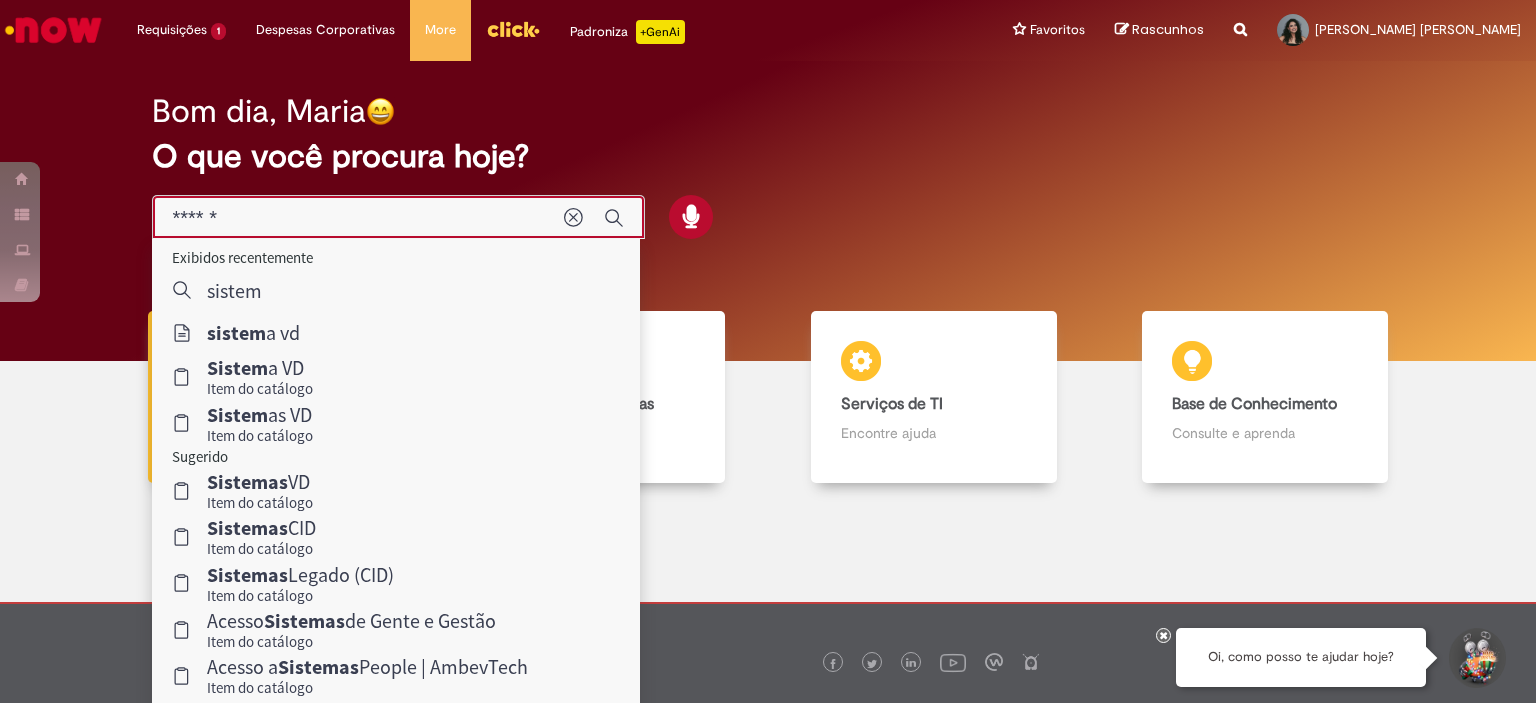 type on "*******" 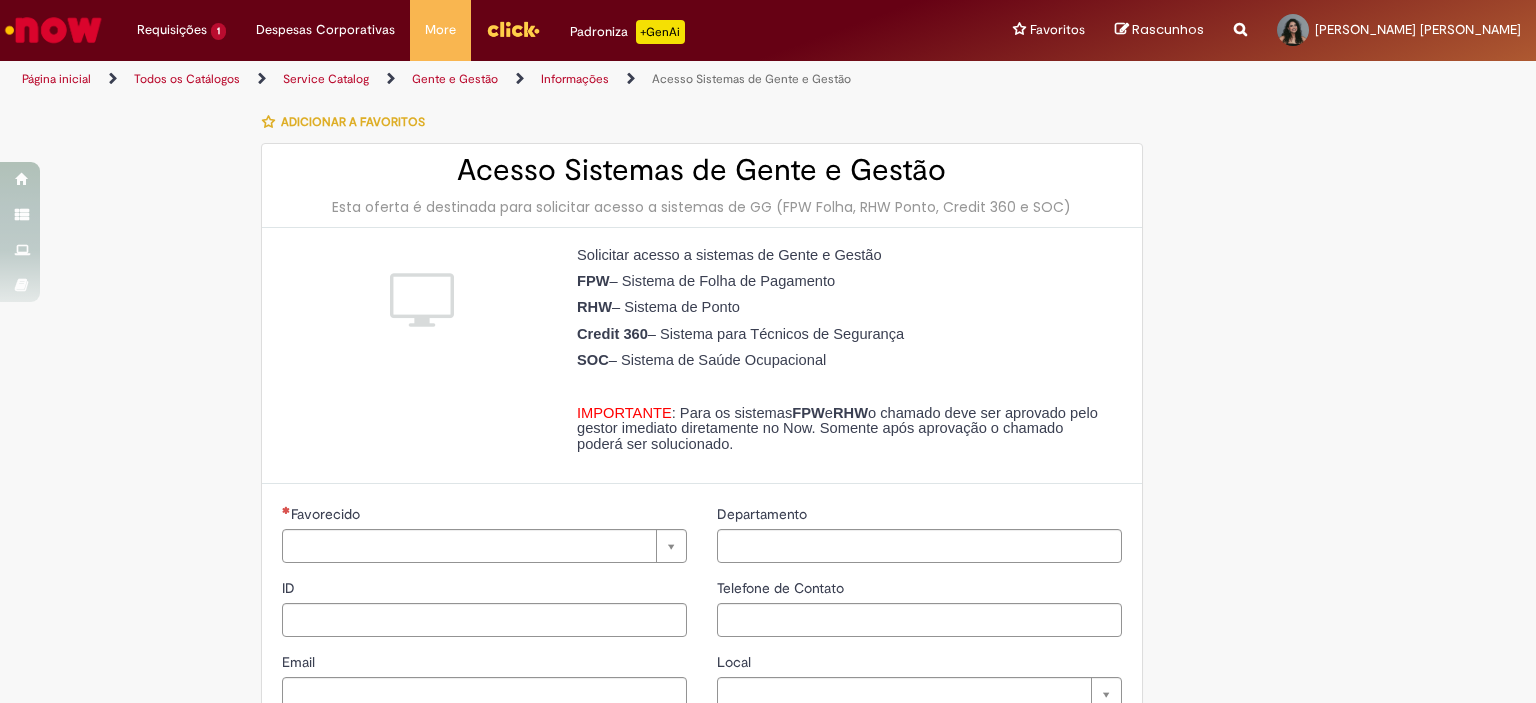 type on "********" 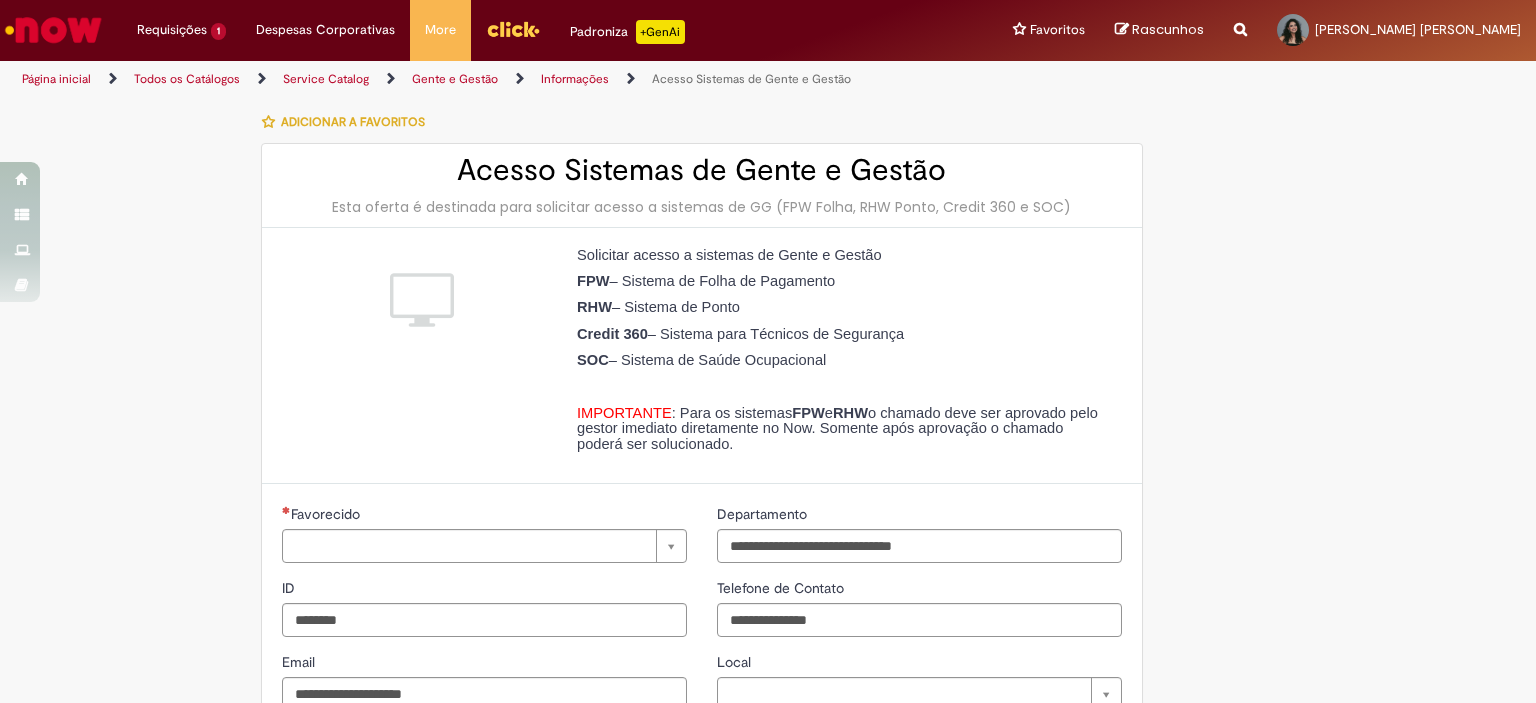 type on "**********" 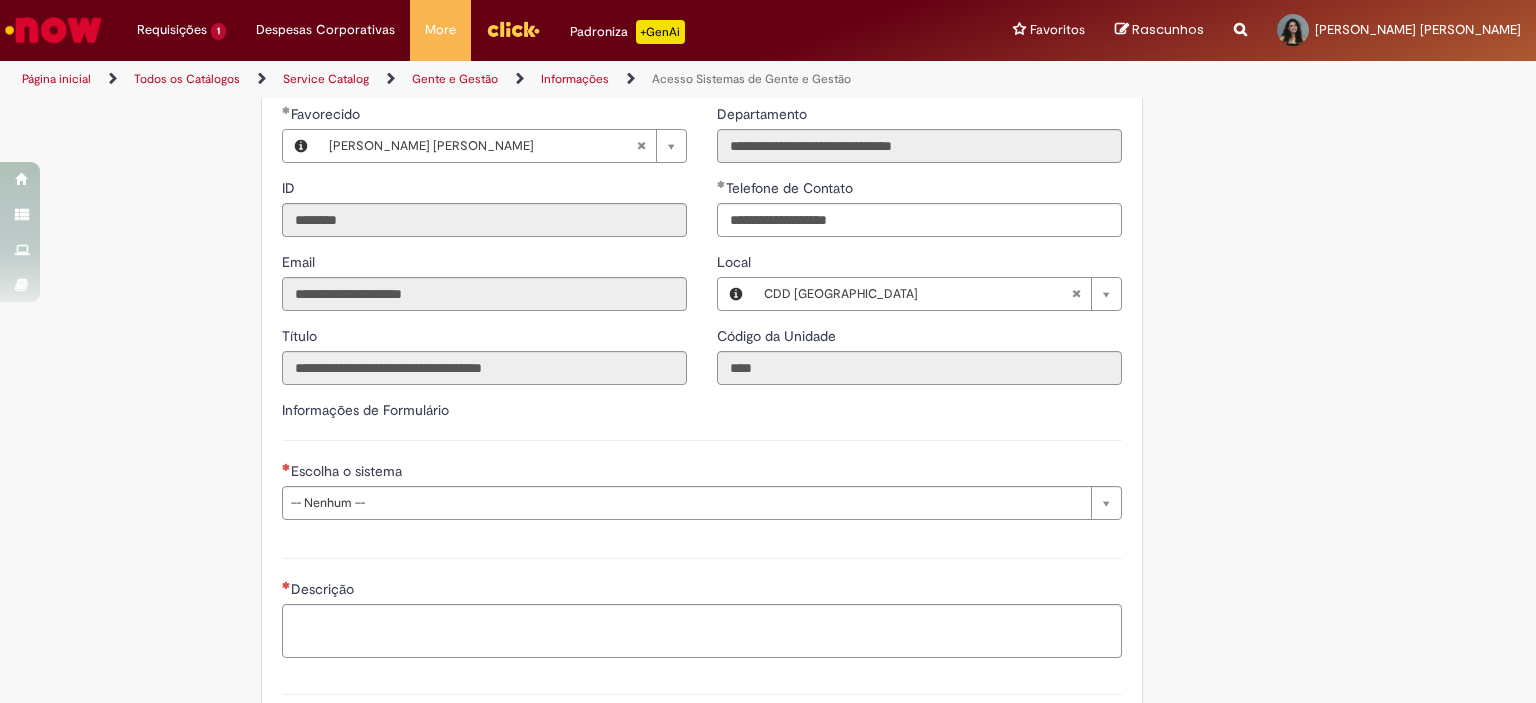 scroll, scrollTop: 600, scrollLeft: 0, axis: vertical 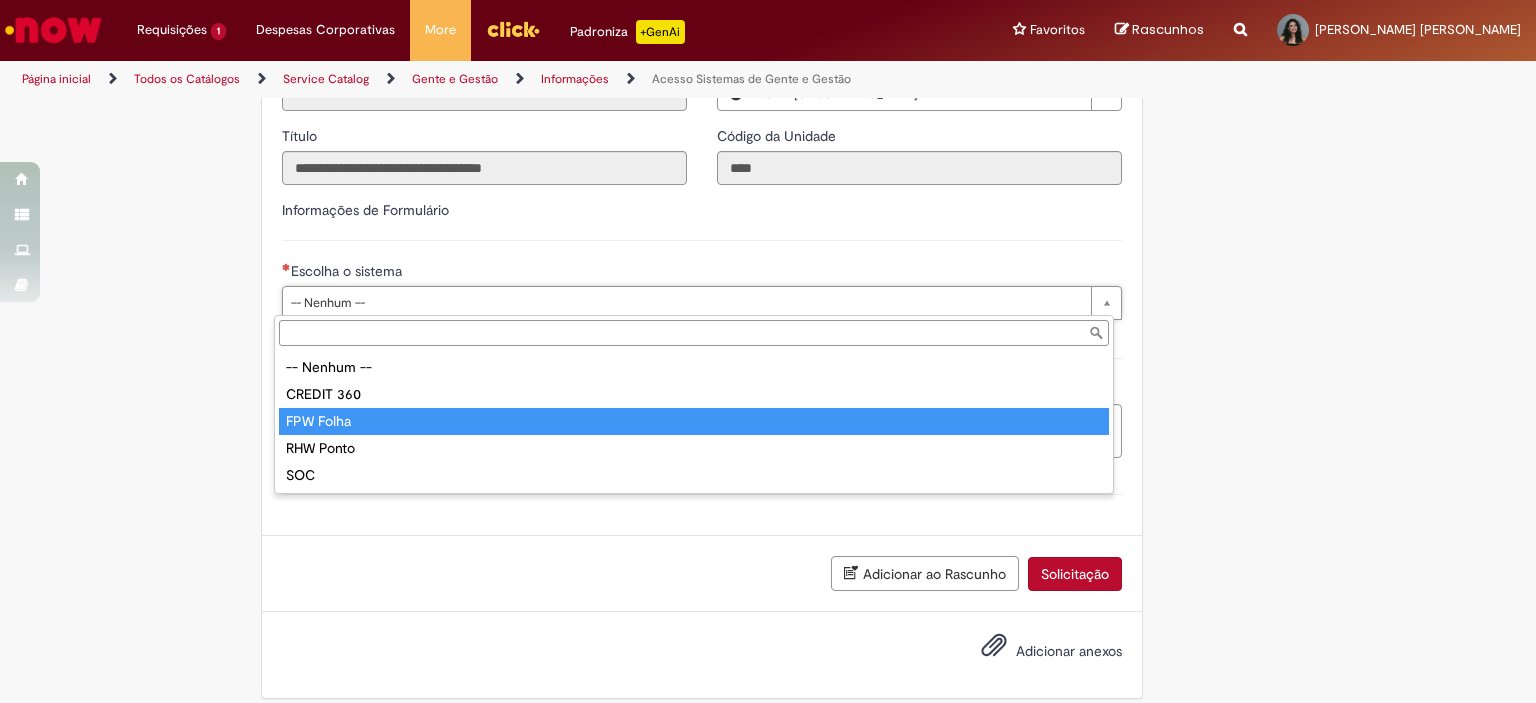 type on "*********" 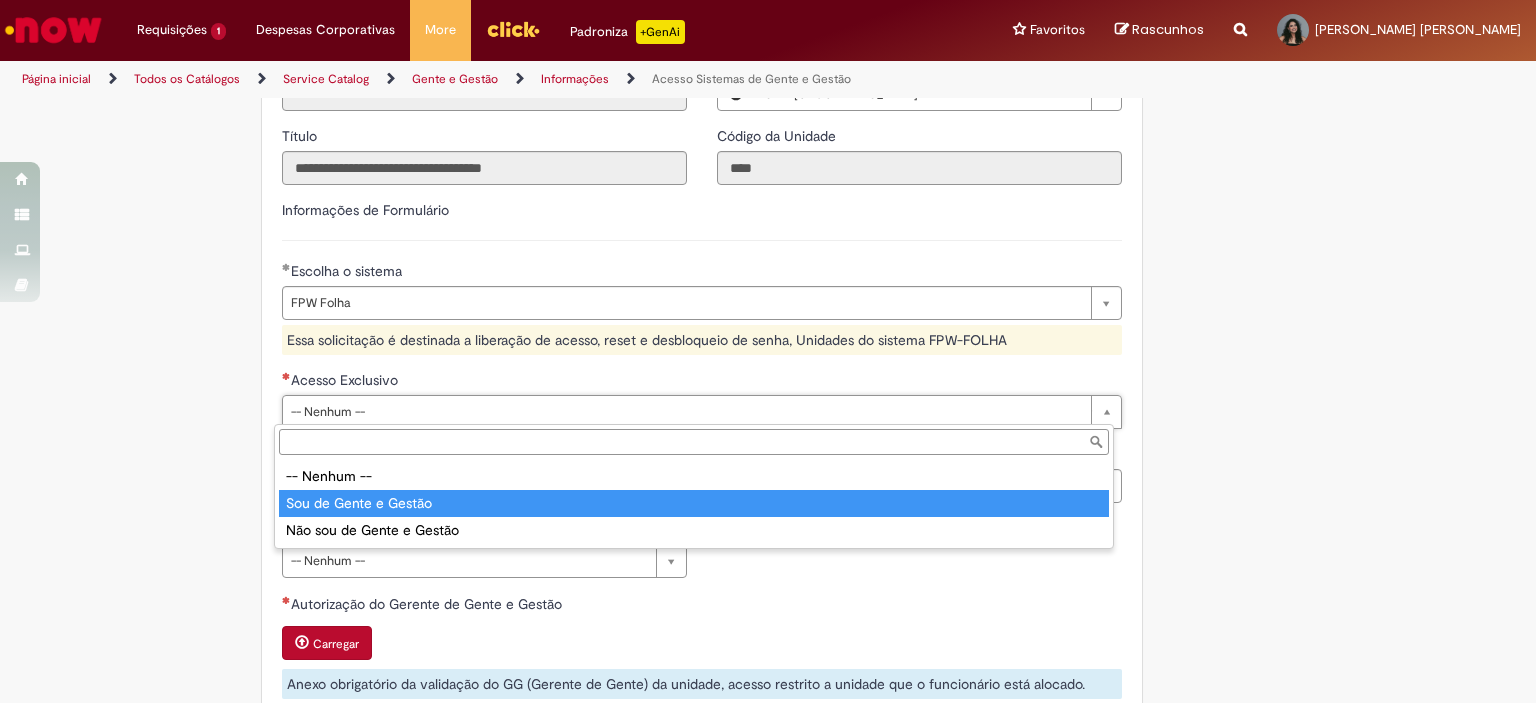 type on "**********" 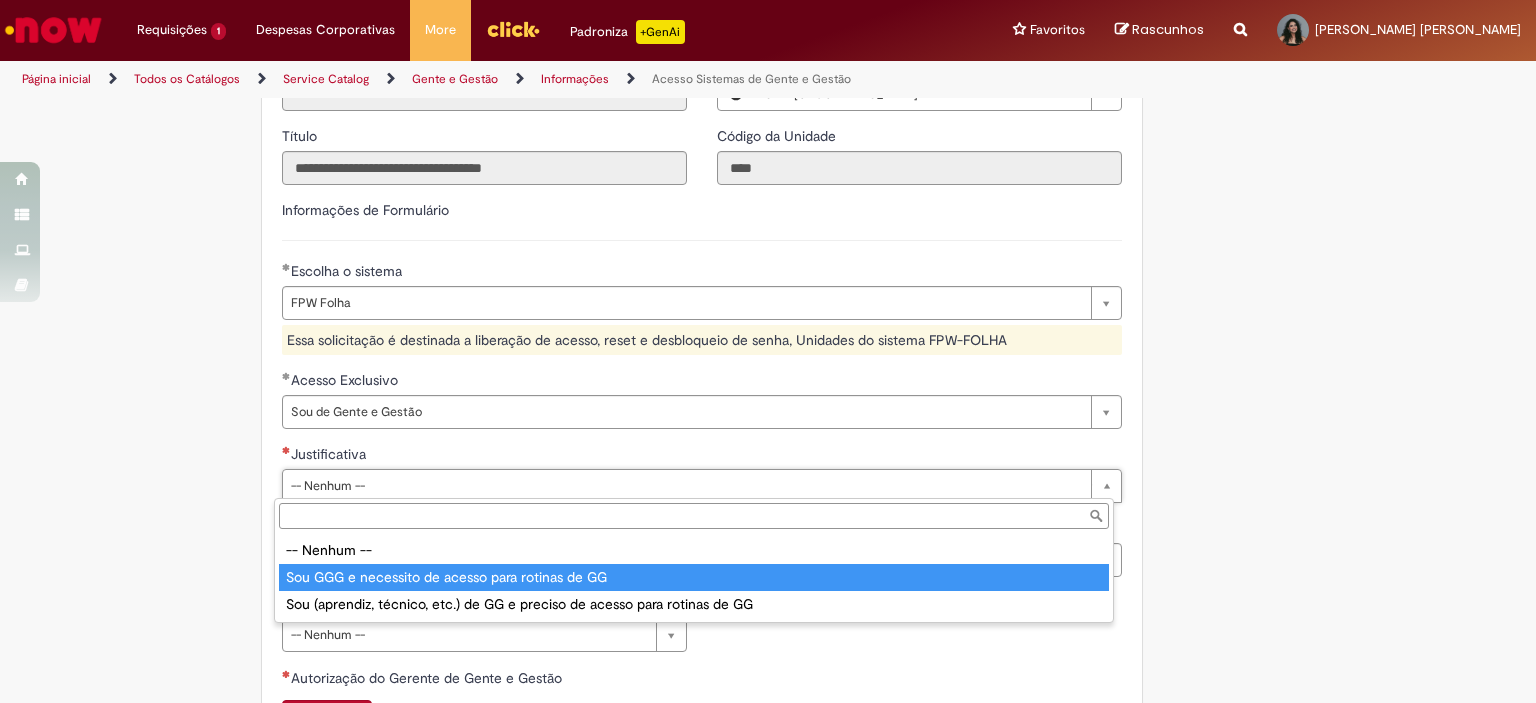 type on "**********" 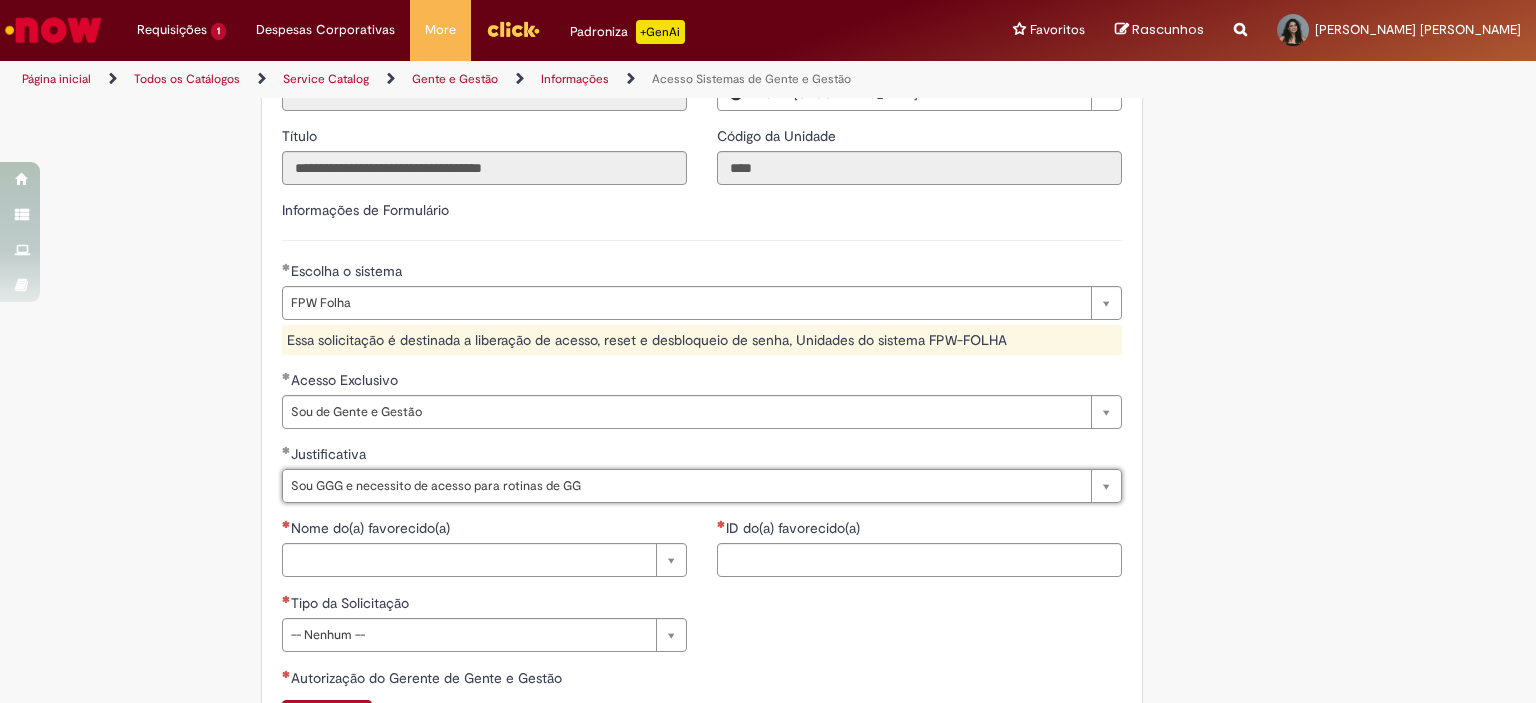 scroll, scrollTop: 700, scrollLeft: 0, axis: vertical 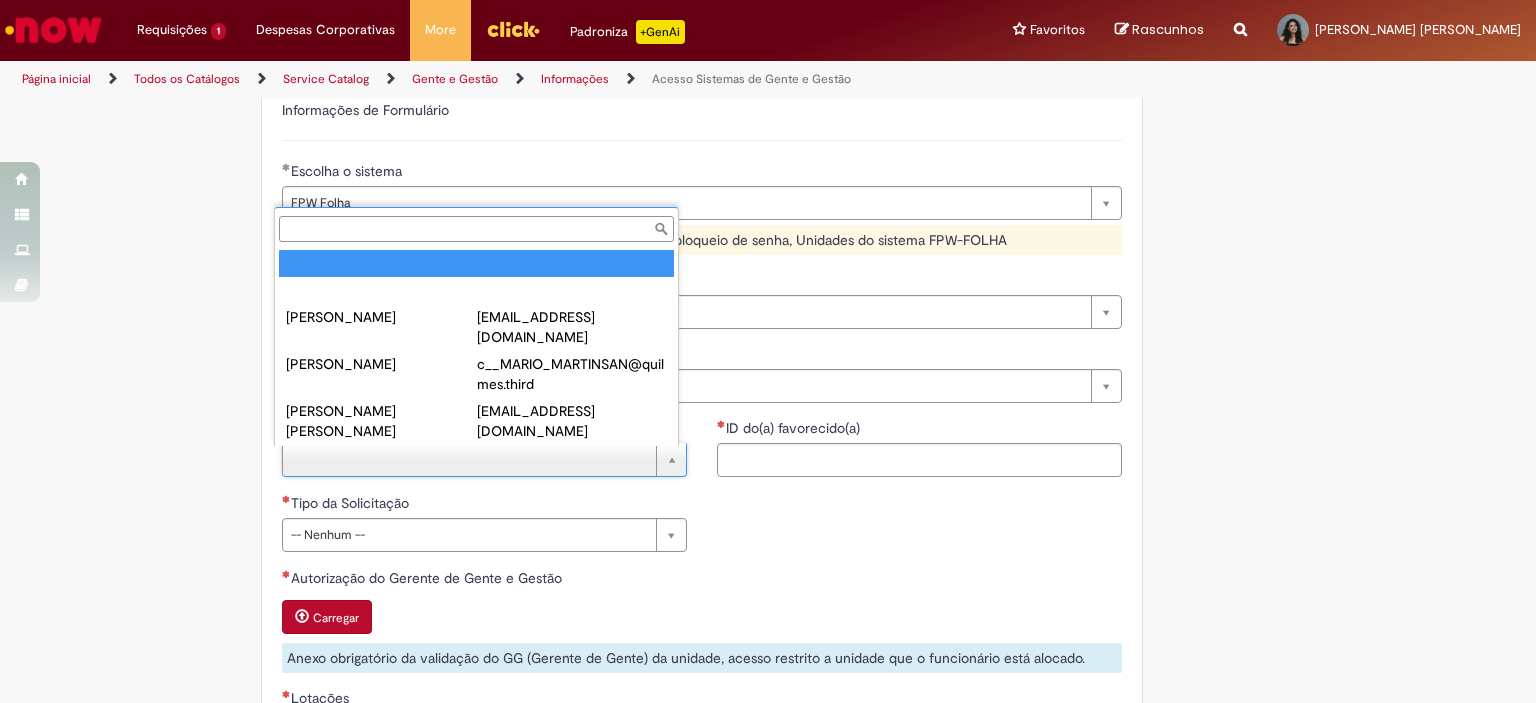 type on "*" 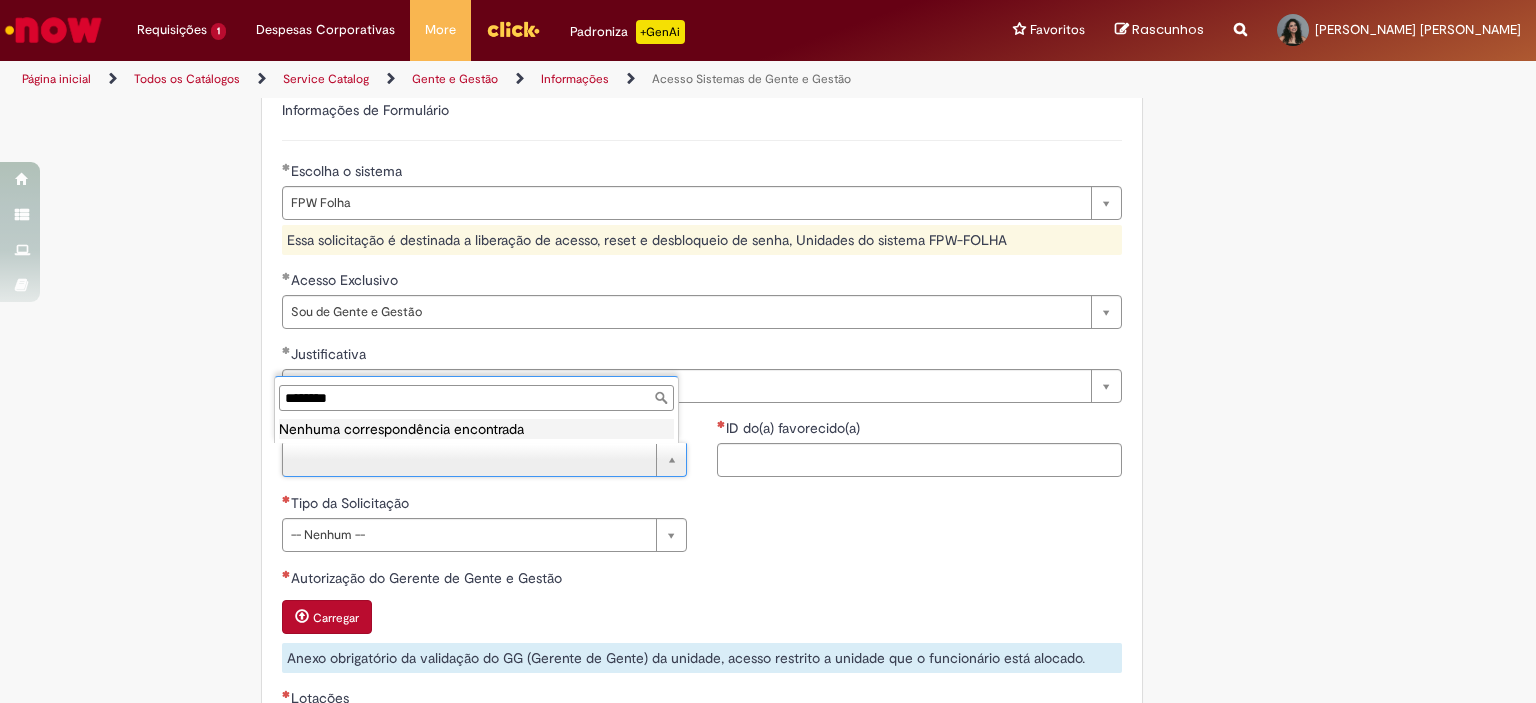 click on "********" at bounding box center (476, 398) 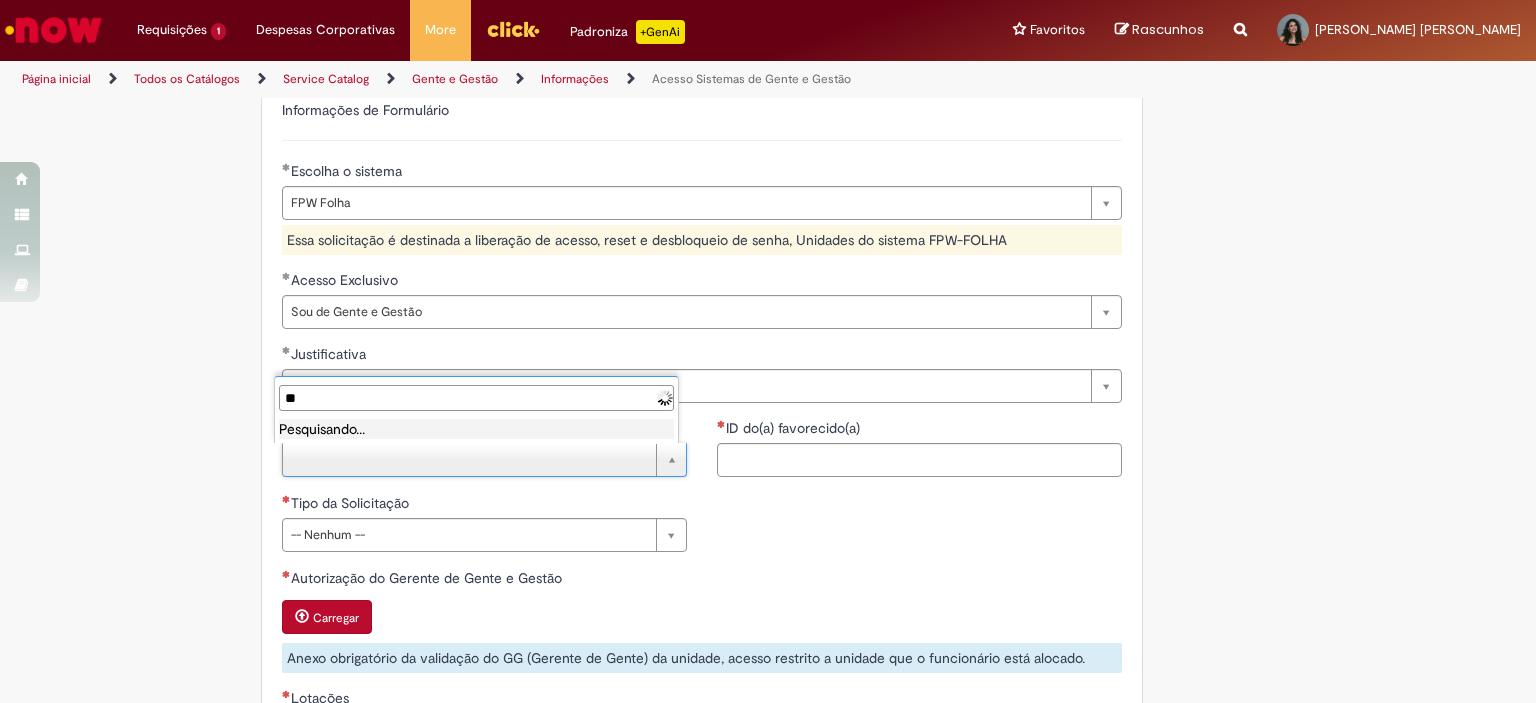 type on "*" 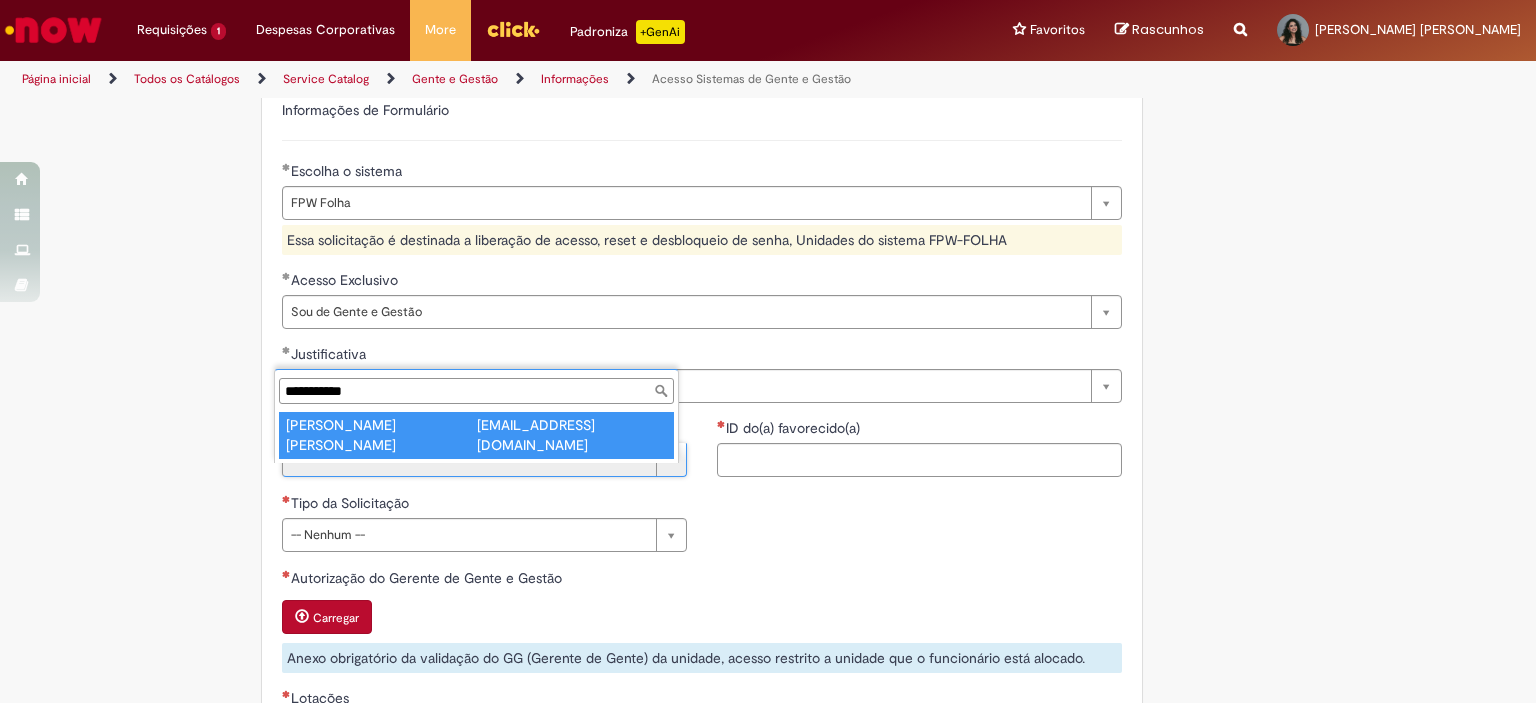 type on "**********" 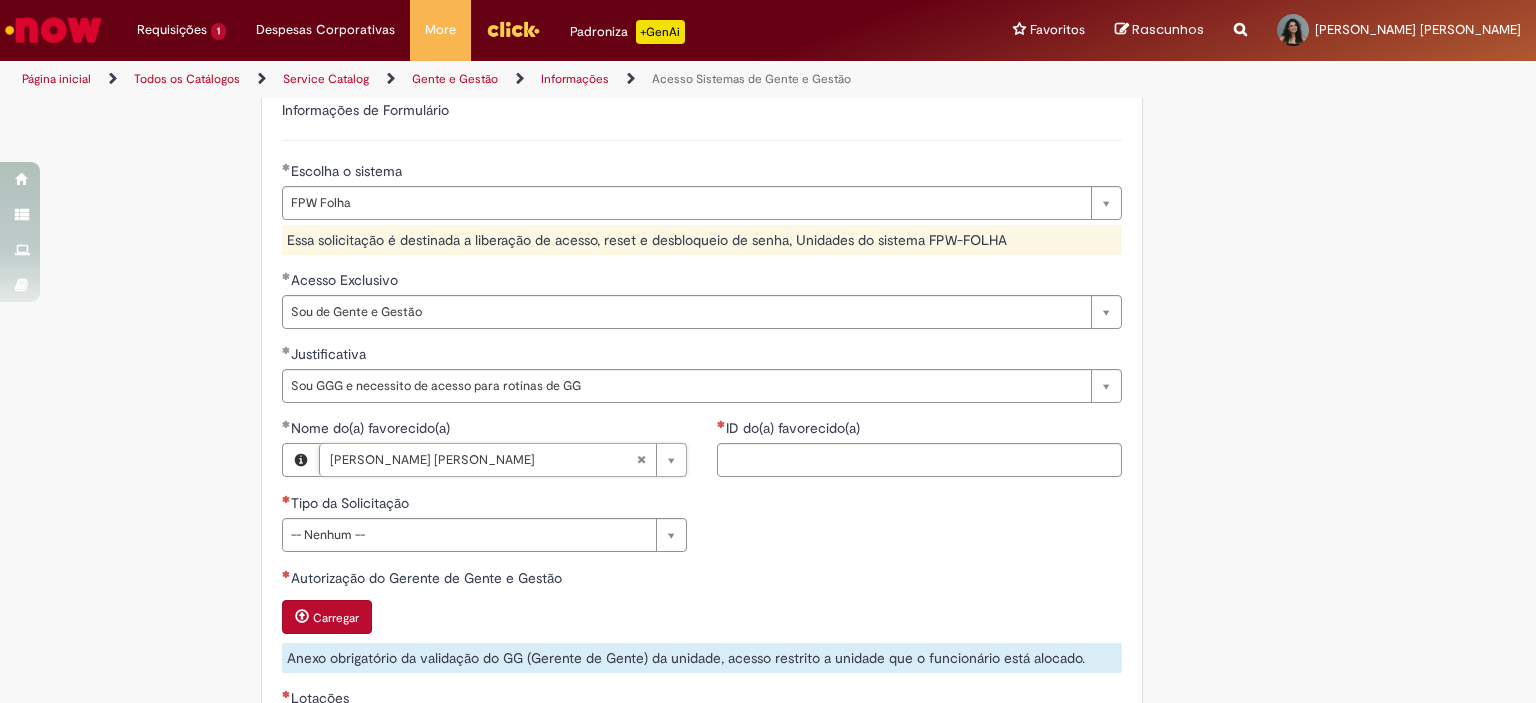 type on "********" 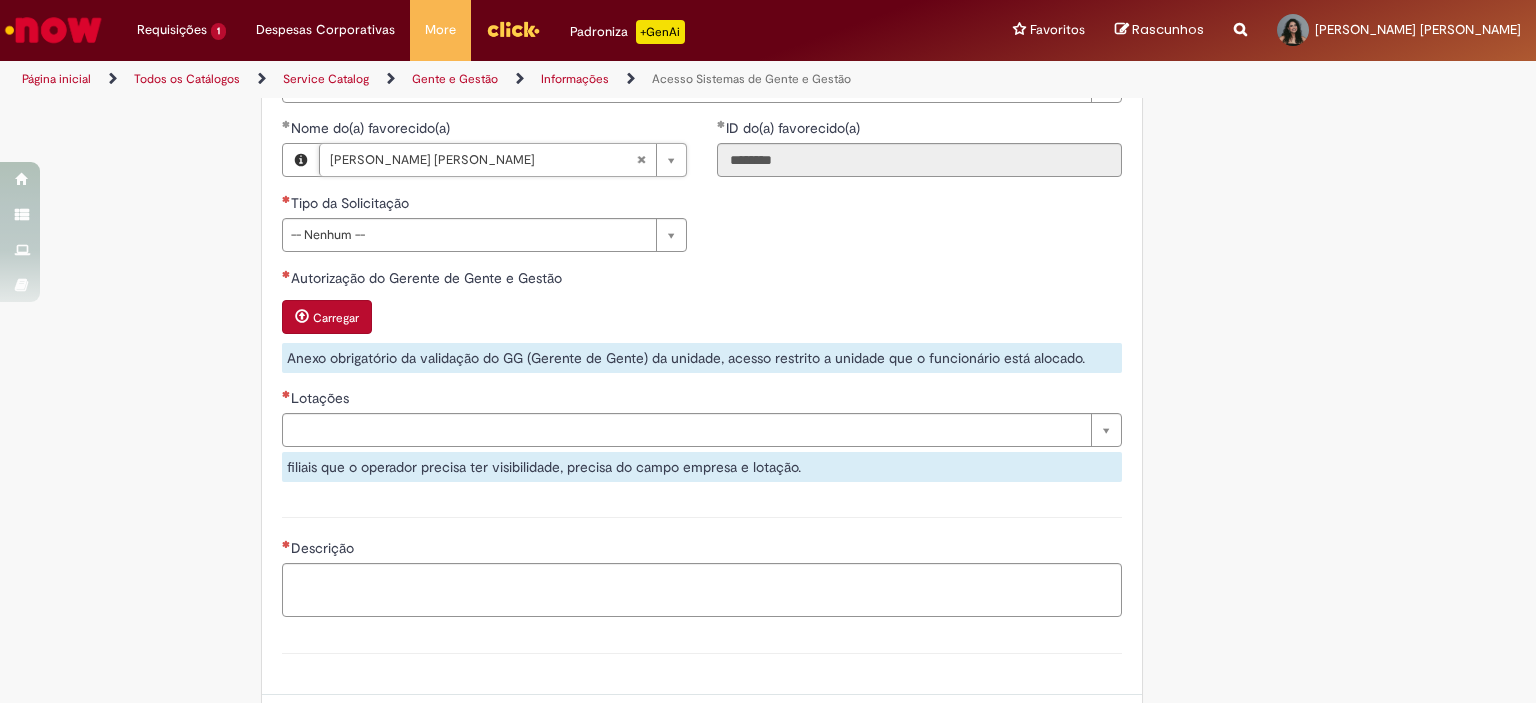 scroll, scrollTop: 800, scrollLeft: 0, axis: vertical 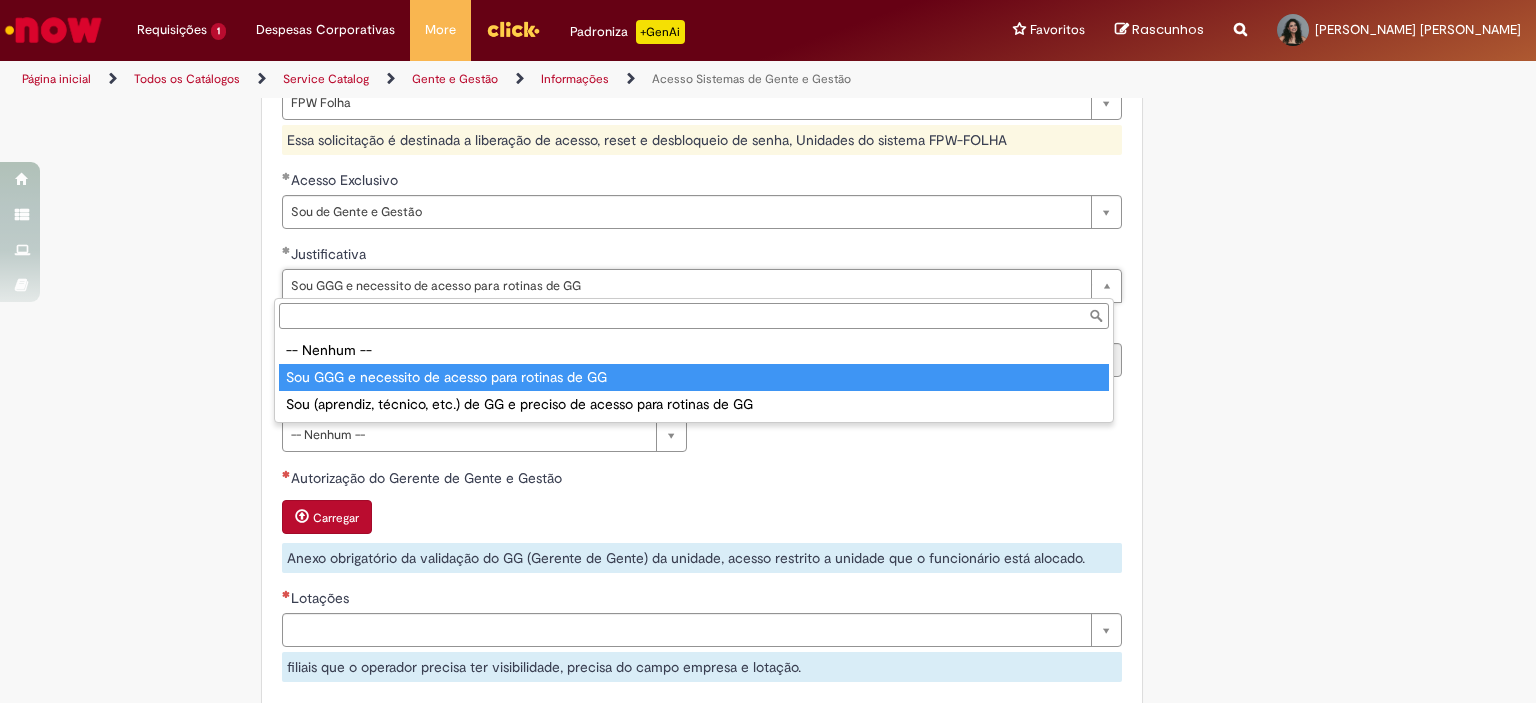 type on "**********" 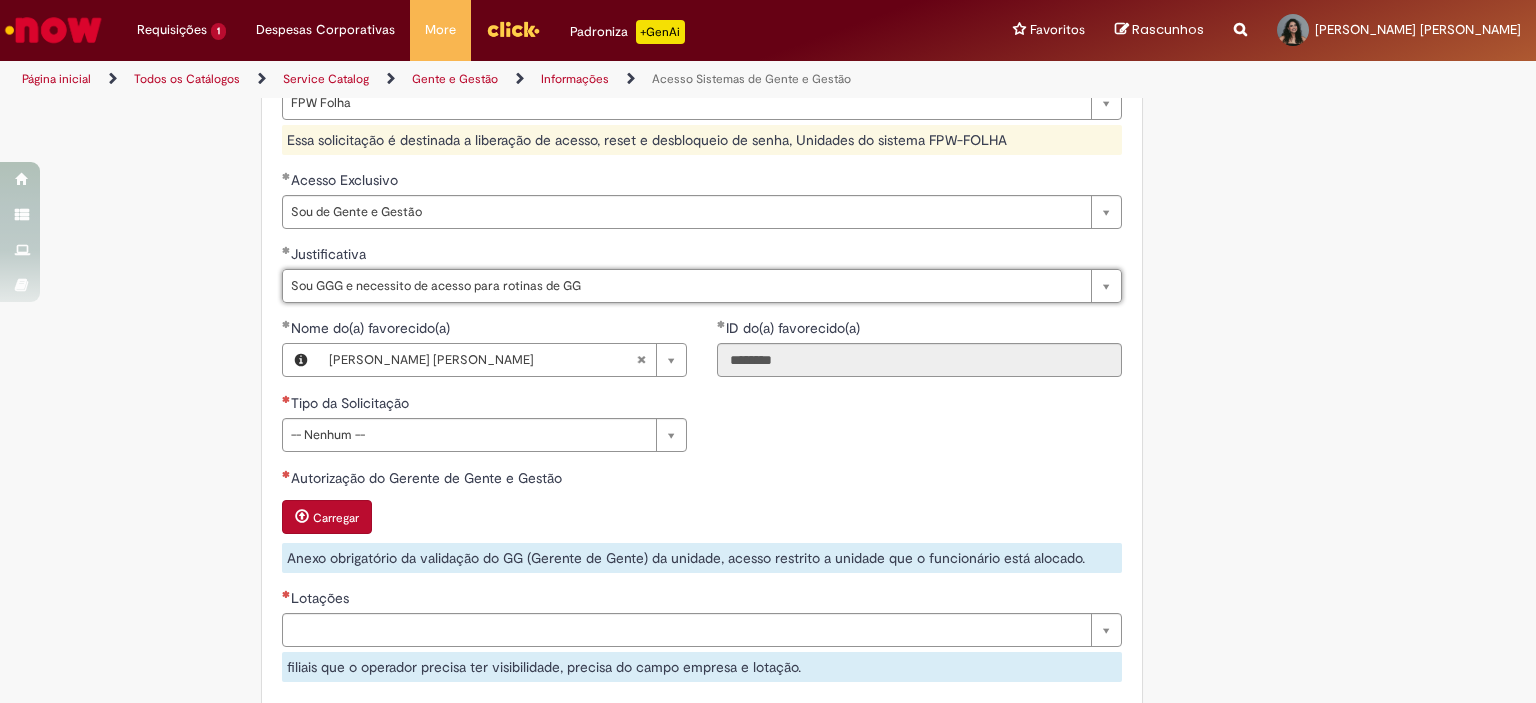 scroll, scrollTop: 900, scrollLeft: 0, axis: vertical 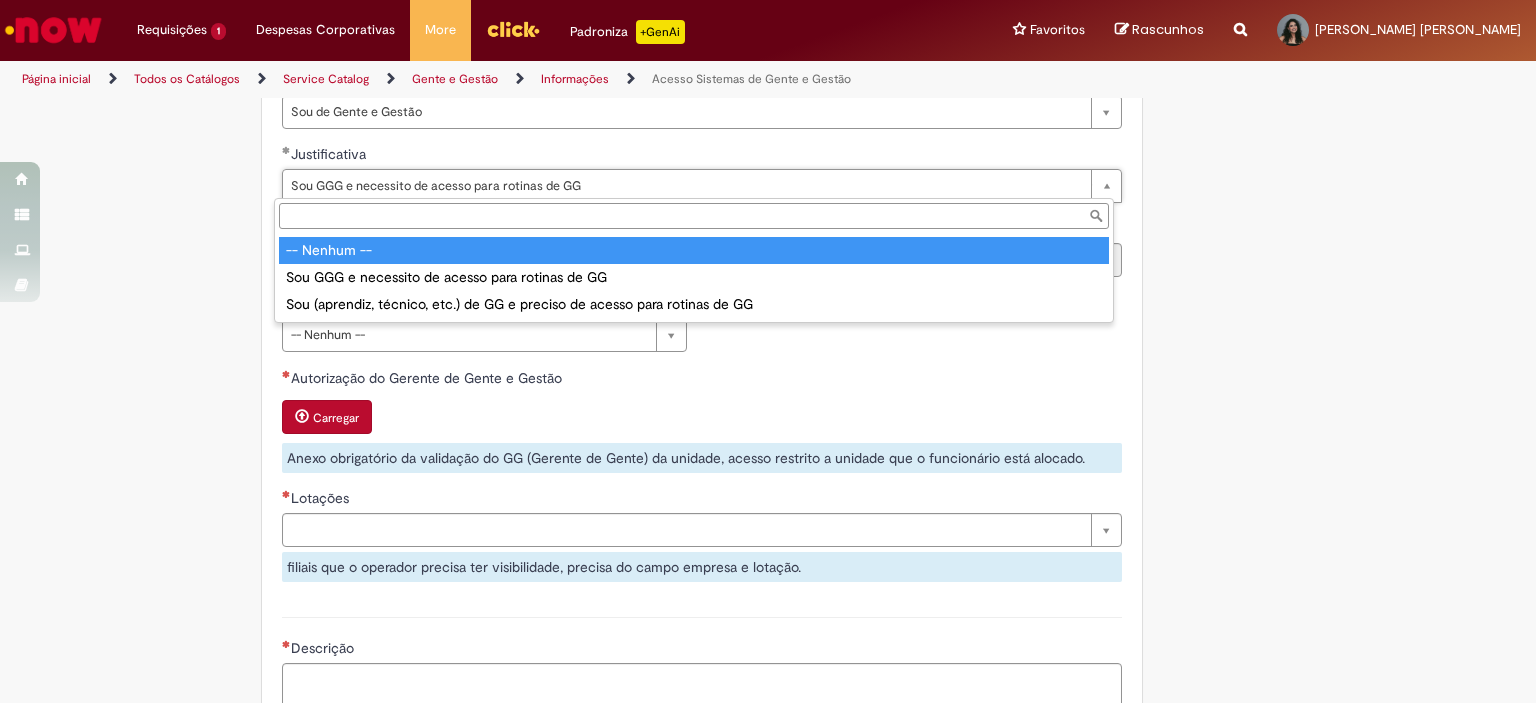 type on "**********" 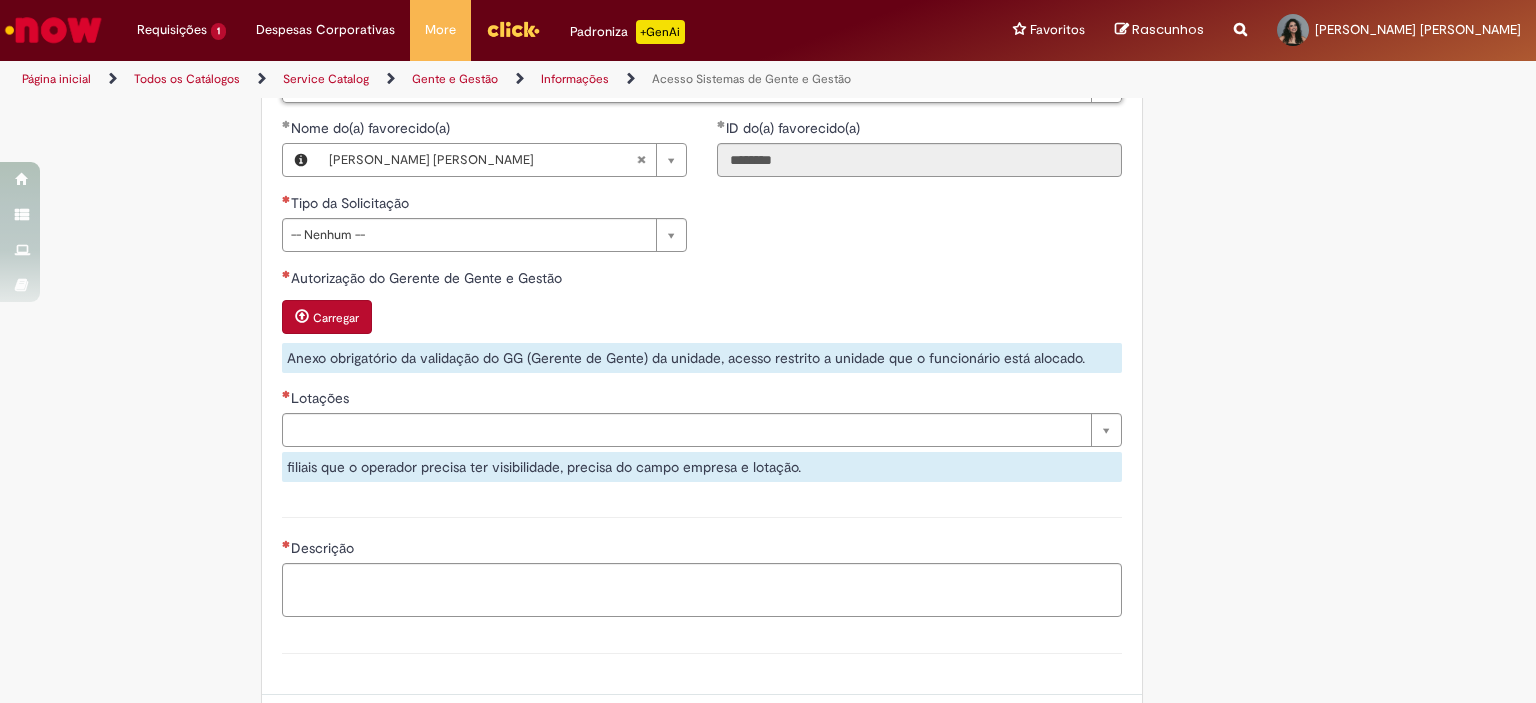 scroll, scrollTop: 1188, scrollLeft: 0, axis: vertical 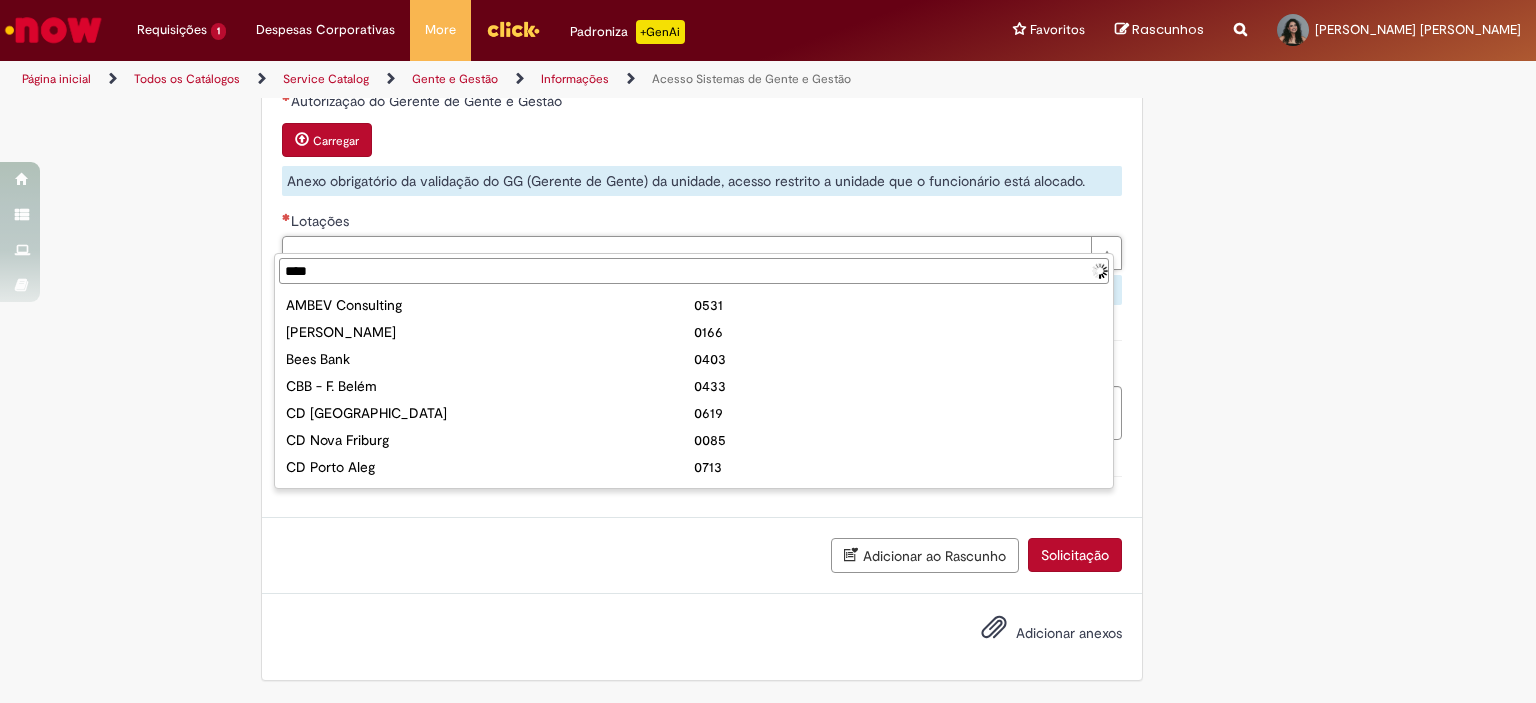 type on "*****" 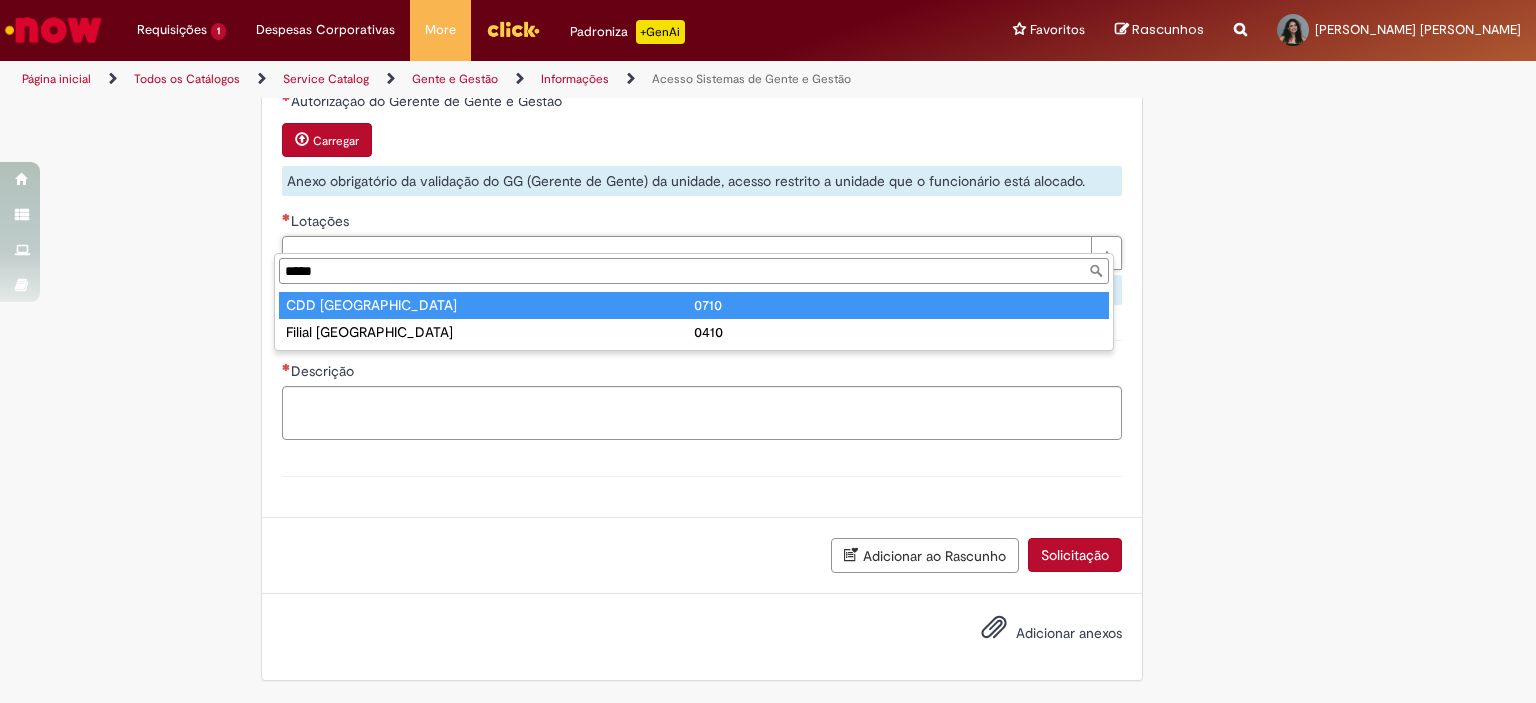 type on "**********" 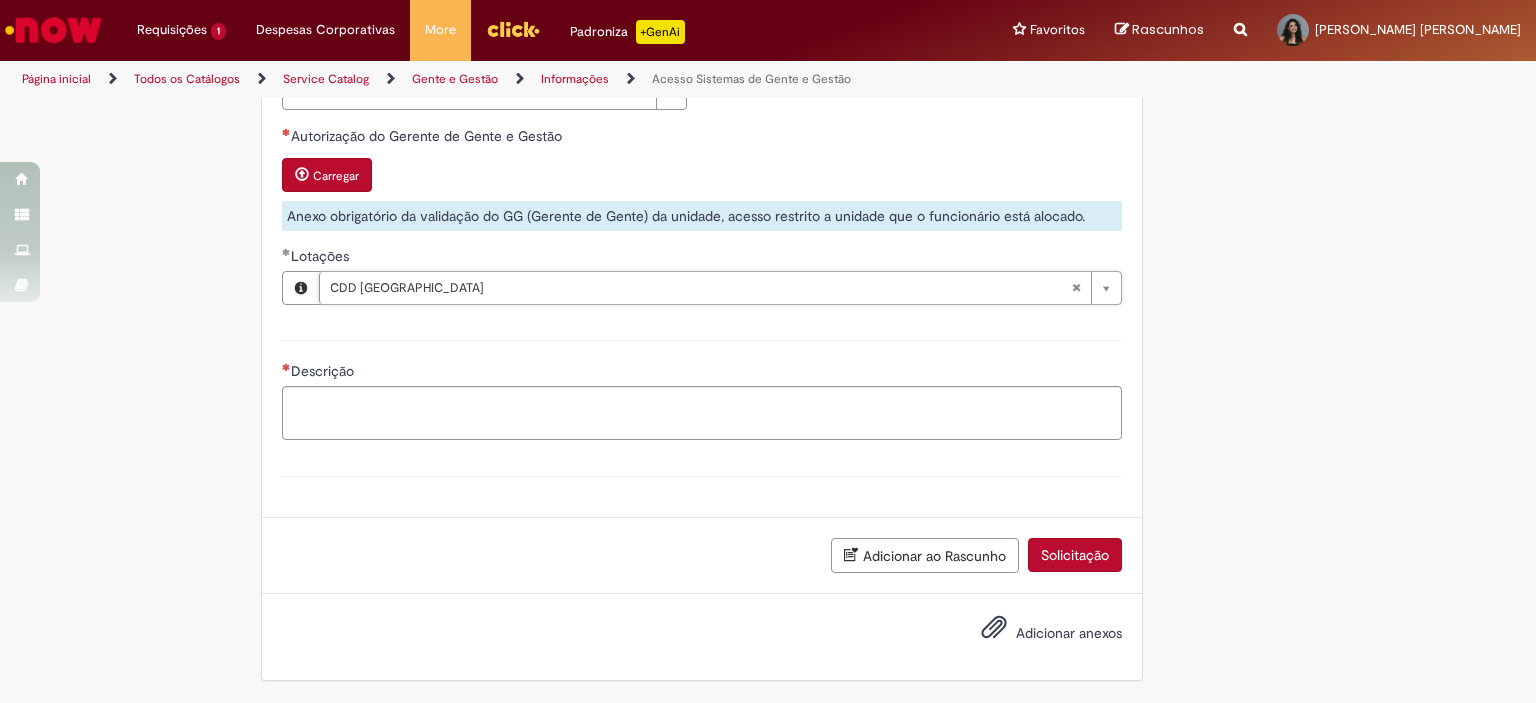 scroll, scrollTop: 1153, scrollLeft: 0, axis: vertical 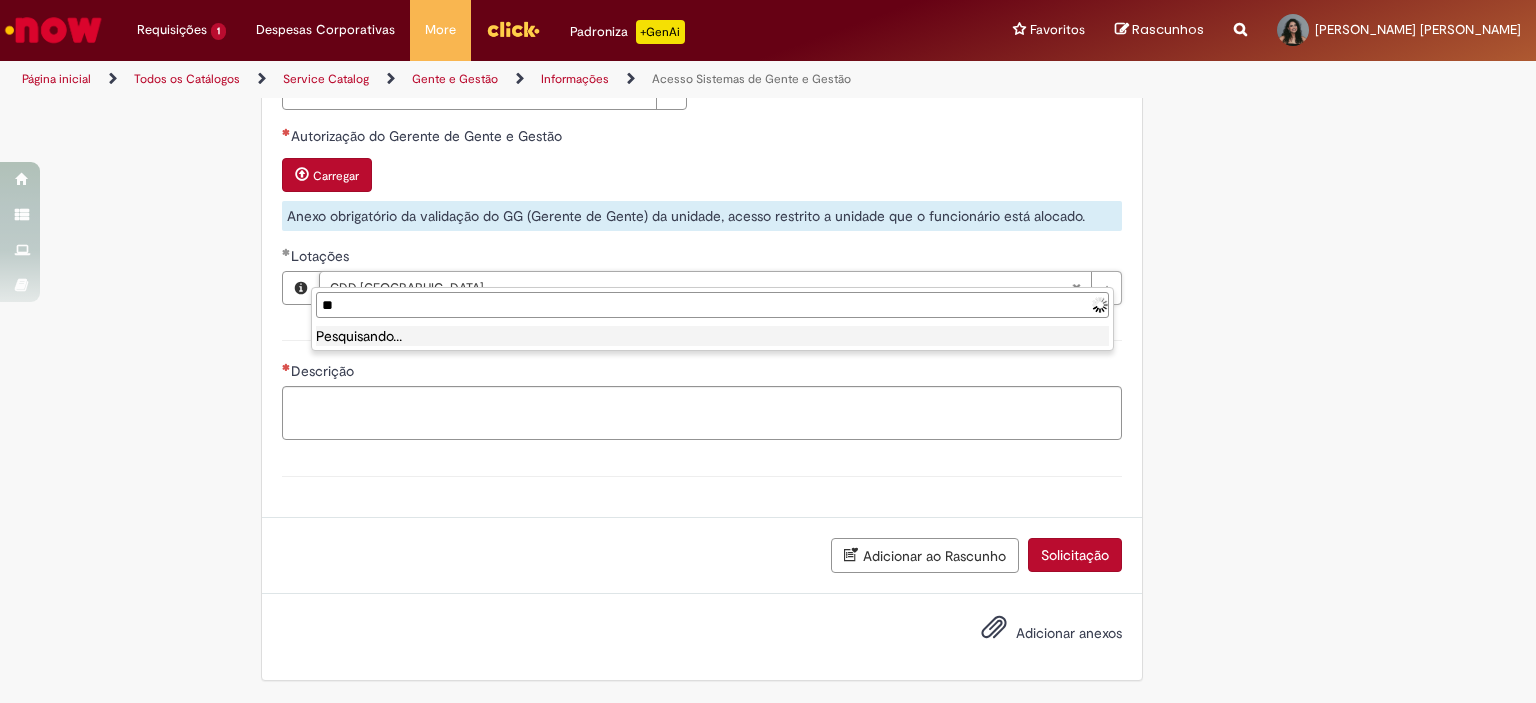 type on "*" 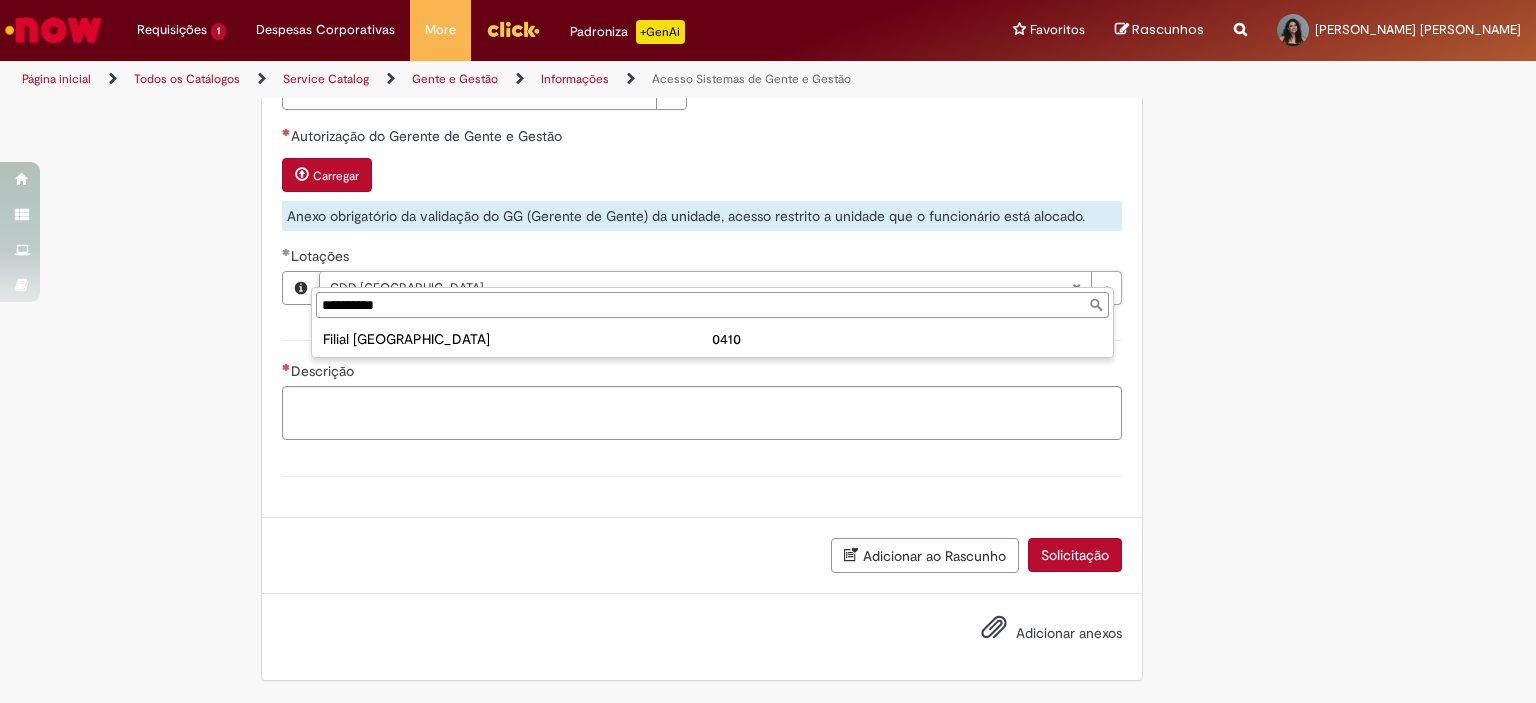 type on "**********" 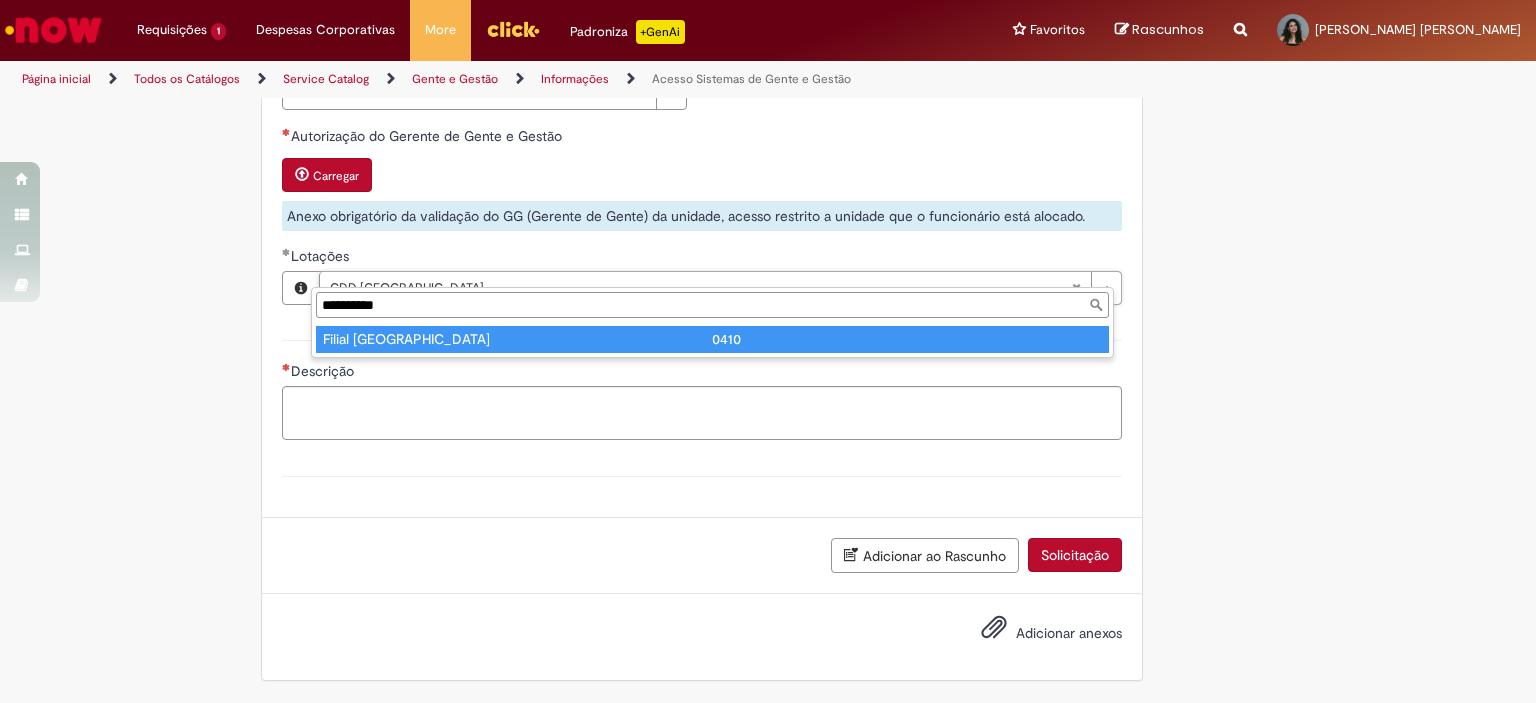 type on "**********" 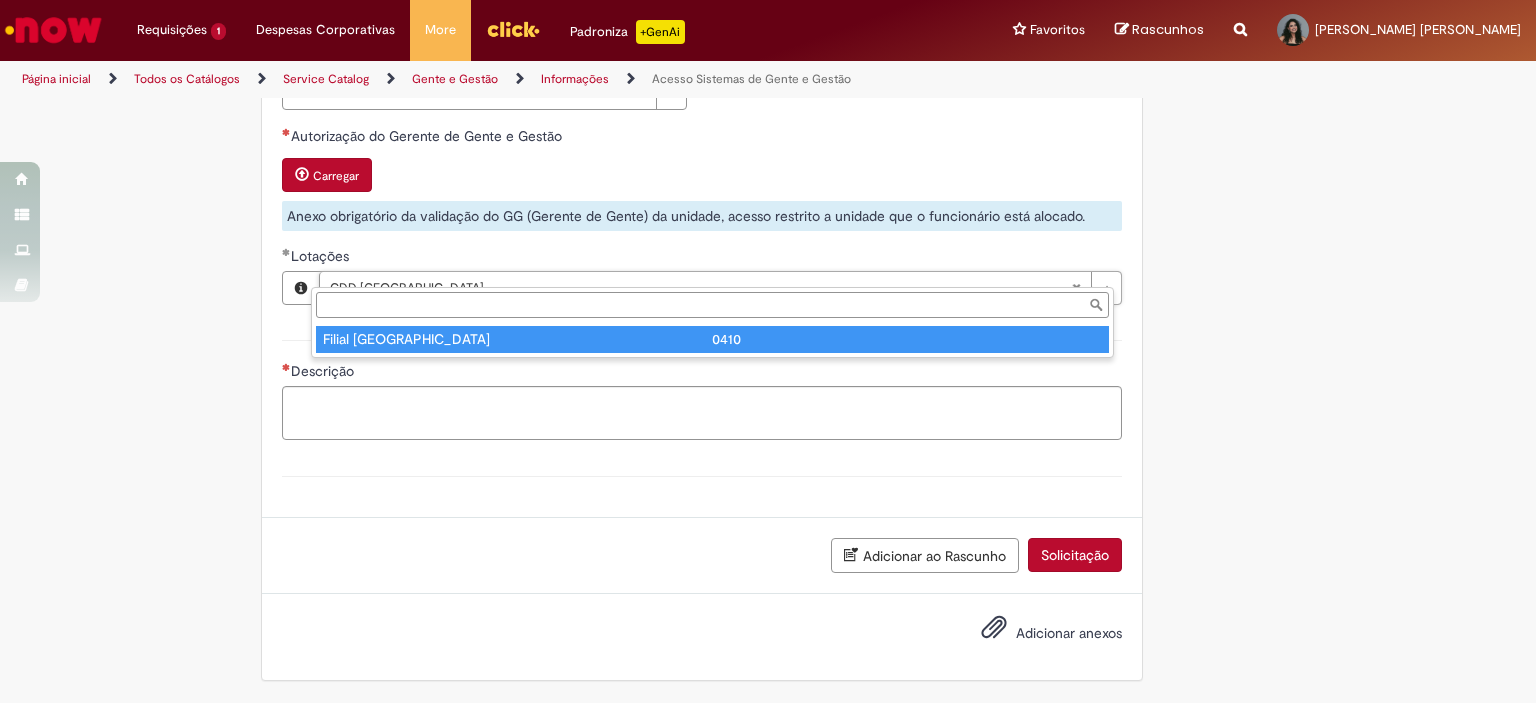 scroll, scrollTop: 0, scrollLeft: 72, axis: horizontal 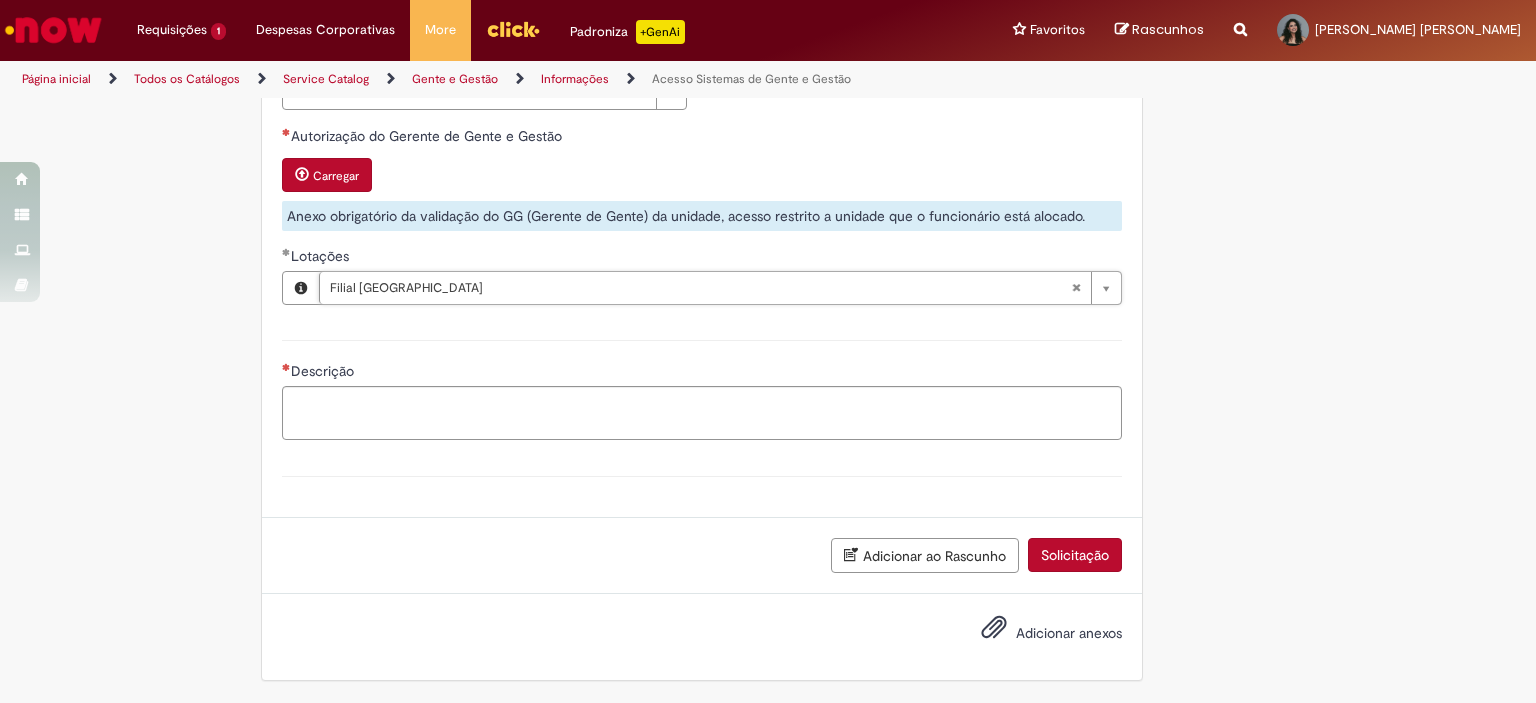 type 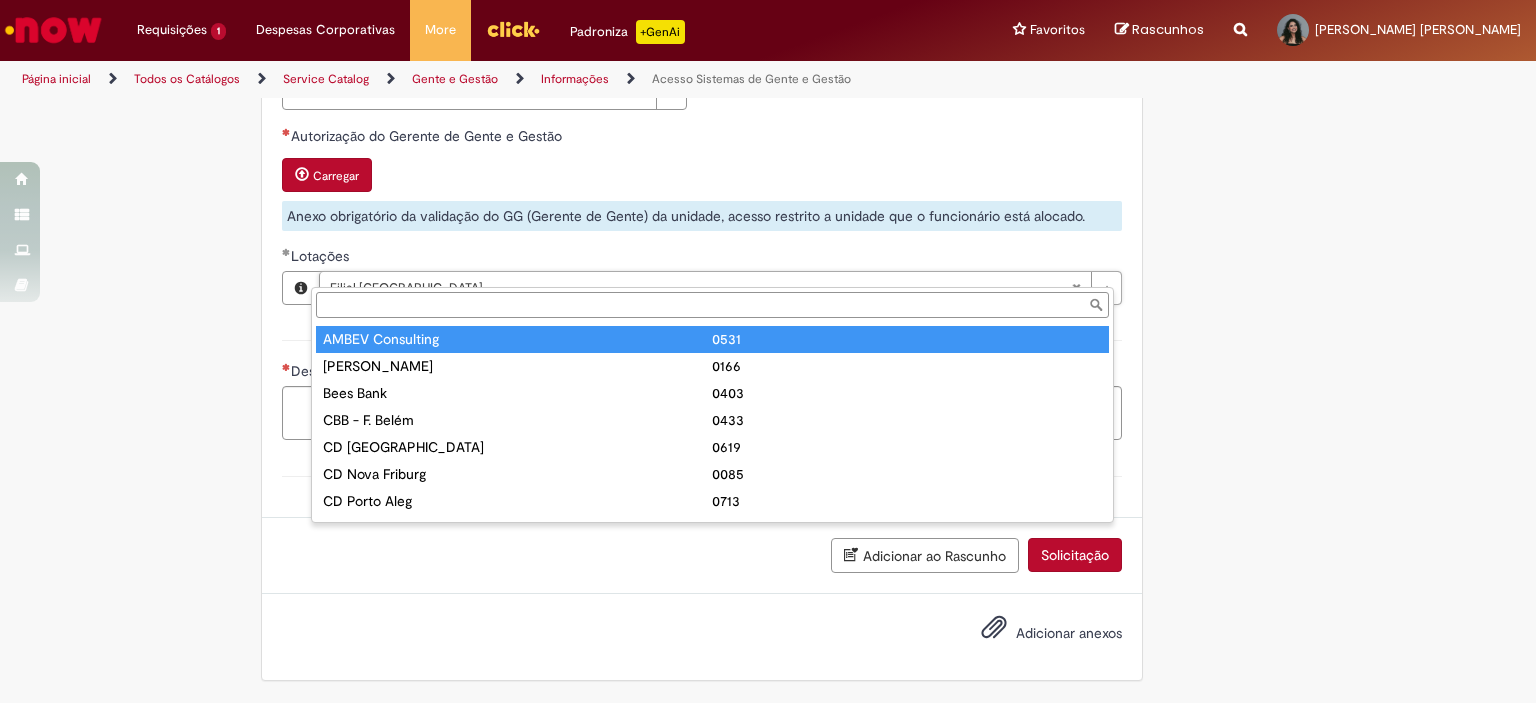 click on "Lotações" at bounding box center [712, 305] 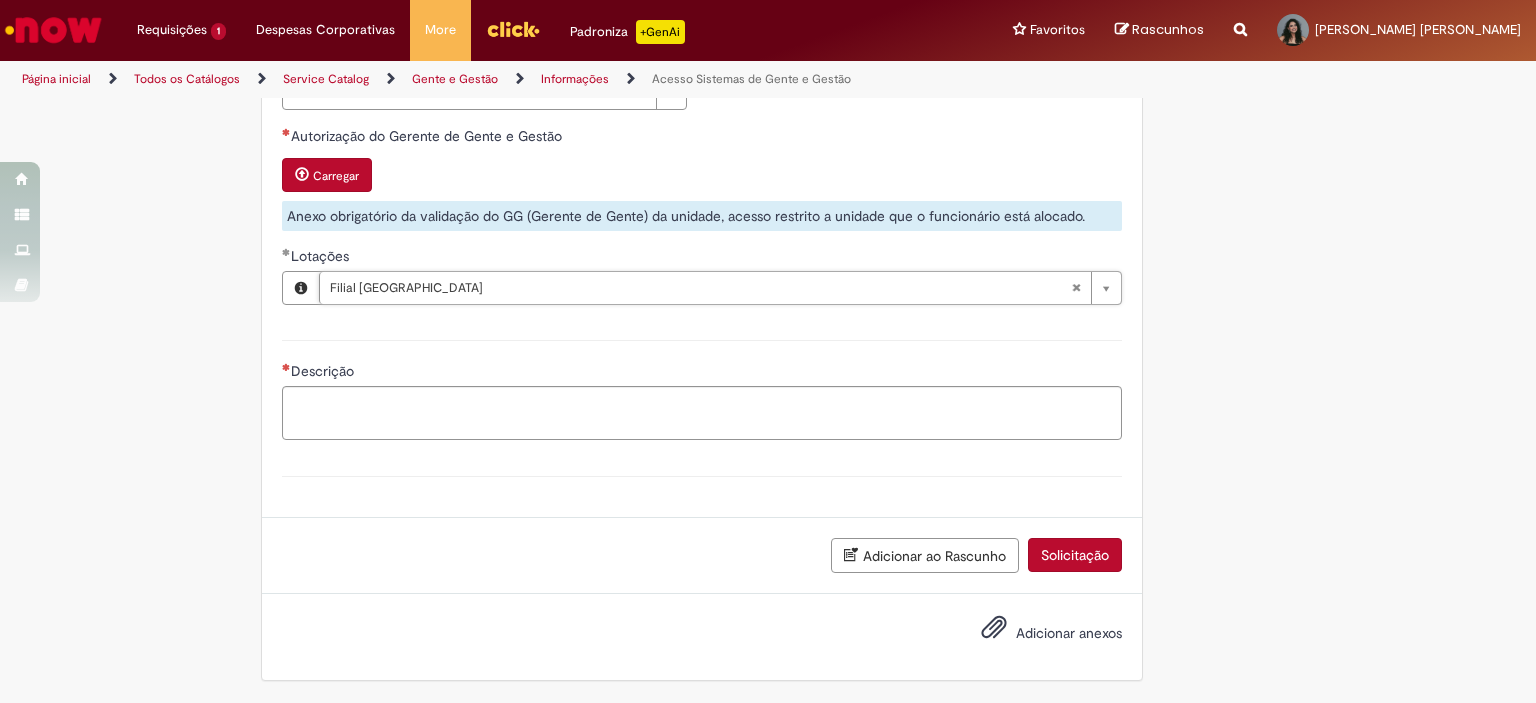 scroll, scrollTop: 0, scrollLeft: 72, axis: horizontal 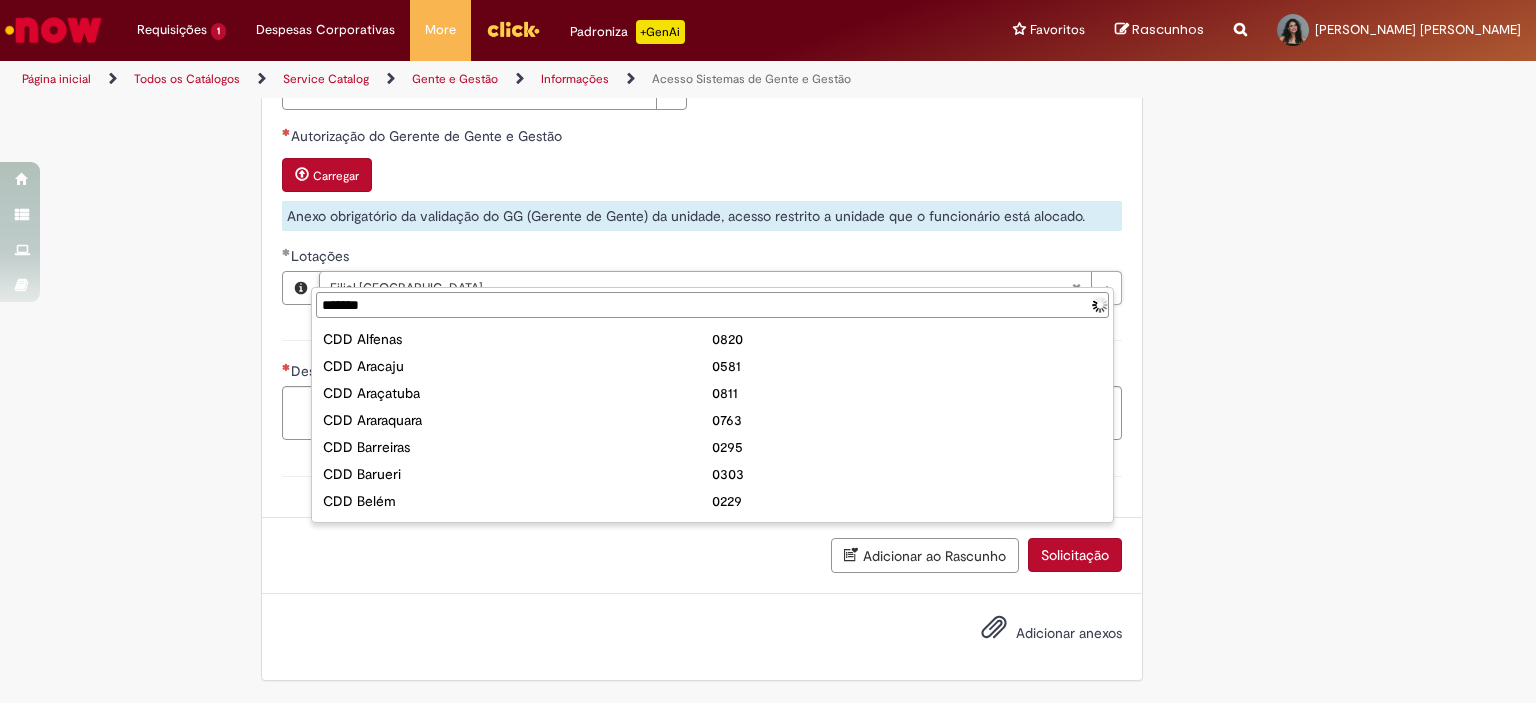 type on "********" 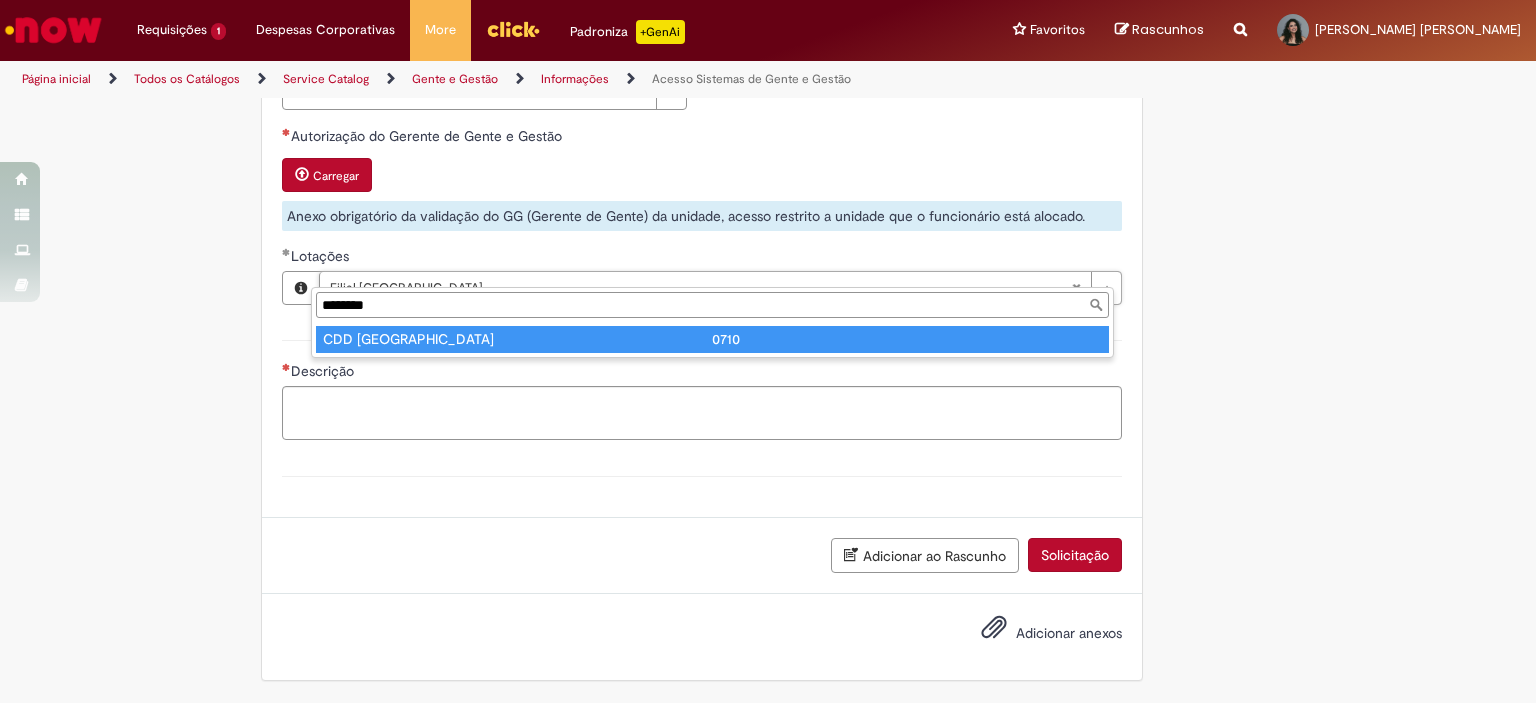 type on "**********" 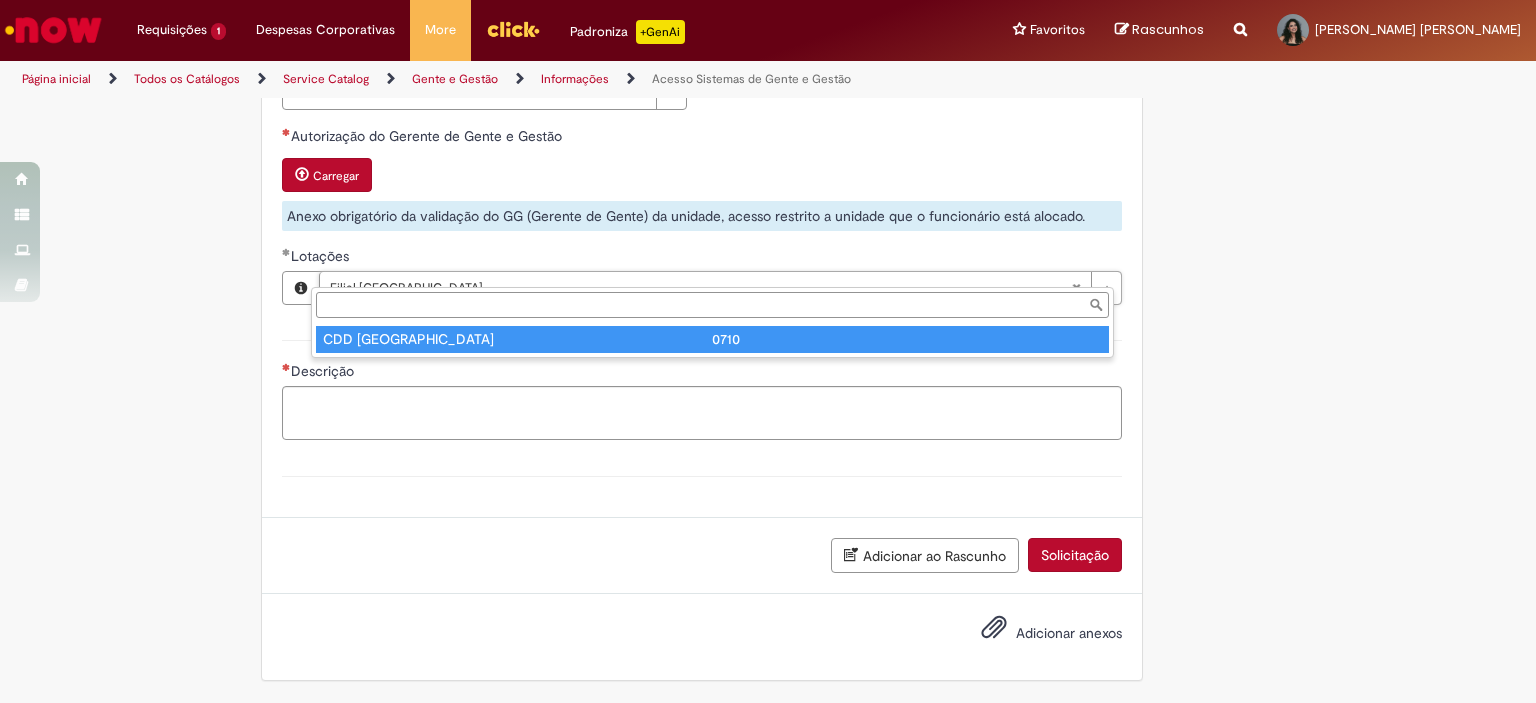 scroll, scrollTop: 0, scrollLeft: 72, axis: horizontal 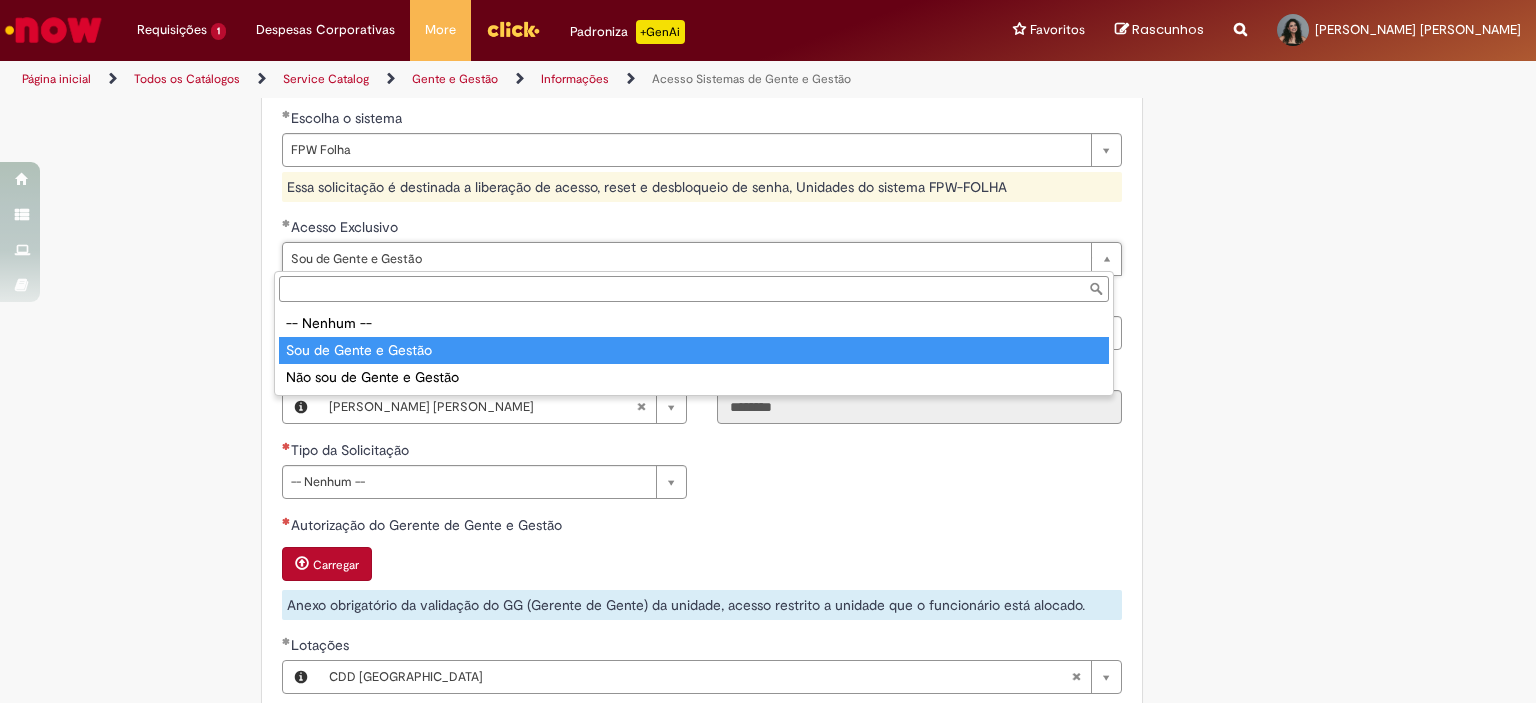 type on "**********" 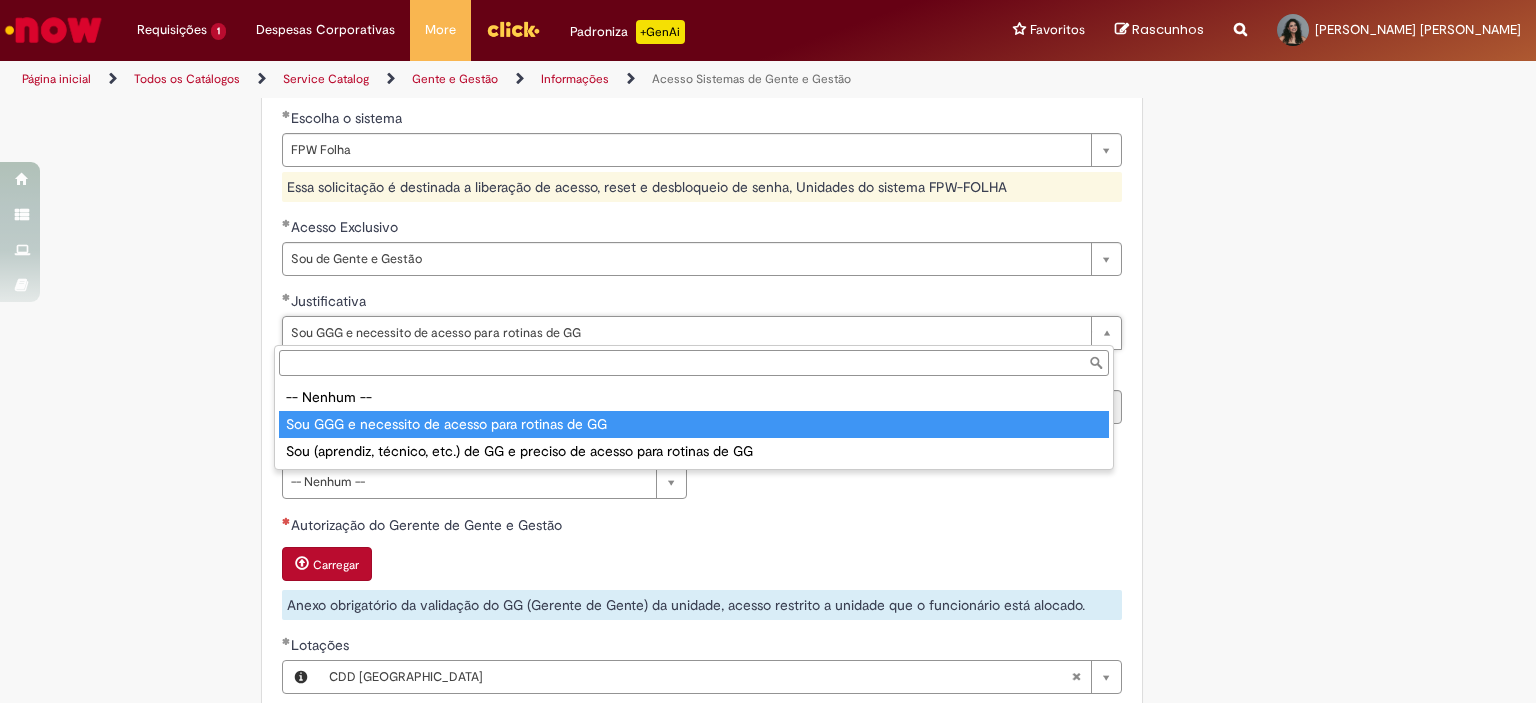 scroll, scrollTop: 0, scrollLeft: 0, axis: both 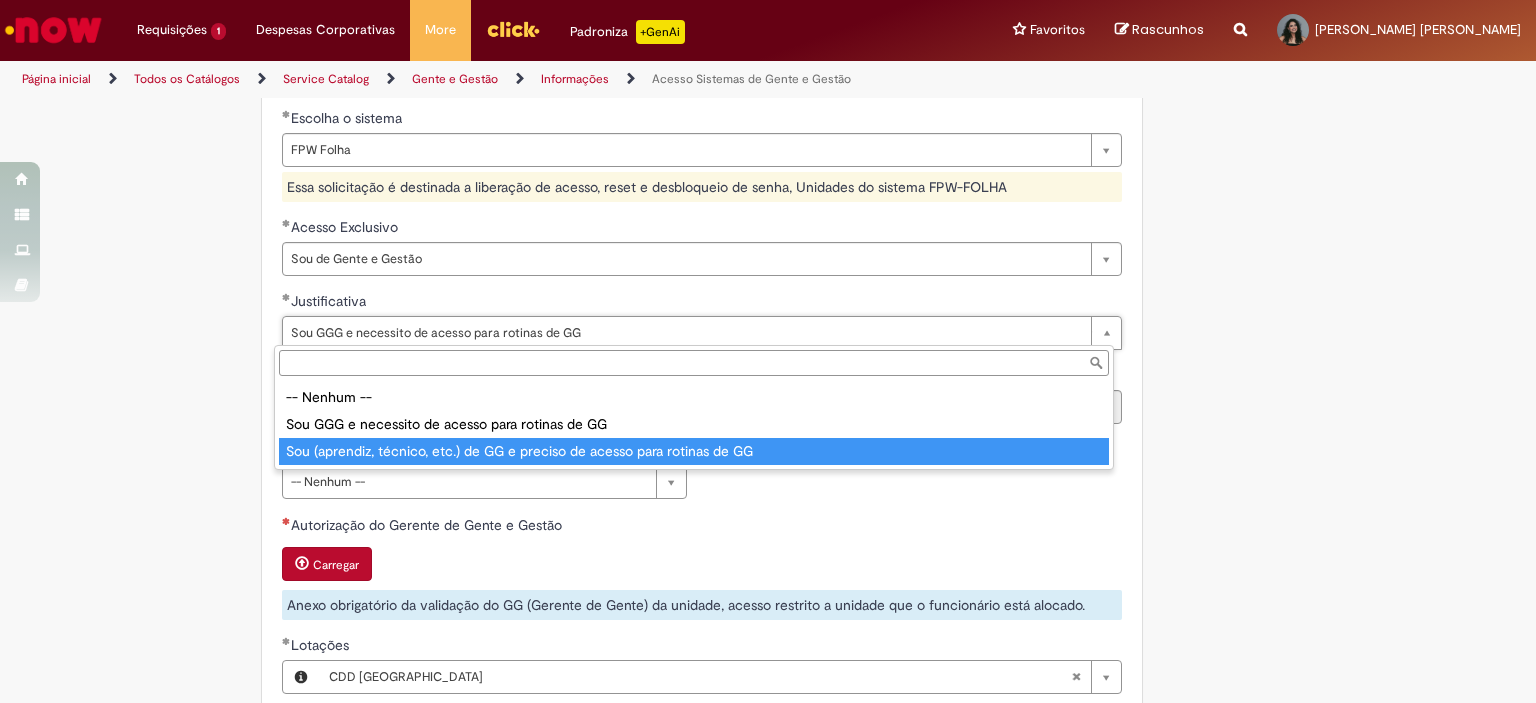 type on "**********" 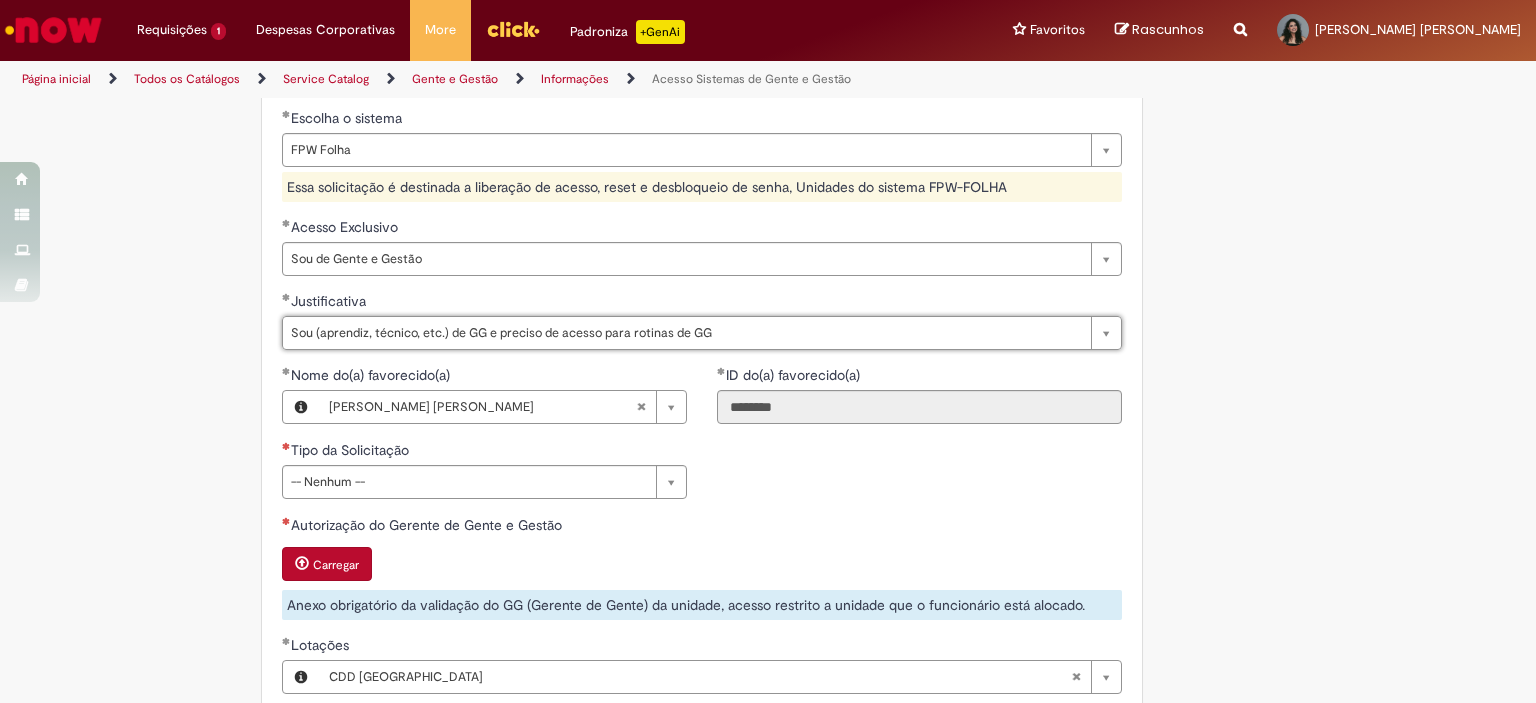 scroll, scrollTop: 853, scrollLeft: 0, axis: vertical 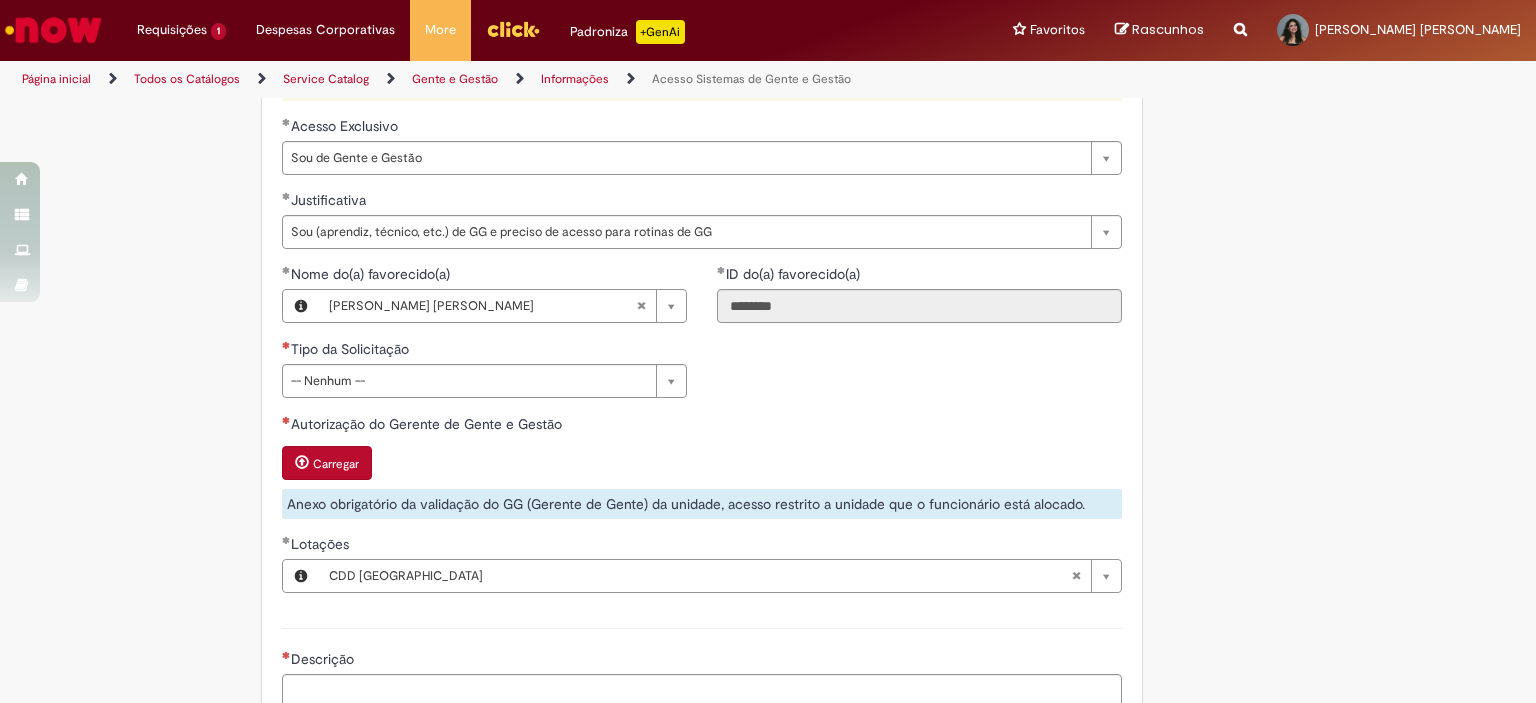 click on "ID do(a) favorecido(a) ********" at bounding box center [919, 301] 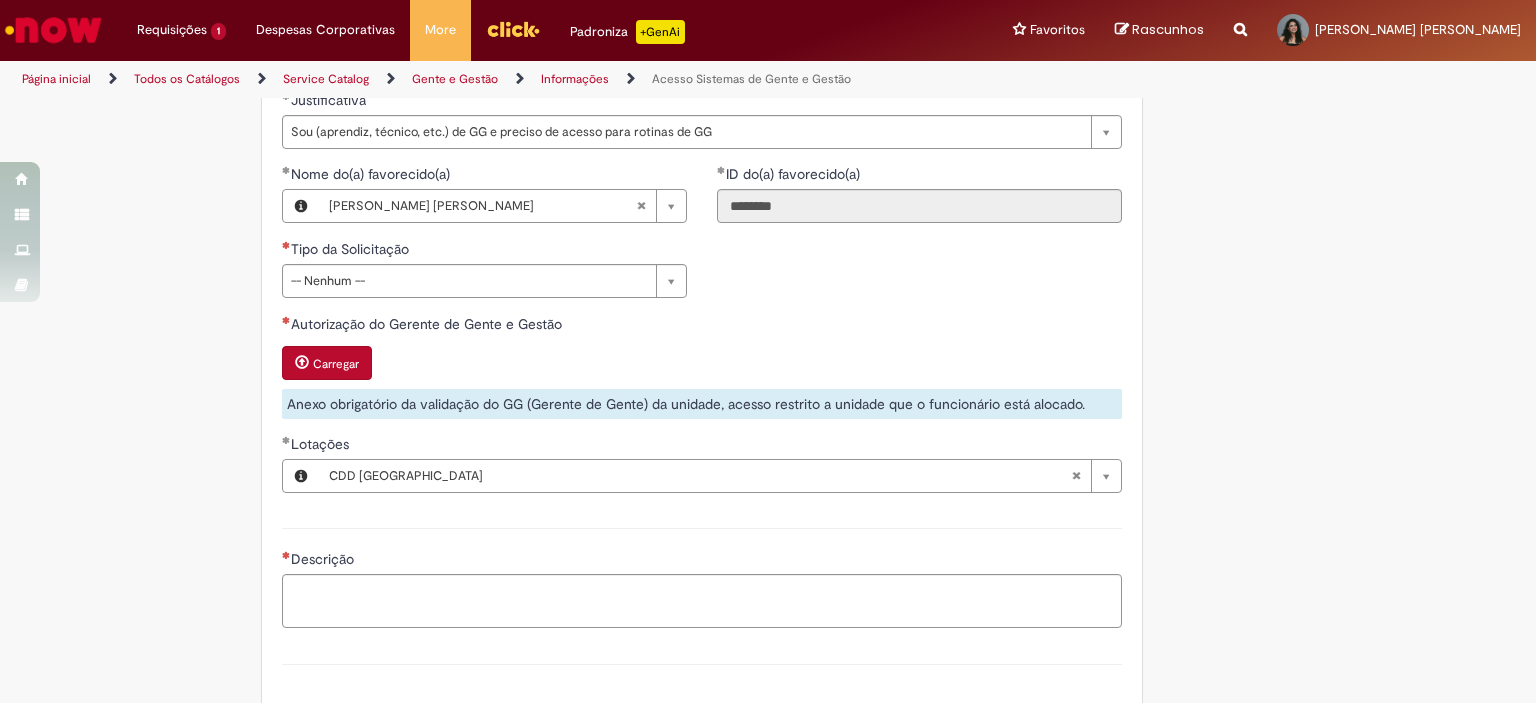 scroll, scrollTop: 854, scrollLeft: 0, axis: vertical 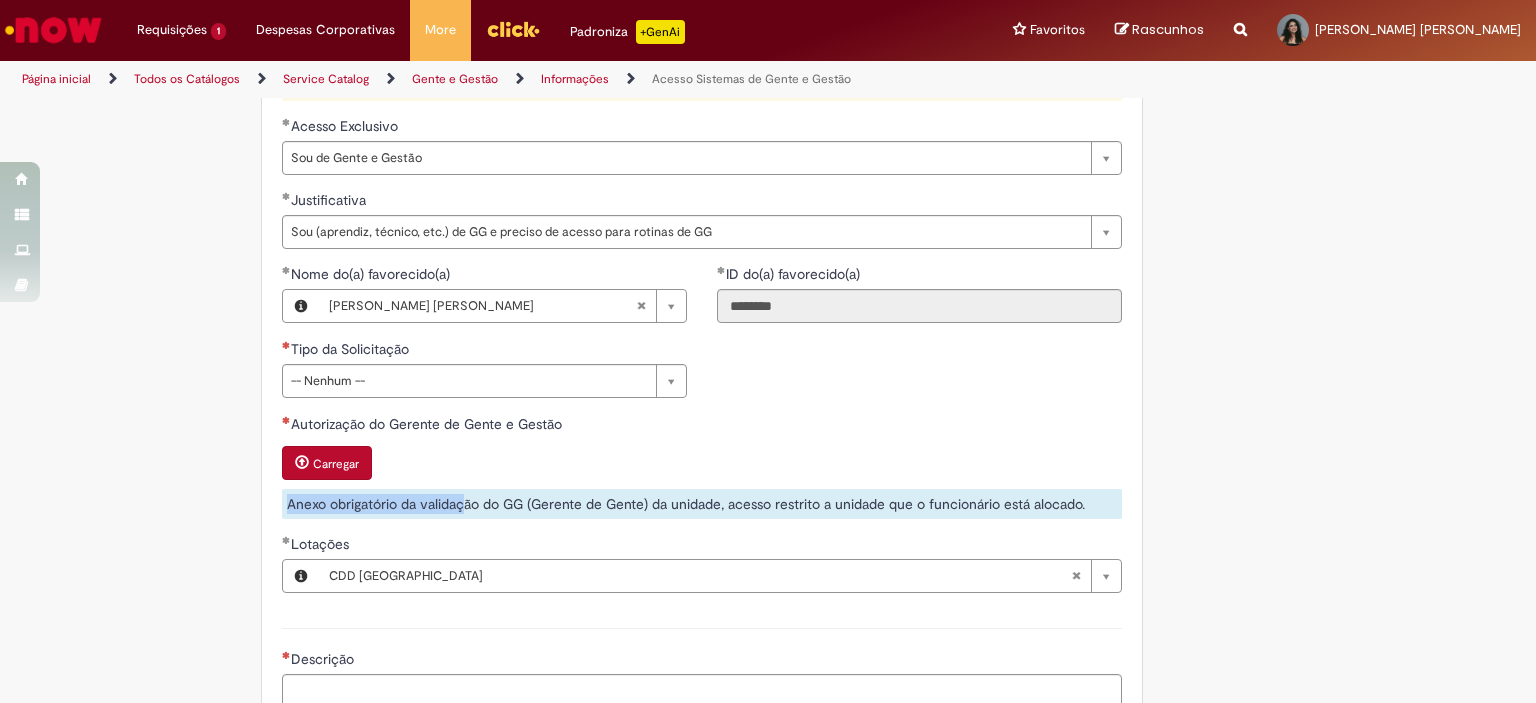 drag, startPoint x: 459, startPoint y: 506, endPoint x: 640, endPoint y: 480, distance: 182.85786 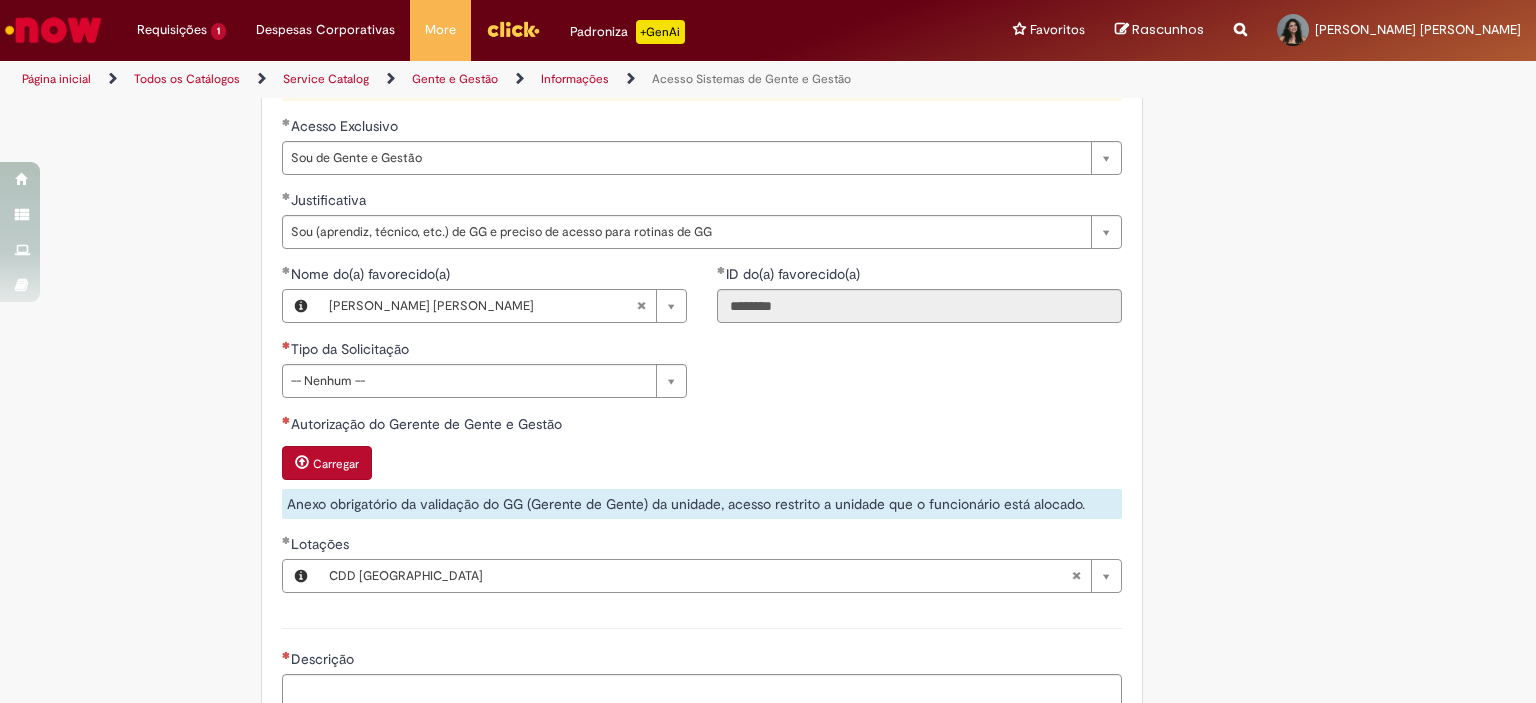click on "**********" at bounding box center [702, 105] 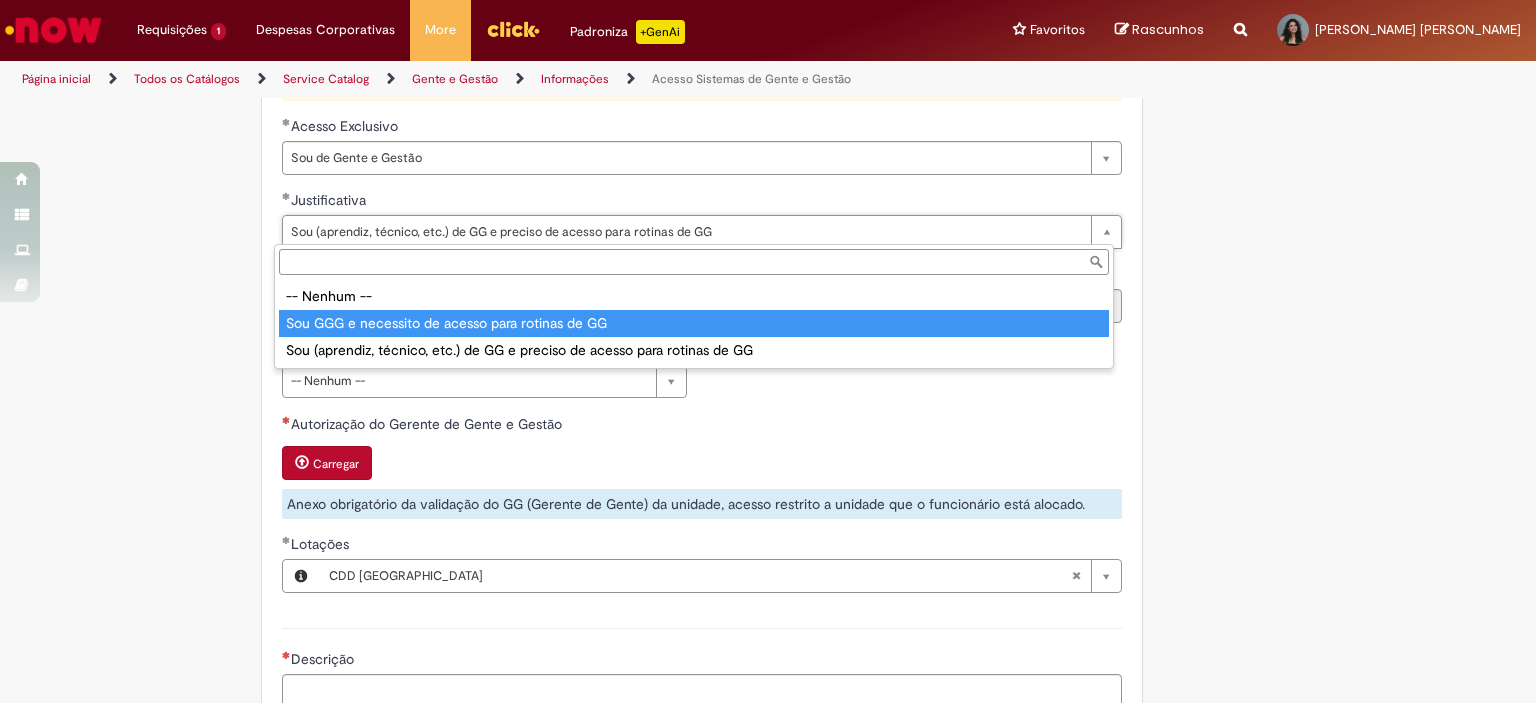 type on "**********" 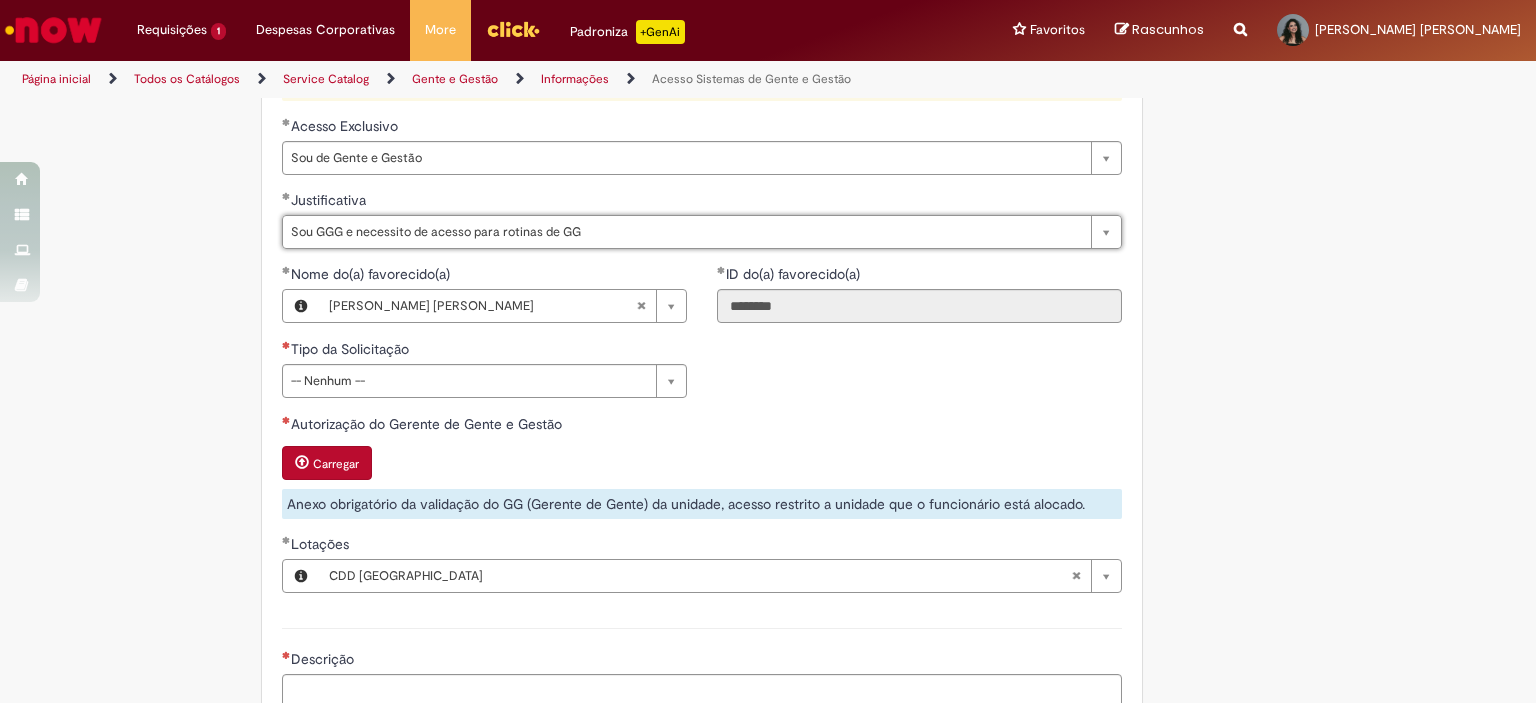 scroll, scrollTop: 0, scrollLeft: 322, axis: horizontal 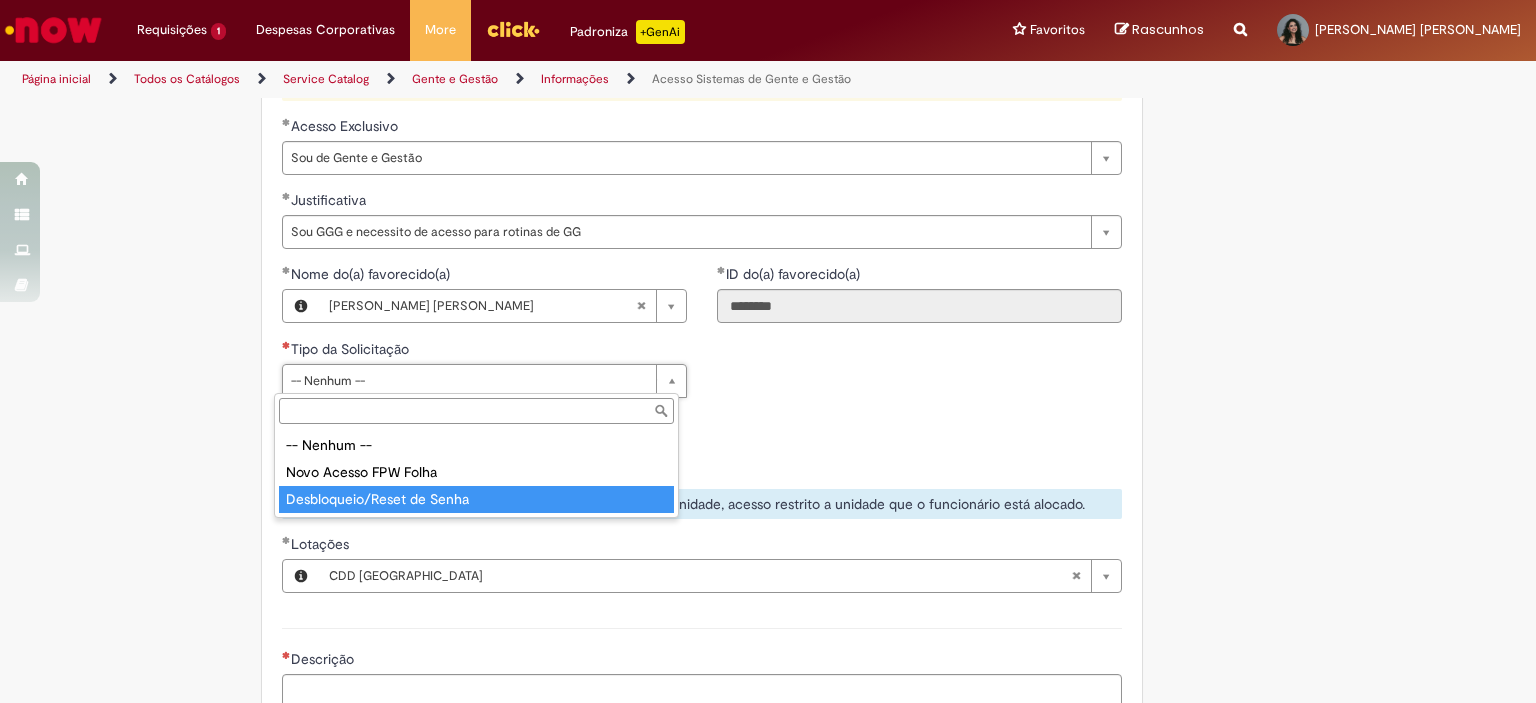 type on "**********" 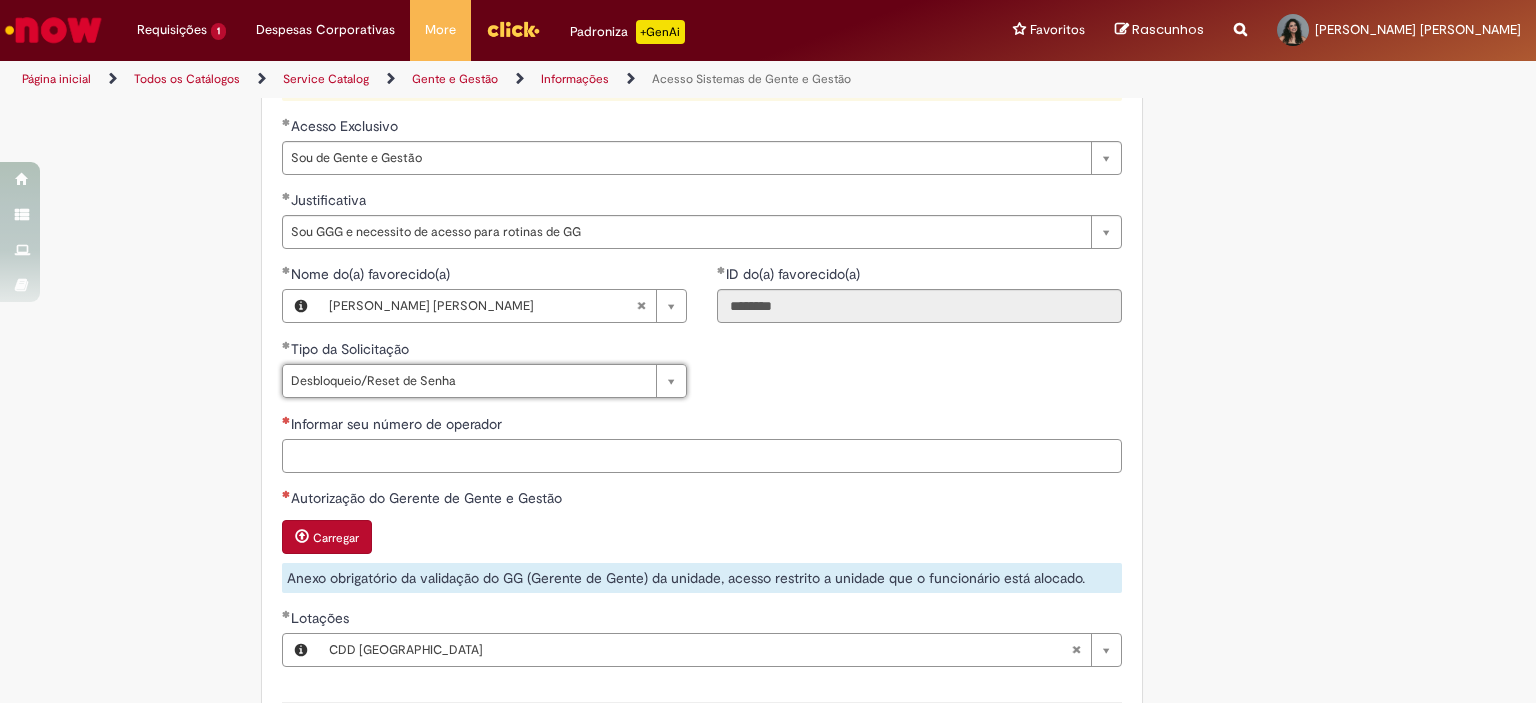 click on "Informar seu número de operador" at bounding box center (702, 456) 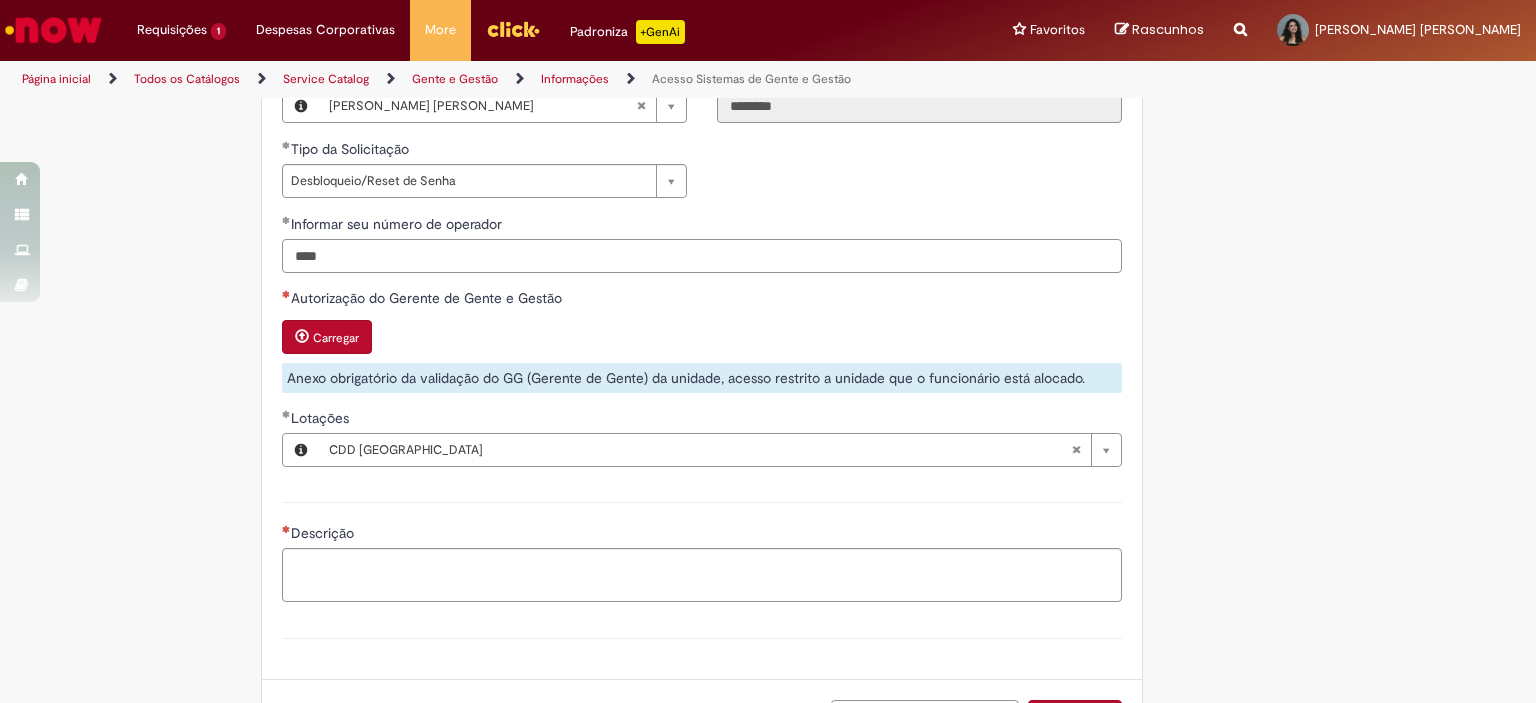 scroll, scrollTop: 1227, scrollLeft: 0, axis: vertical 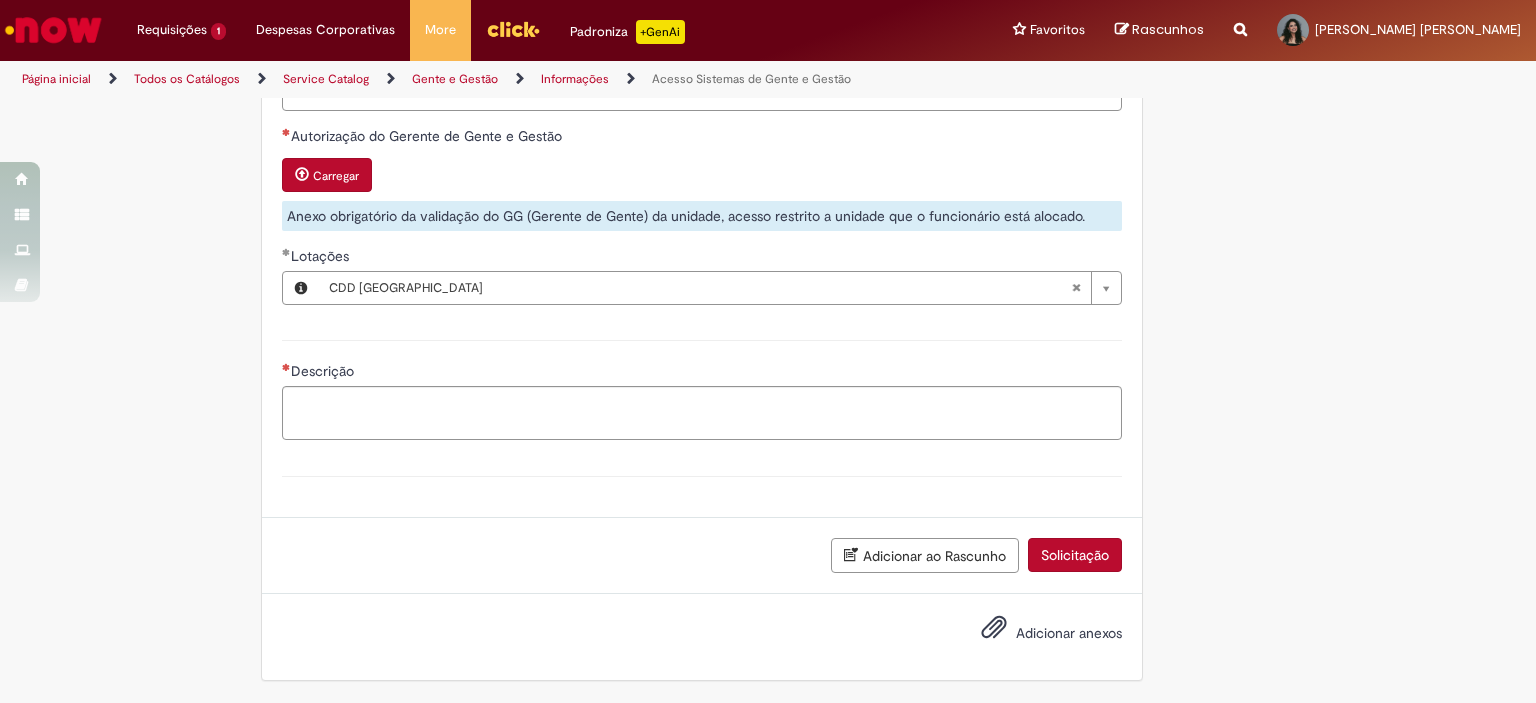 type on "****" 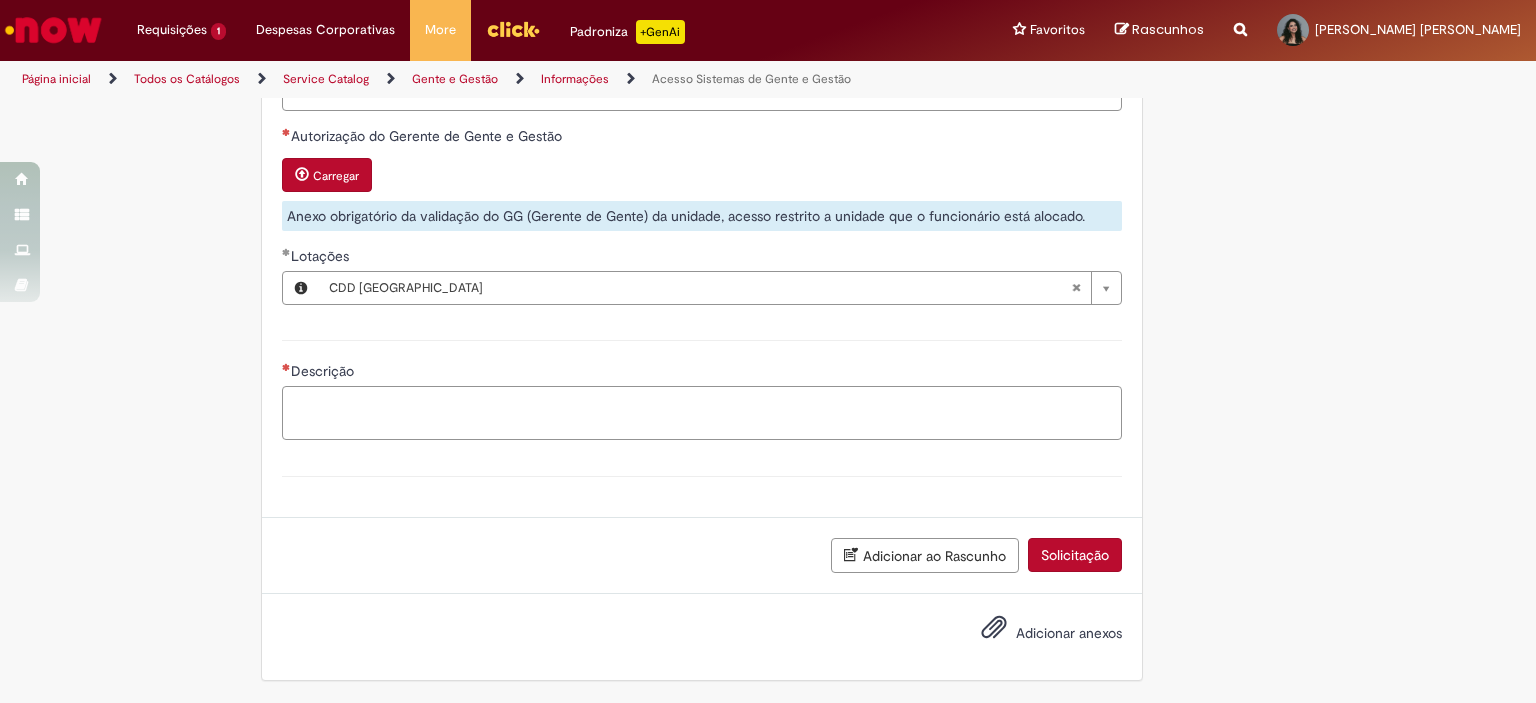 click on "Descrição" at bounding box center [702, 413] 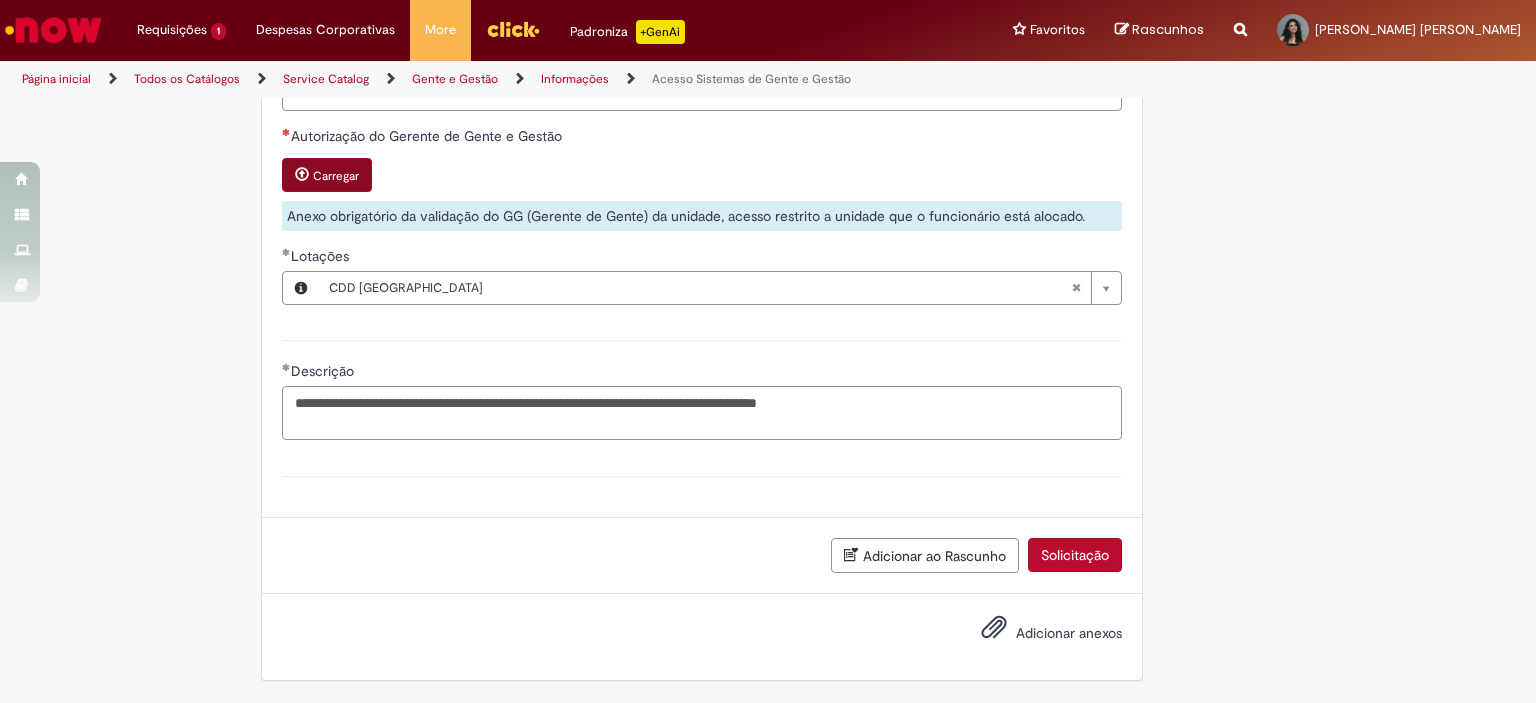 scroll, scrollTop: 1027, scrollLeft: 0, axis: vertical 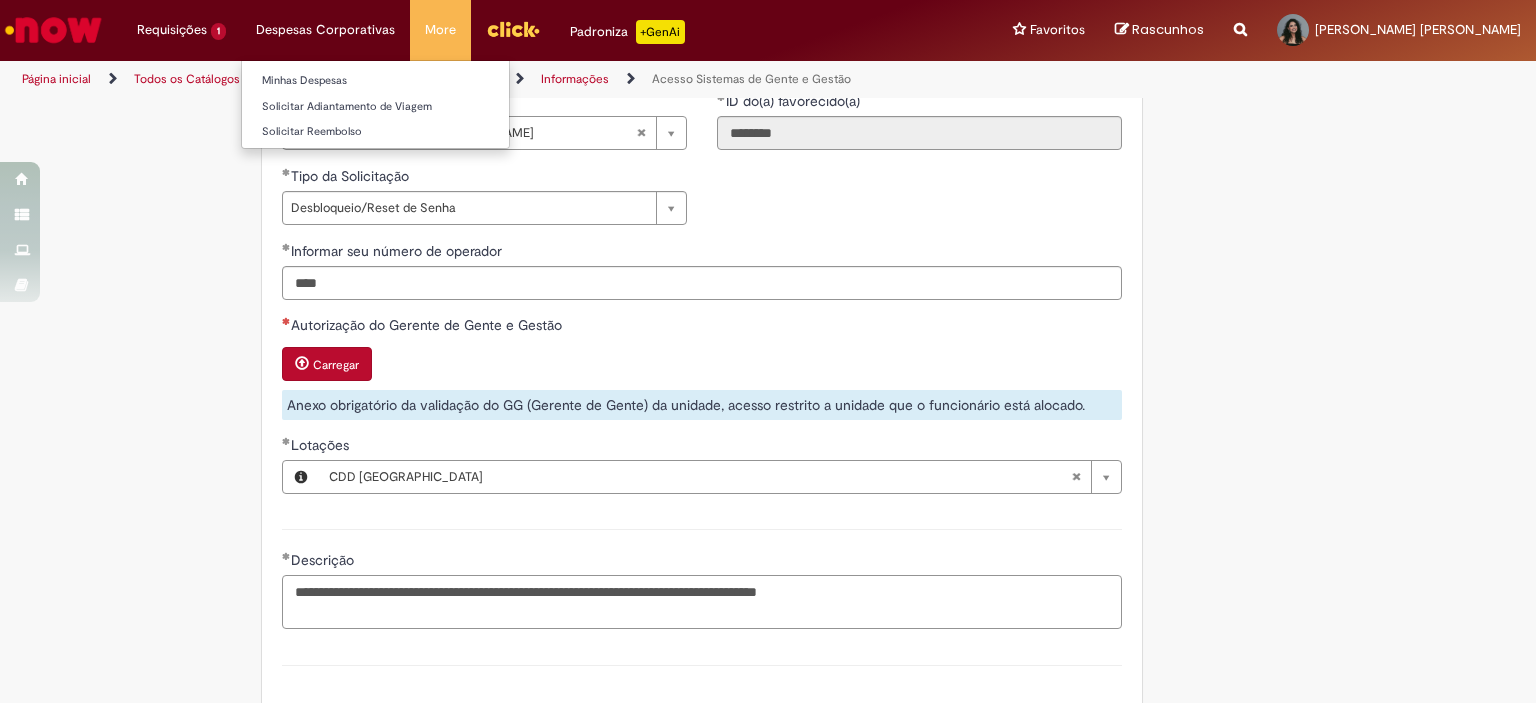 type on "**********" 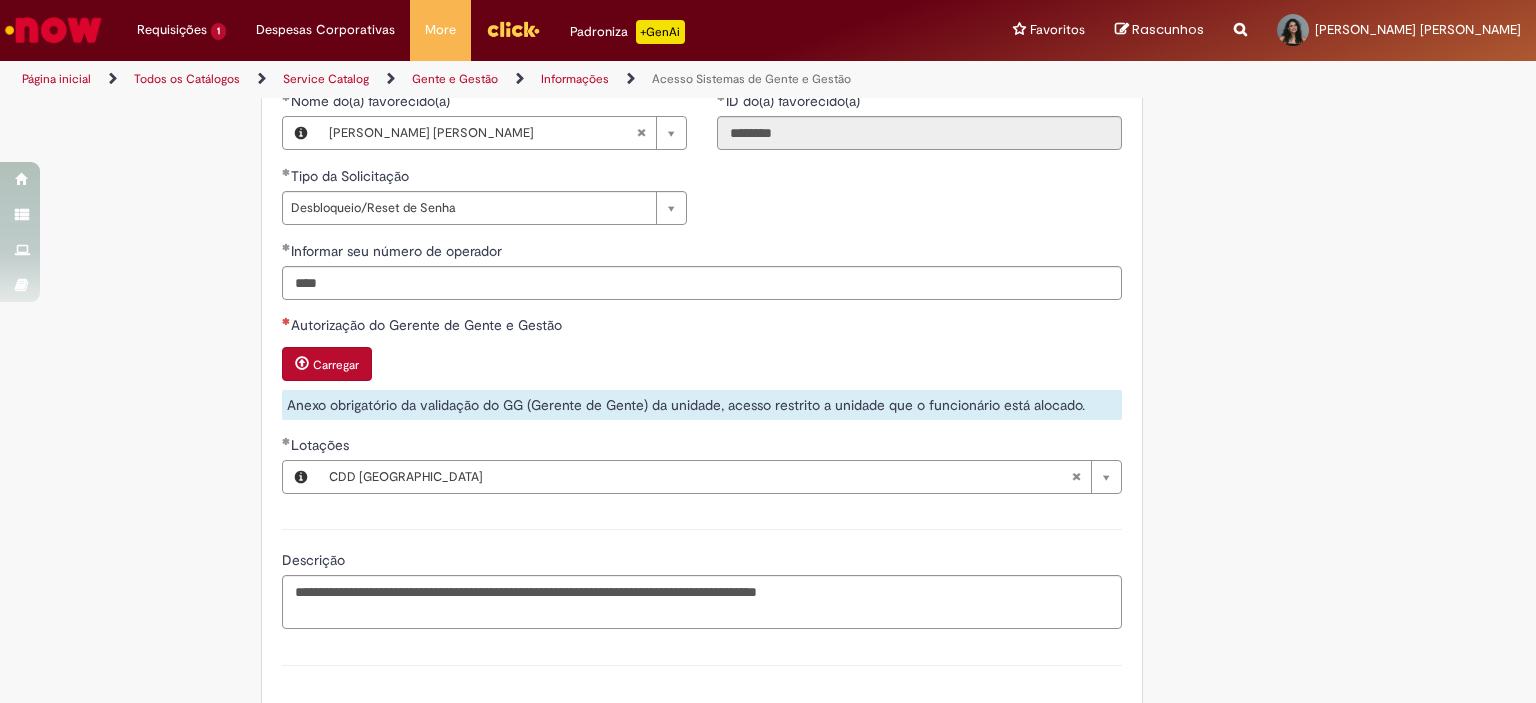 click at bounding box center [53, 30] 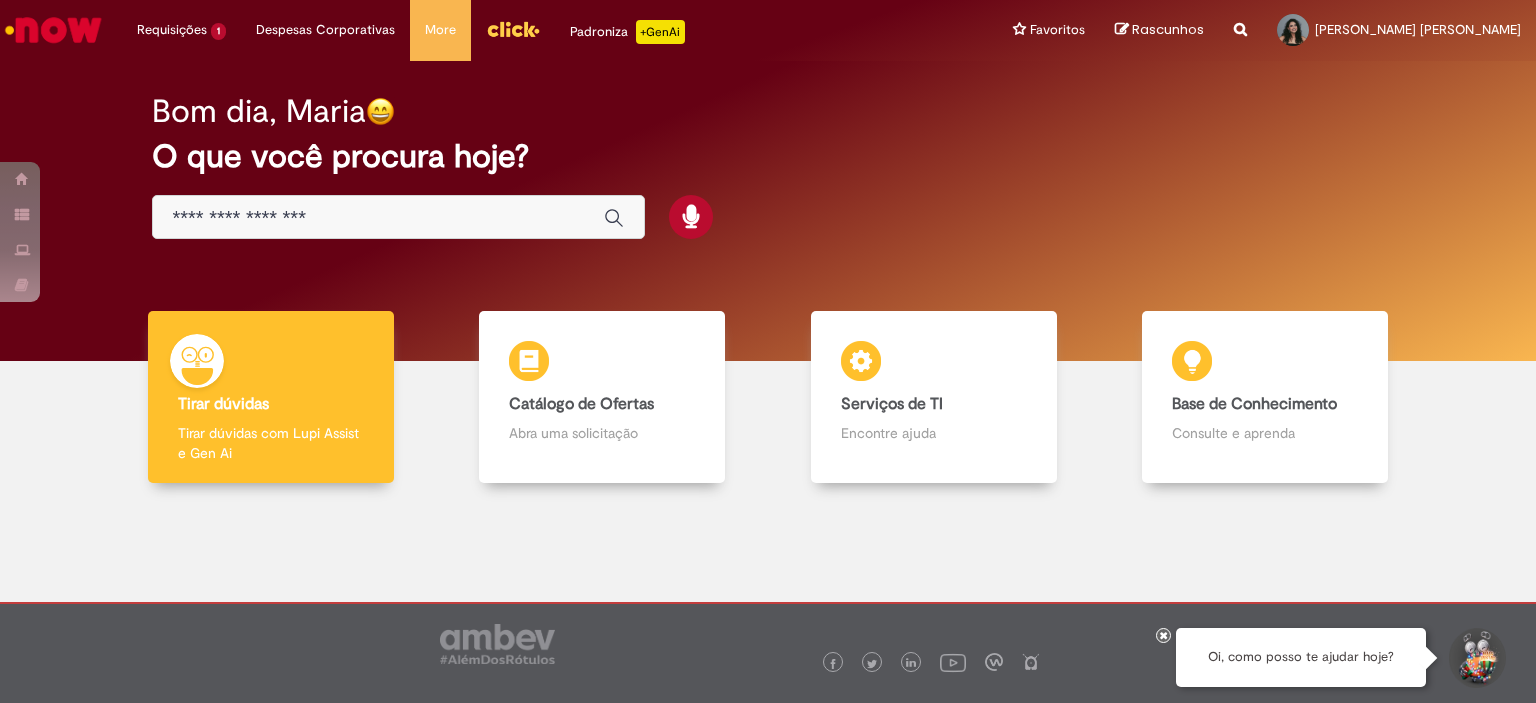 scroll, scrollTop: 0, scrollLeft: 0, axis: both 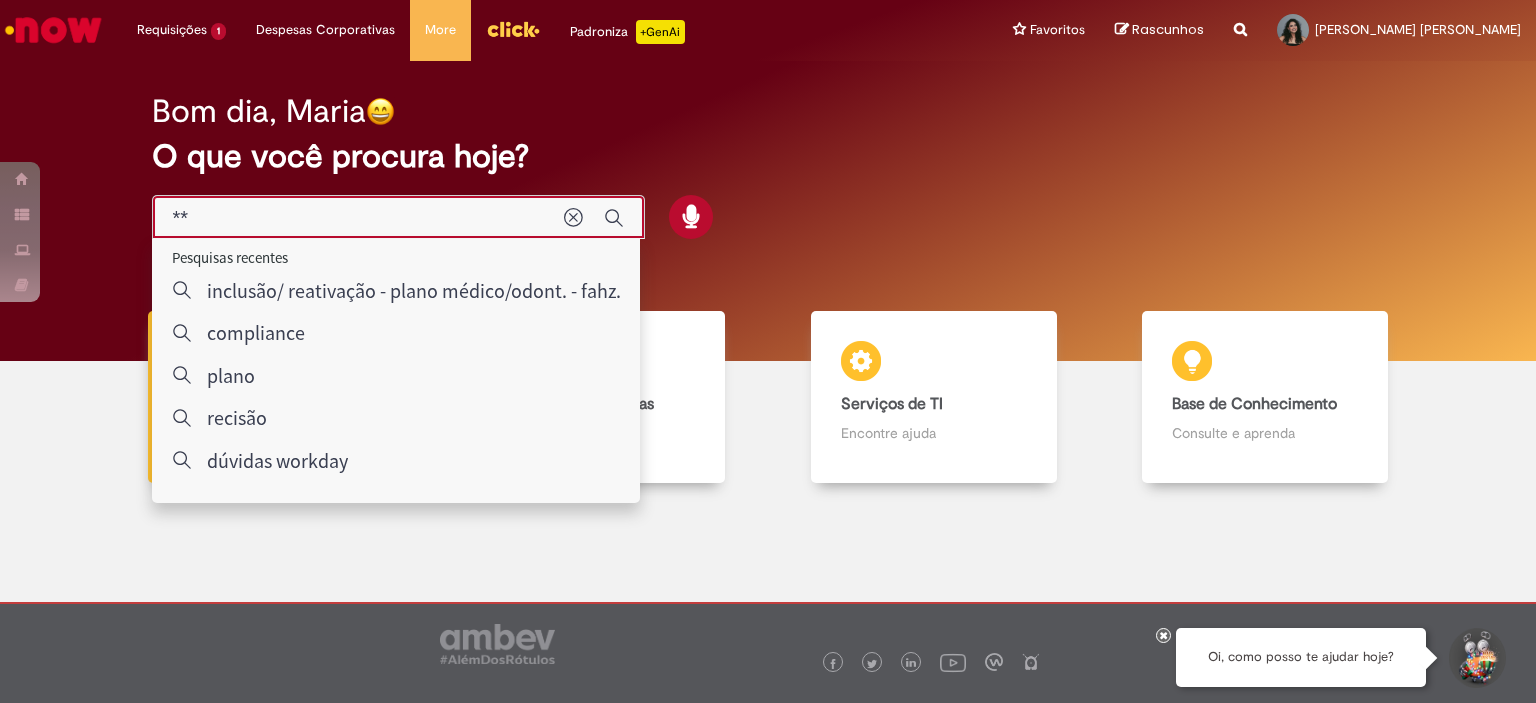 type on "*" 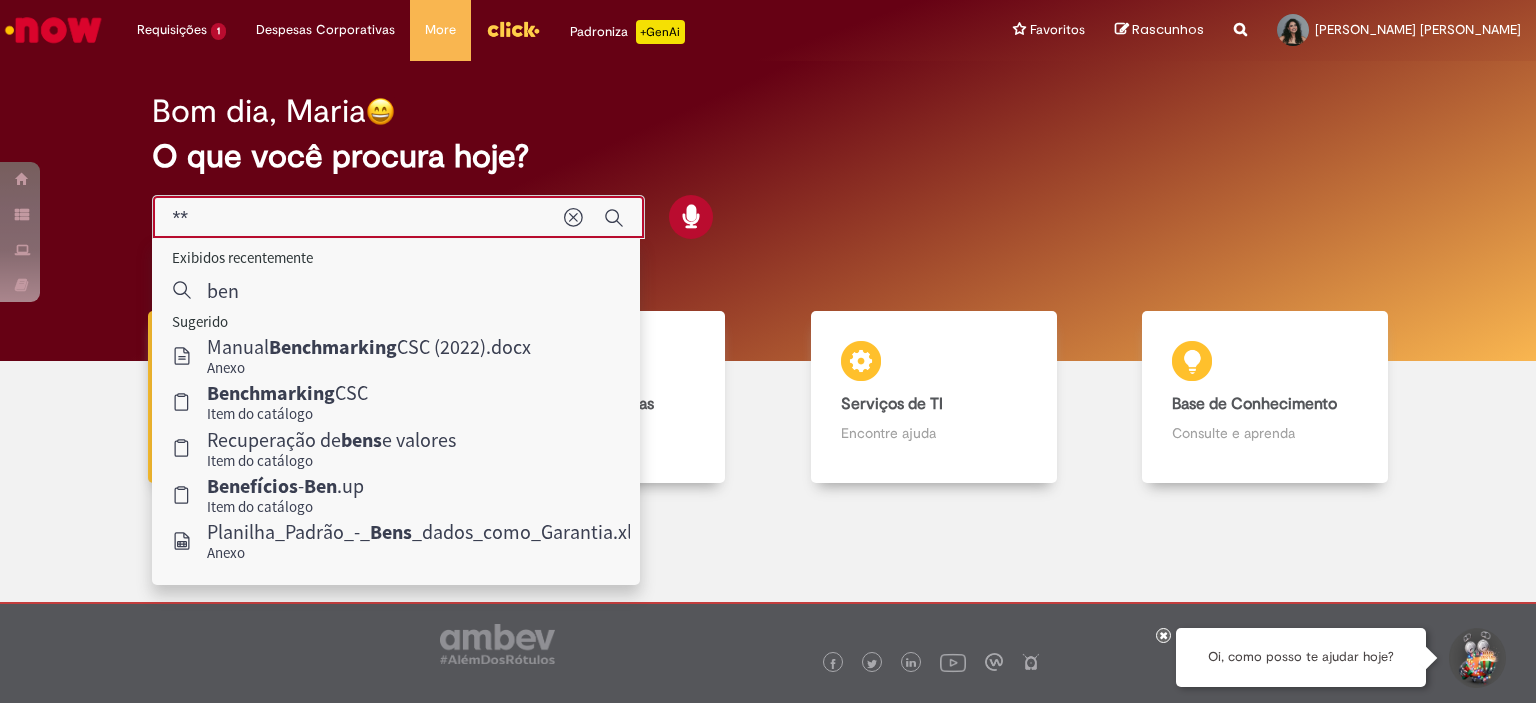 type on "*" 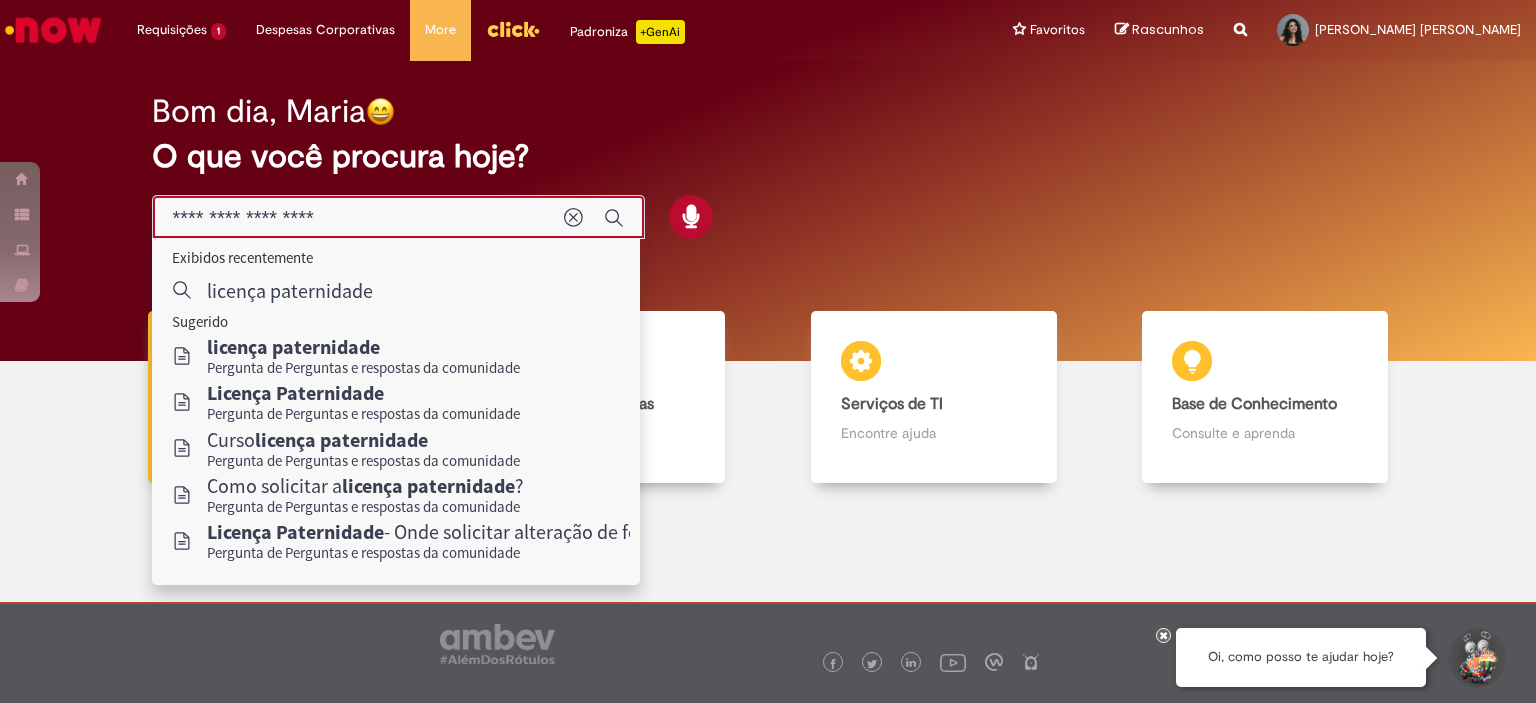 type on "**********" 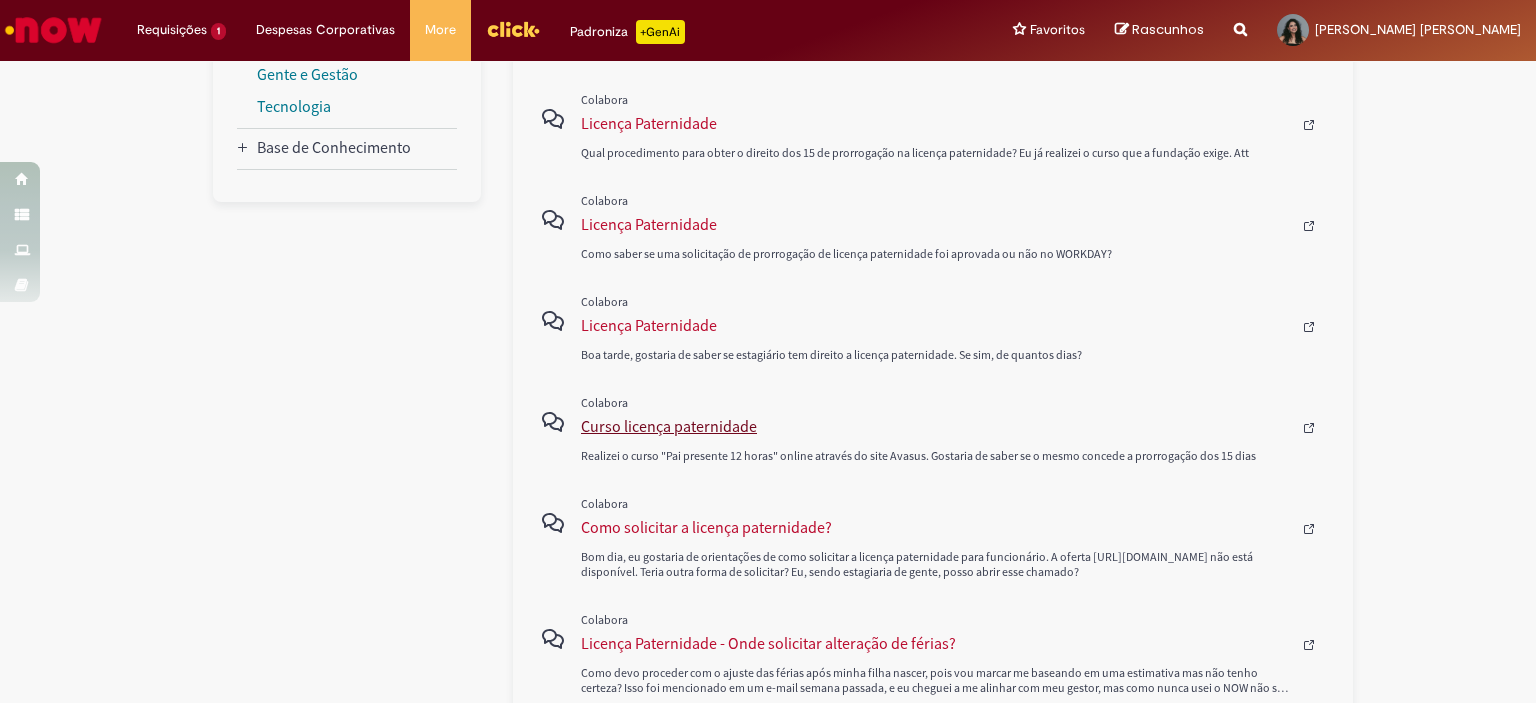 scroll, scrollTop: 800, scrollLeft: 0, axis: vertical 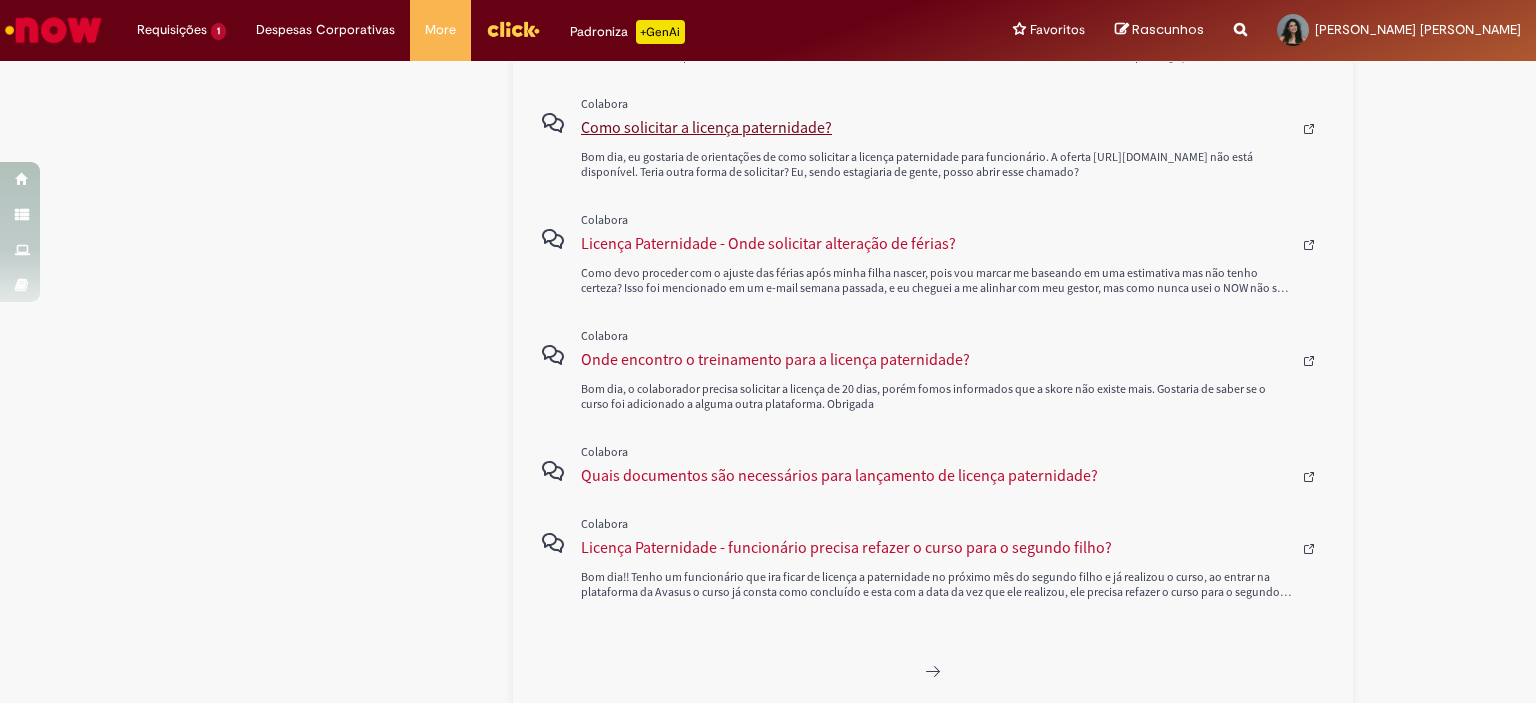click on "Como solicitar a licença paternidade?" at bounding box center [936, 127] 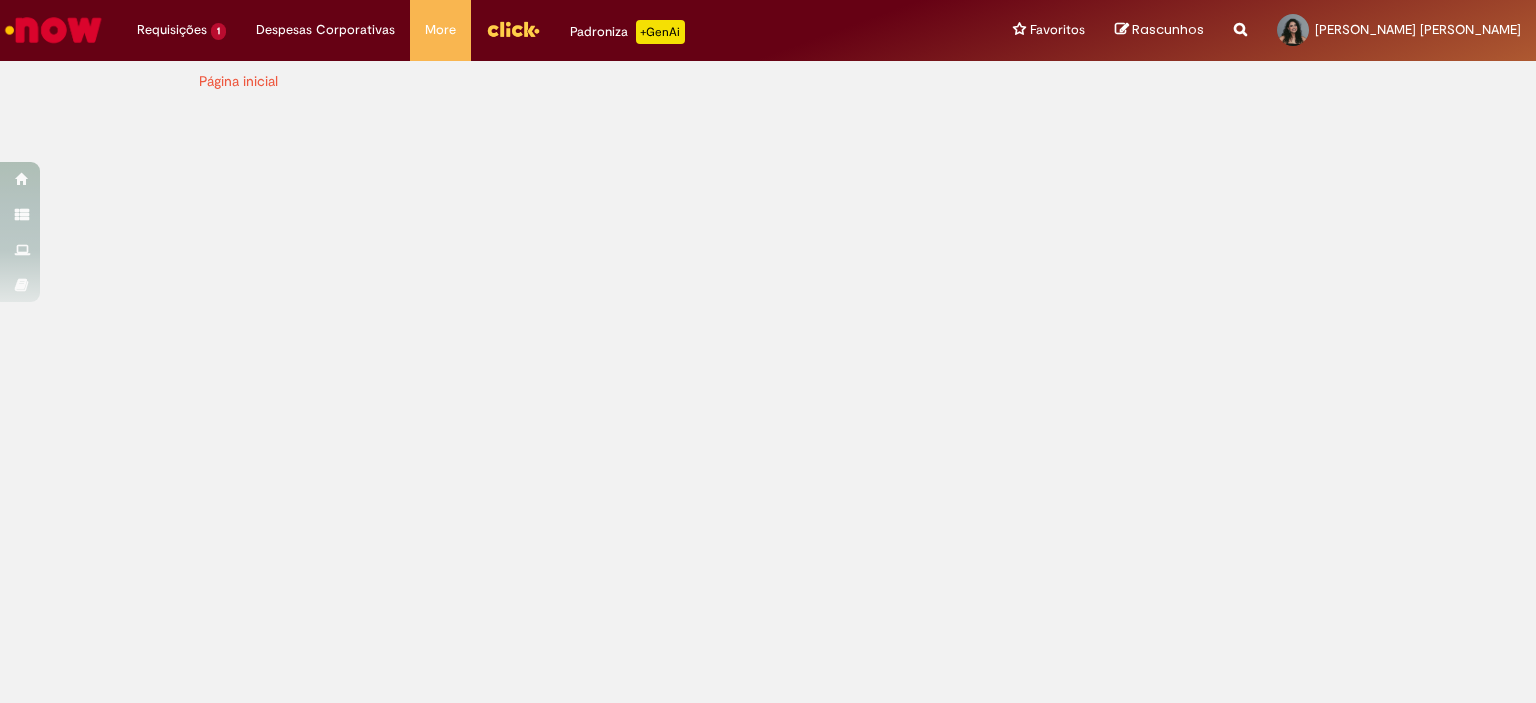 scroll, scrollTop: 0, scrollLeft: 0, axis: both 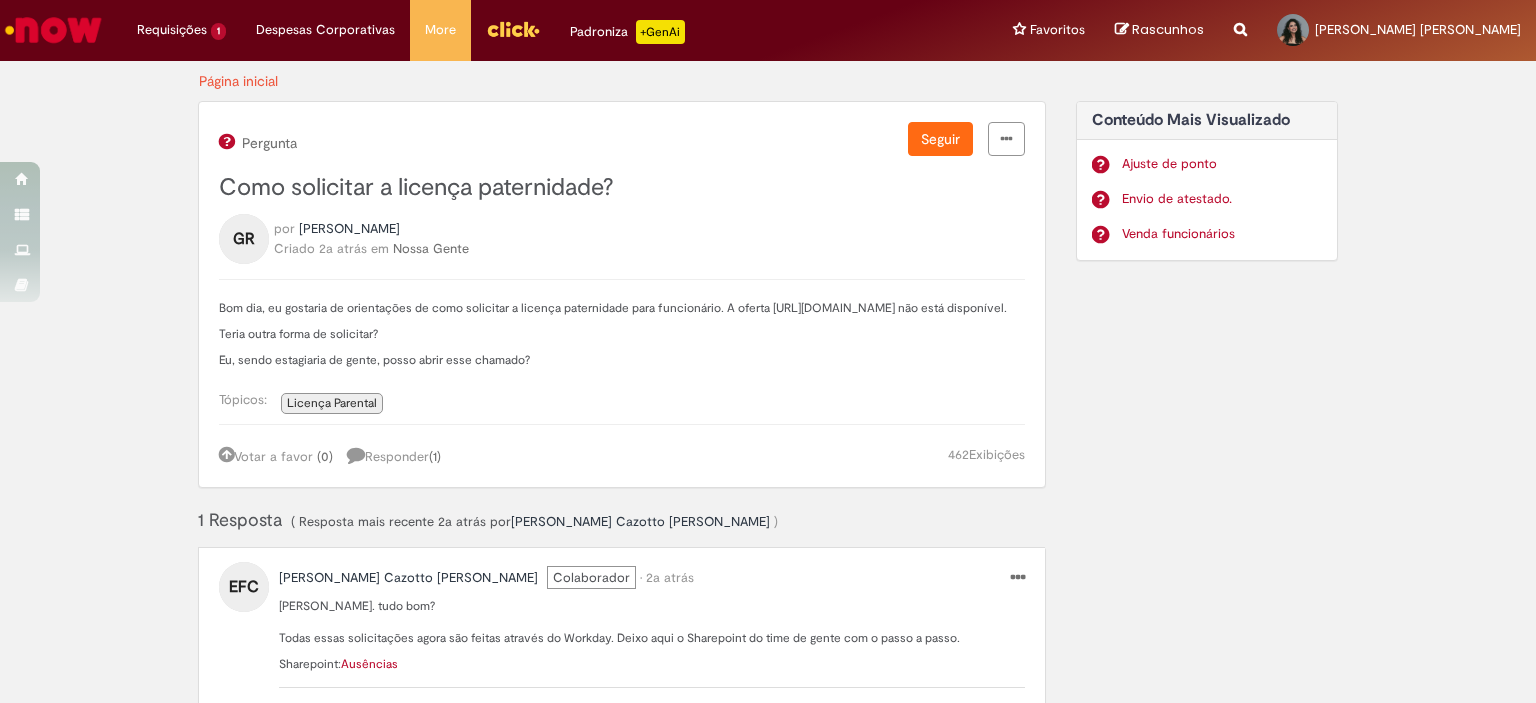 drag, startPoint x: 760, startPoint y: 304, endPoint x: 548, endPoint y: 331, distance: 213.71242 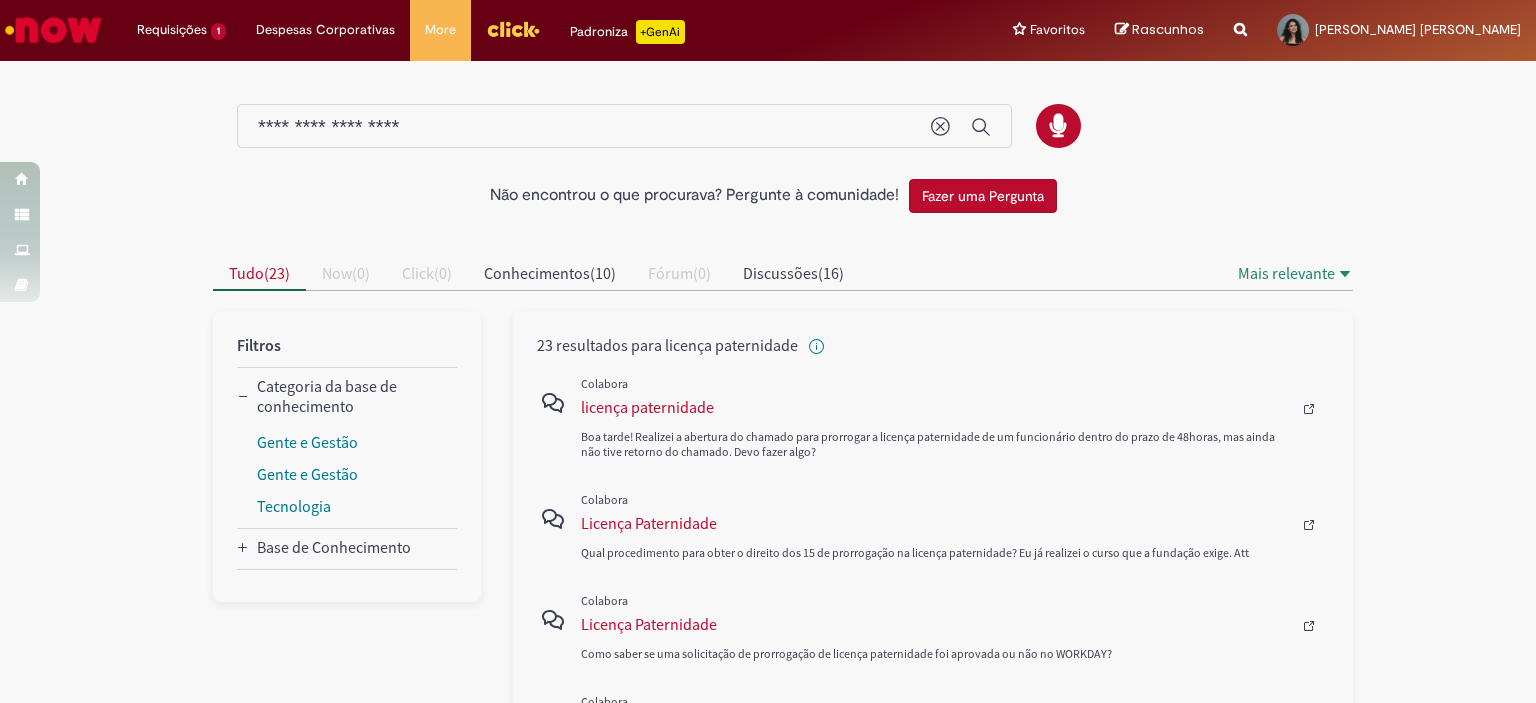 scroll, scrollTop: 200, scrollLeft: 0, axis: vertical 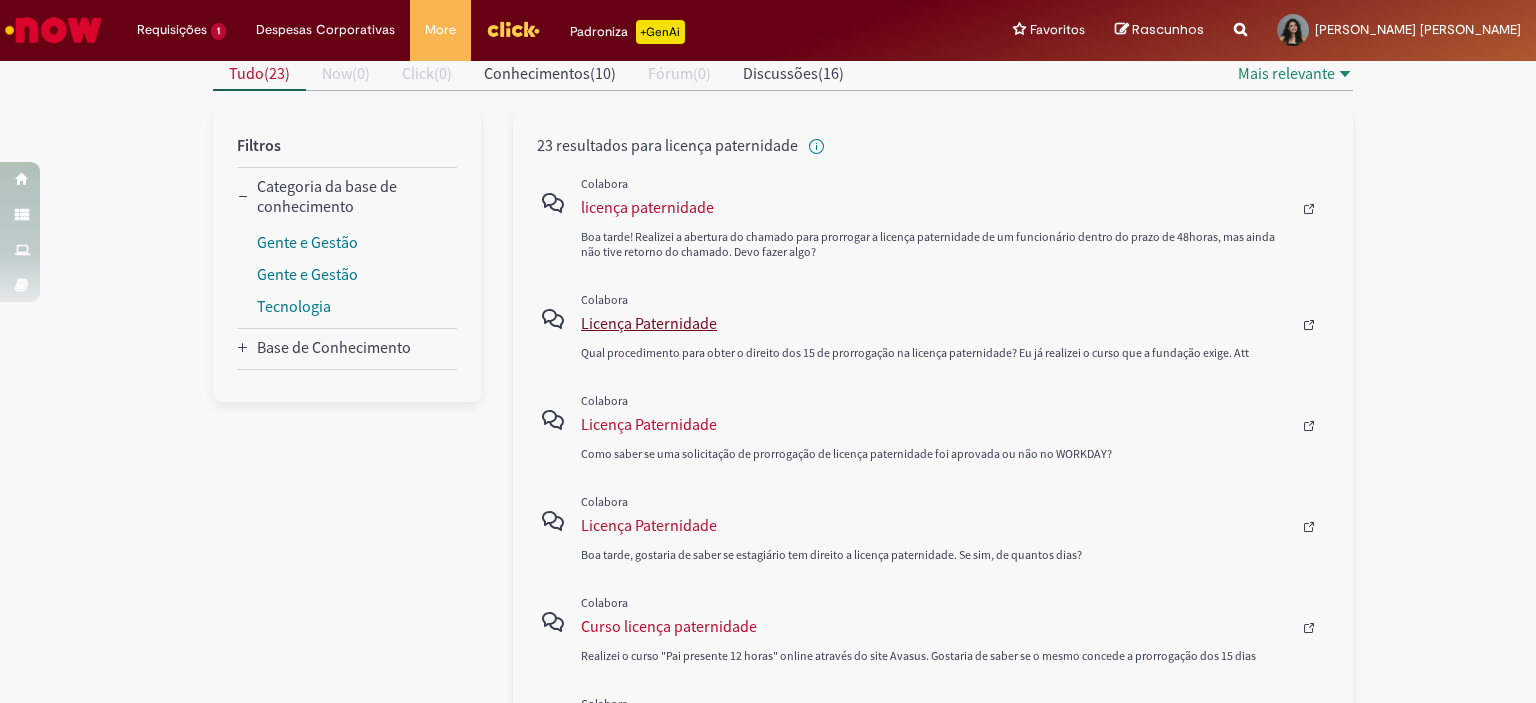 click on "Licença Paternidade" at bounding box center (936, 323) 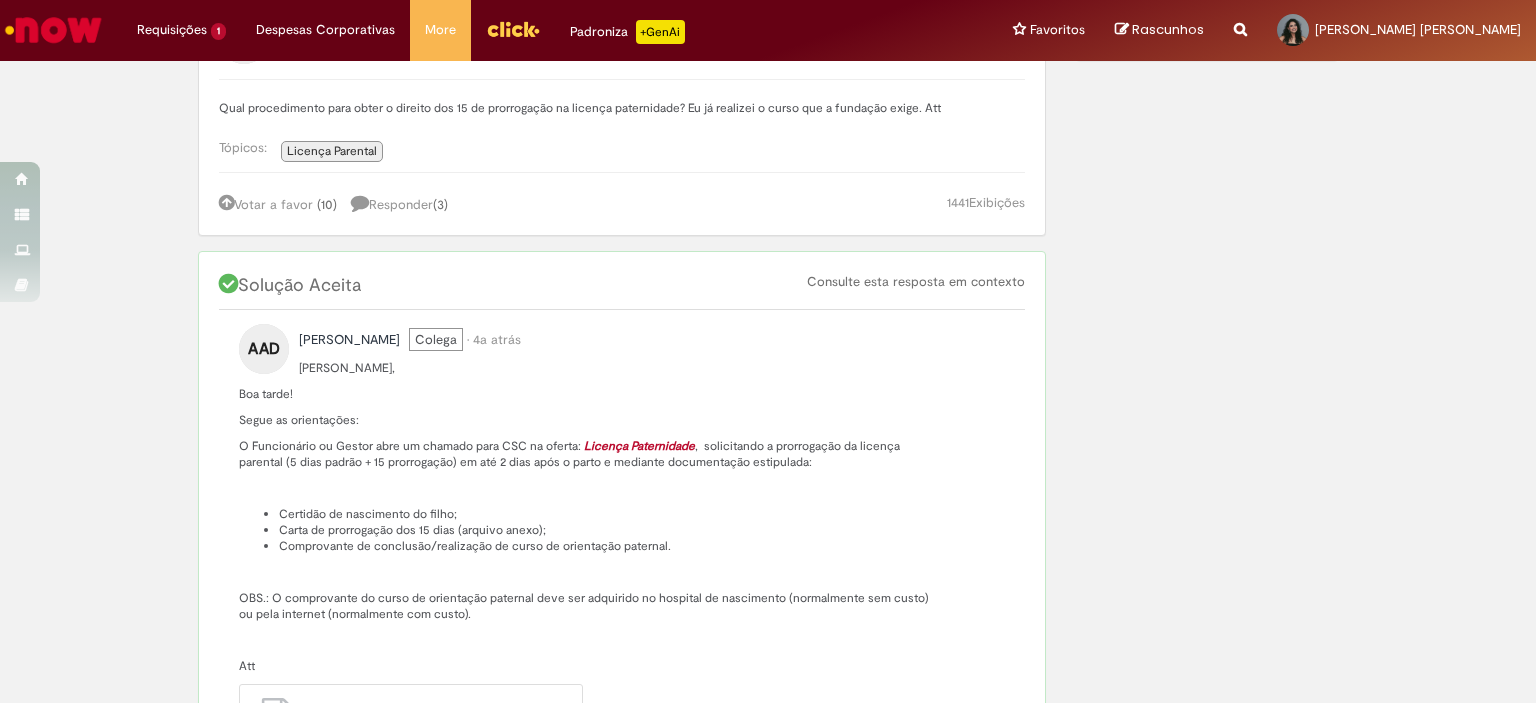 scroll, scrollTop: 300, scrollLeft: 0, axis: vertical 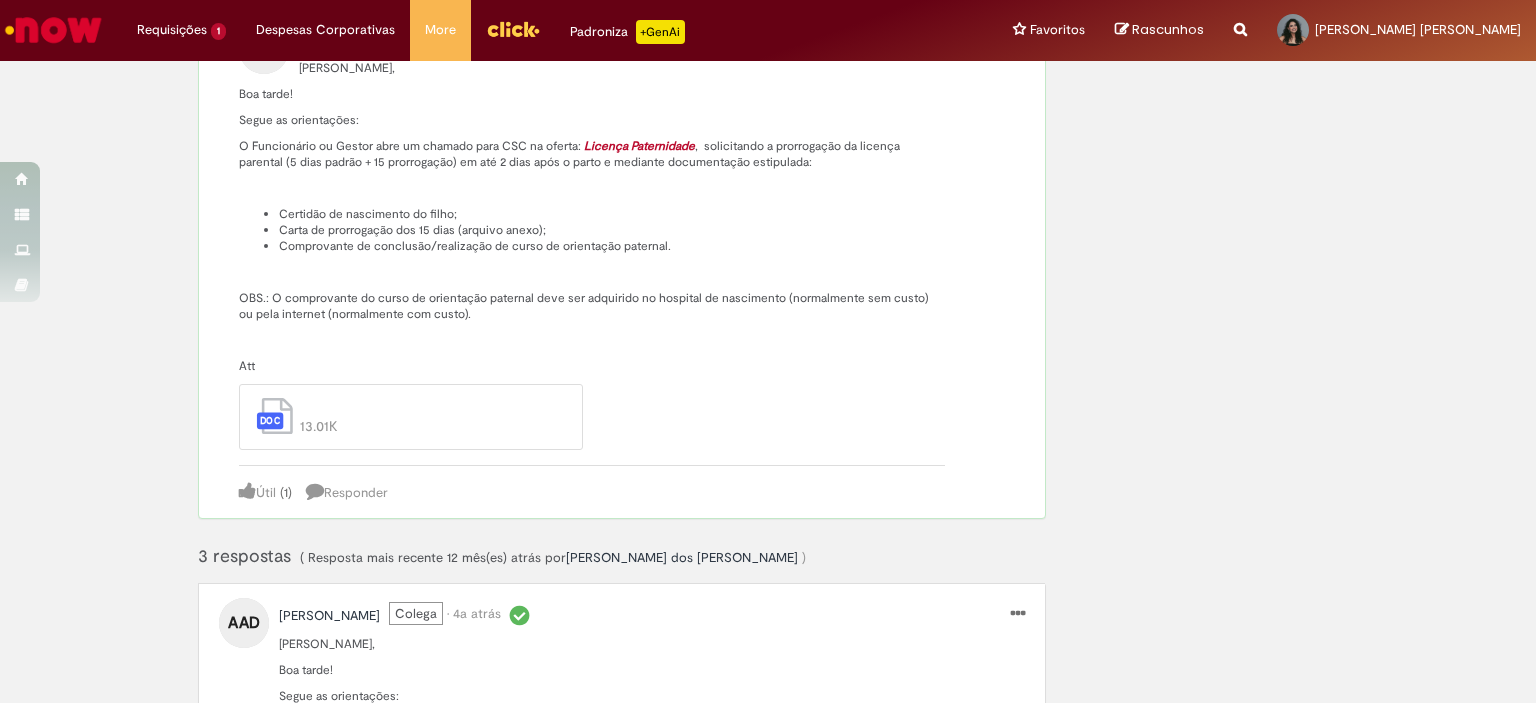 click at bounding box center [53, 30] 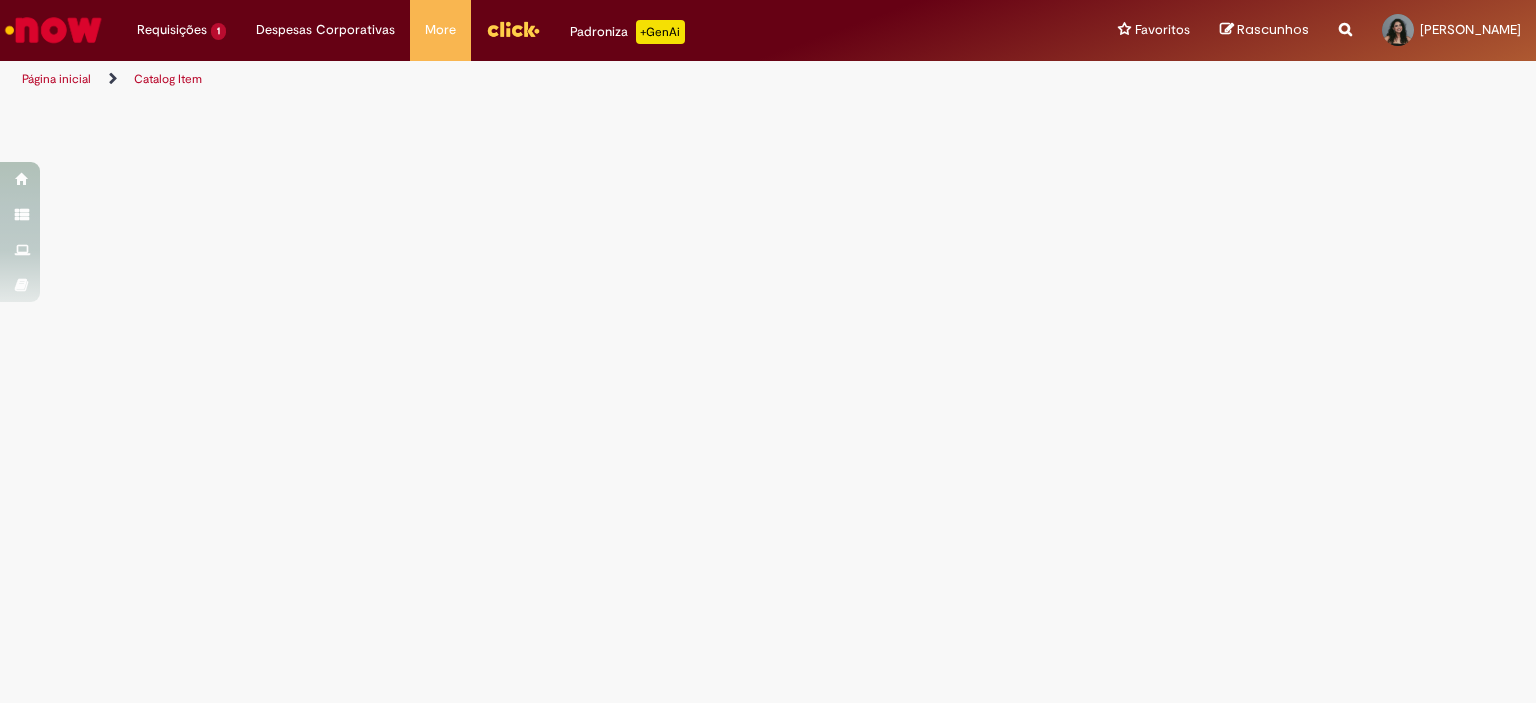 scroll, scrollTop: 0, scrollLeft: 0, axis: both 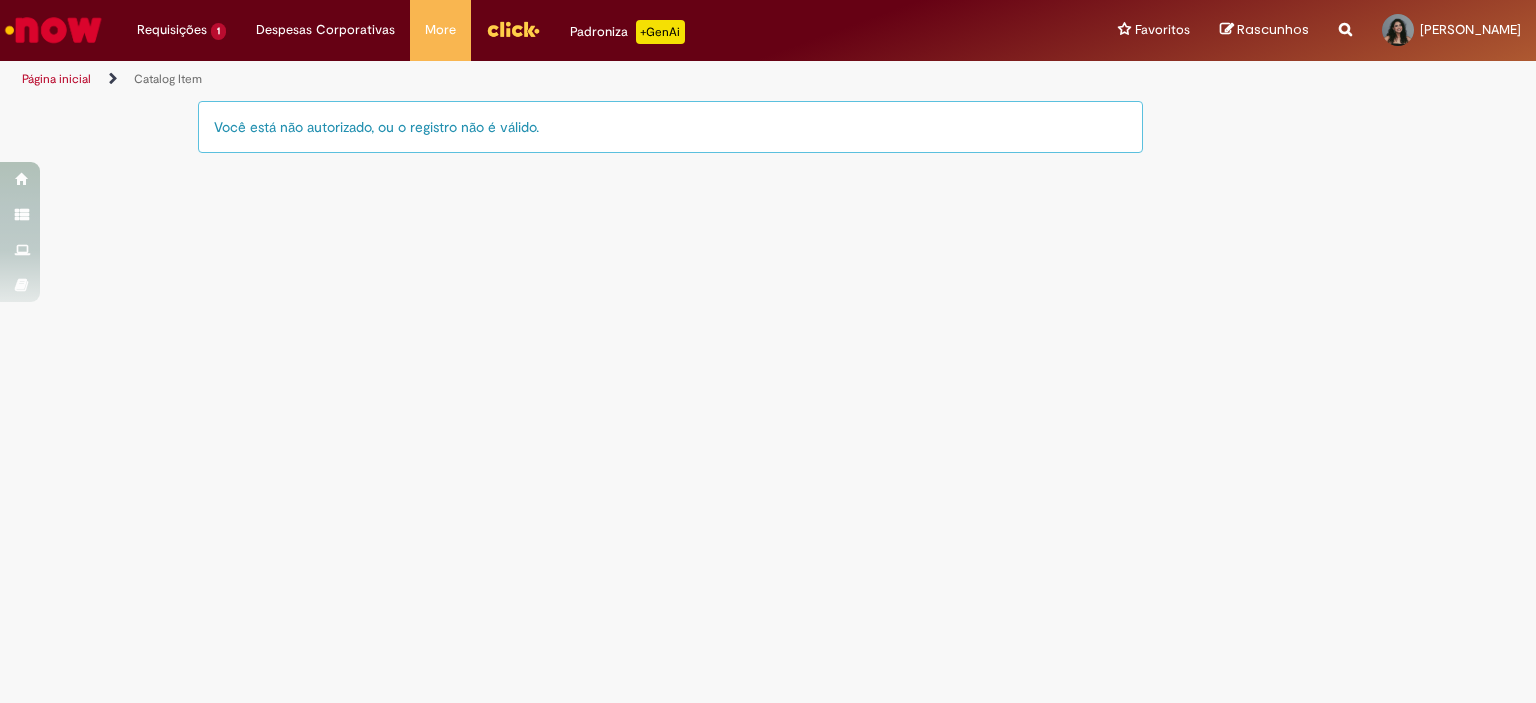click at bounding box center [53, 30] 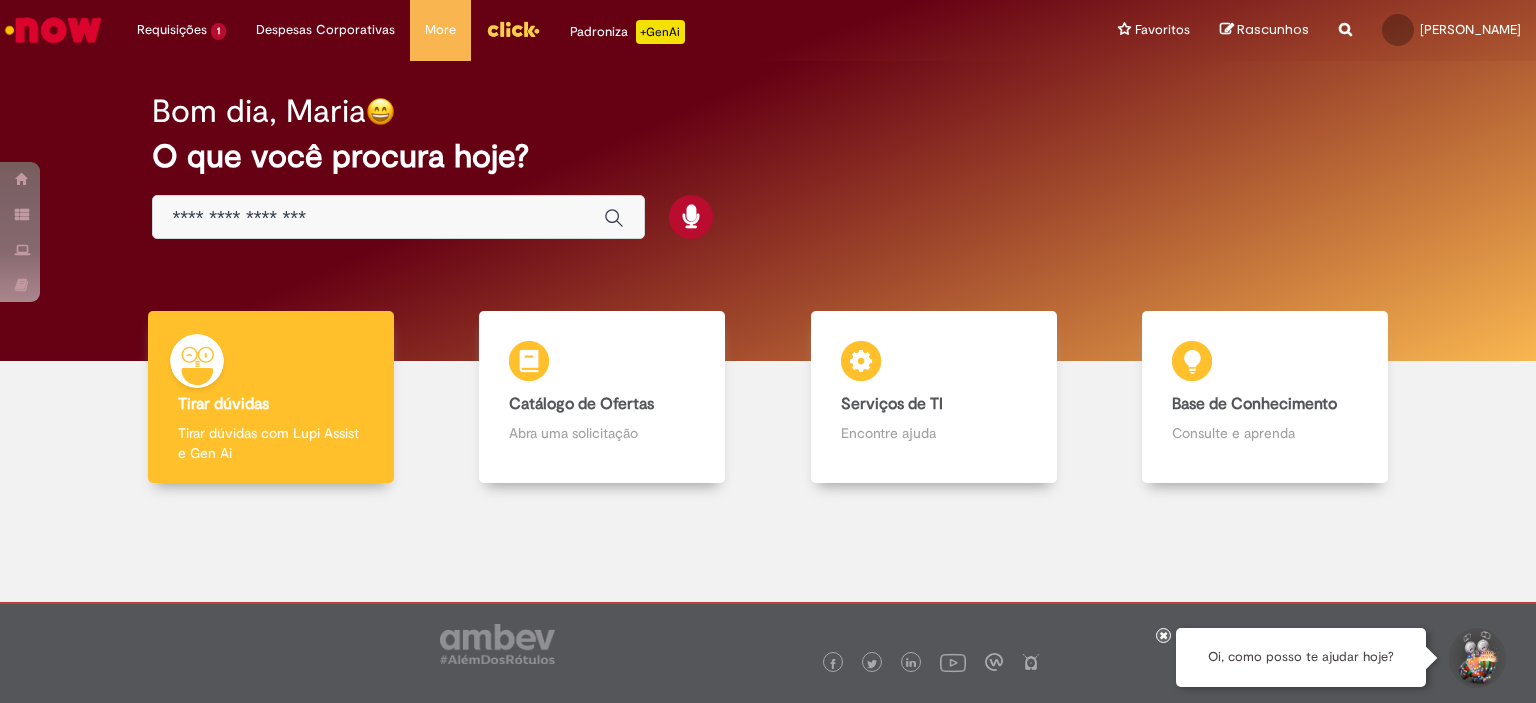 scroll, scrollTop: 0, scrollLeft: 0, axis: both 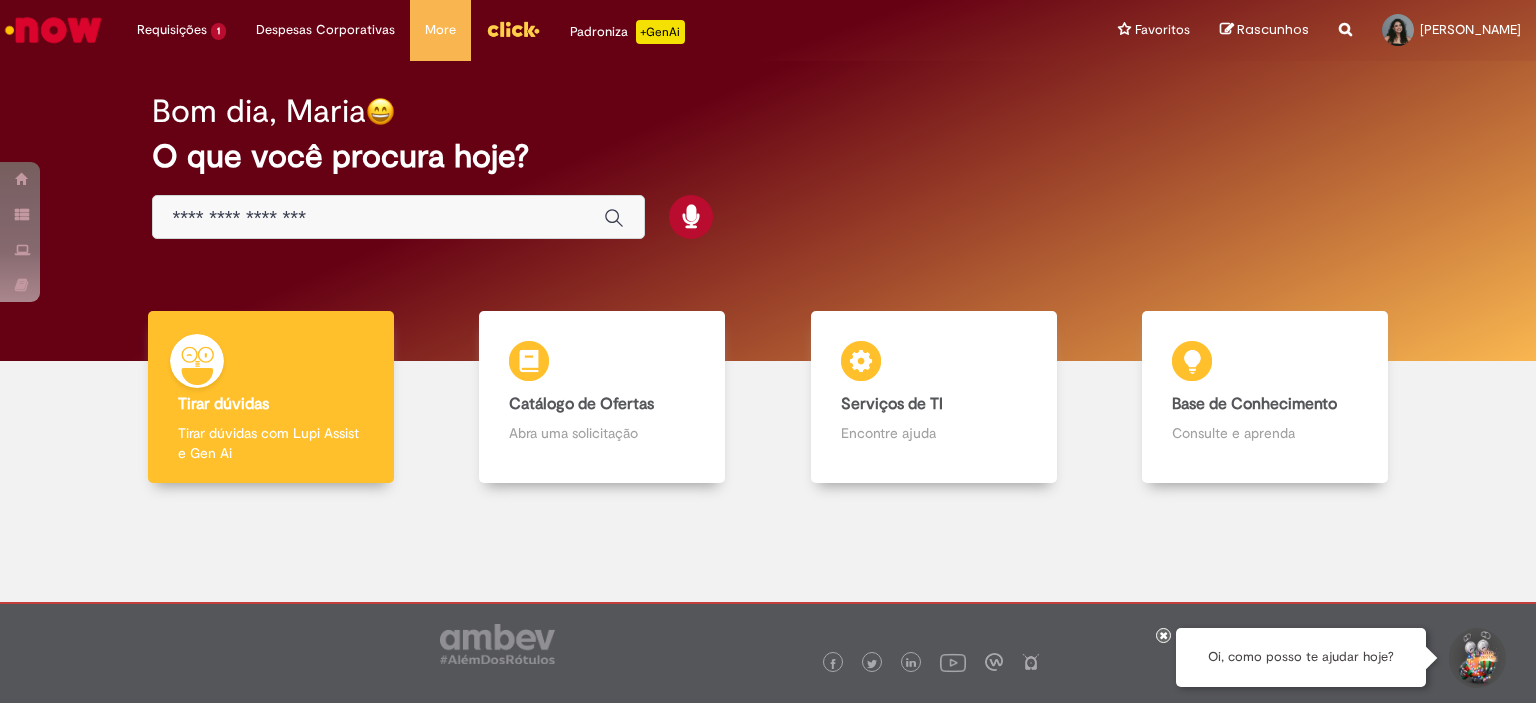 click at bounding box center (378, 218) 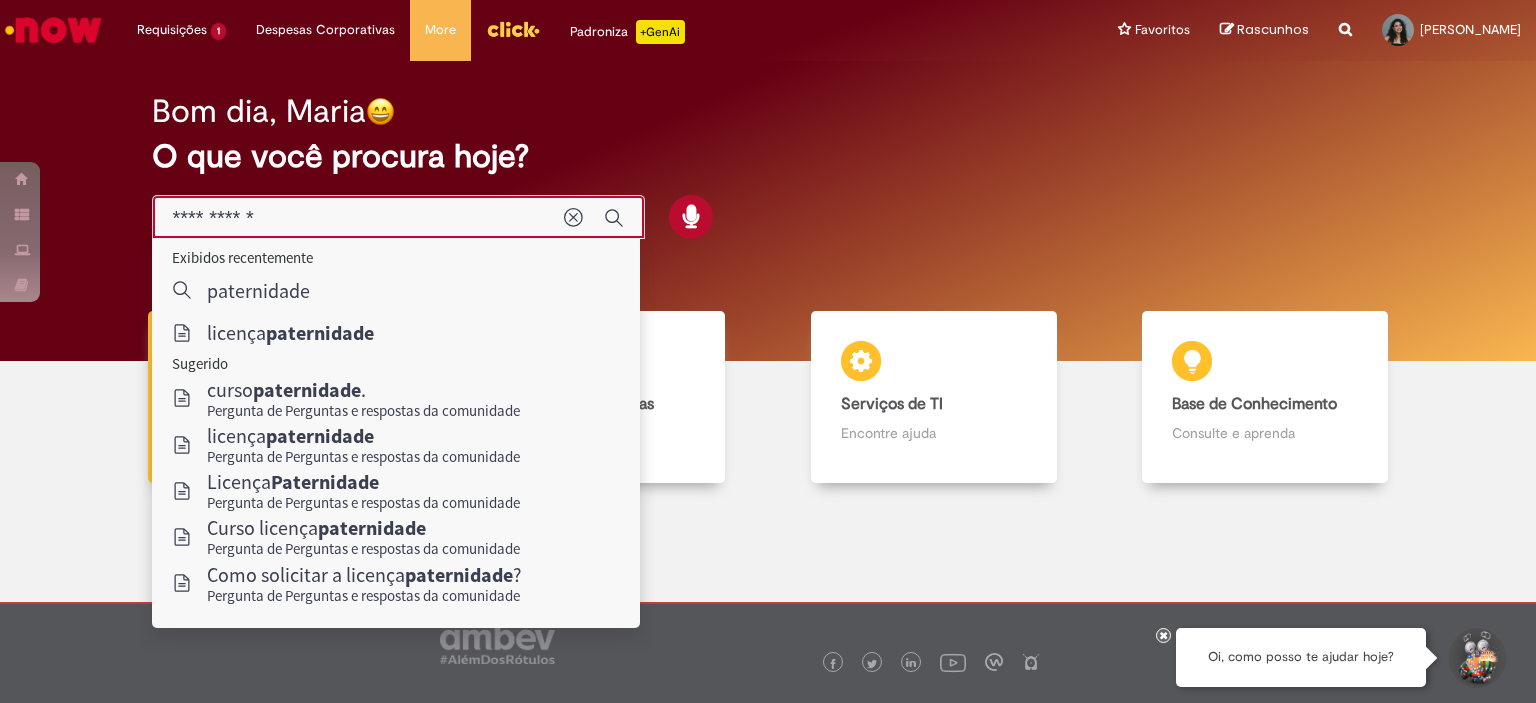 type on "**********" 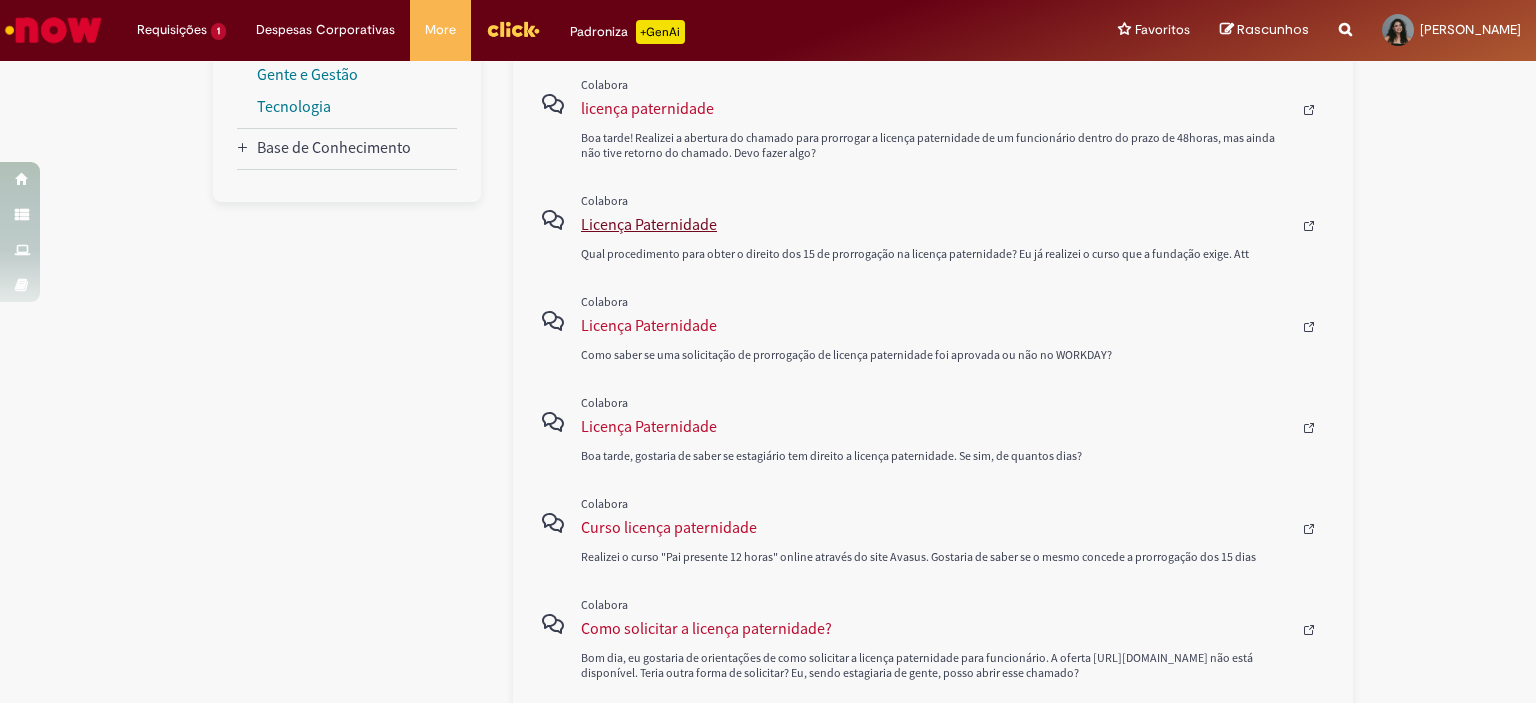 scroll, scrollTop: 300, scrollLeft: 0, axis: vertical 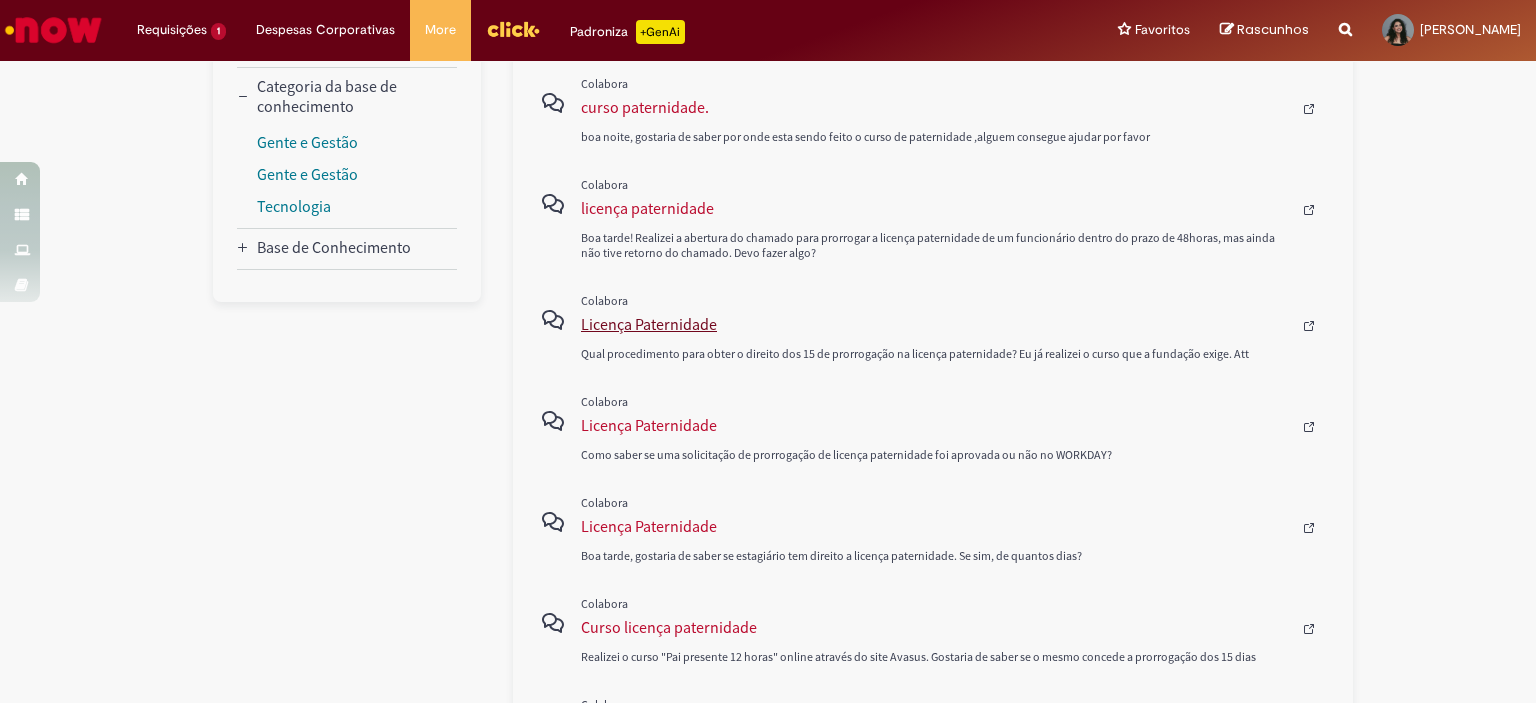 click on "Licença Paternidade" at bounding box center (936, 324) 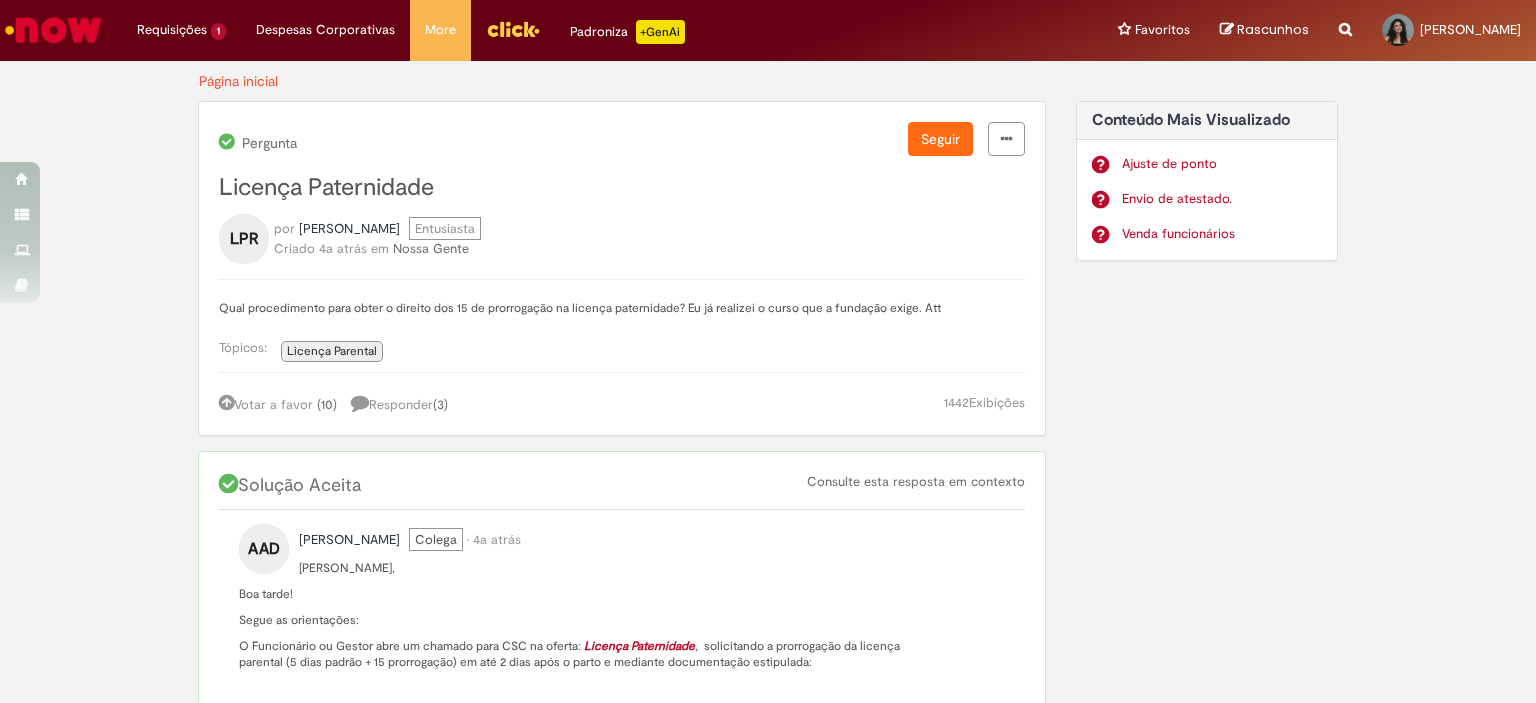scroll, scrollTop: 200, scrollLeft: 0, axis: vertical 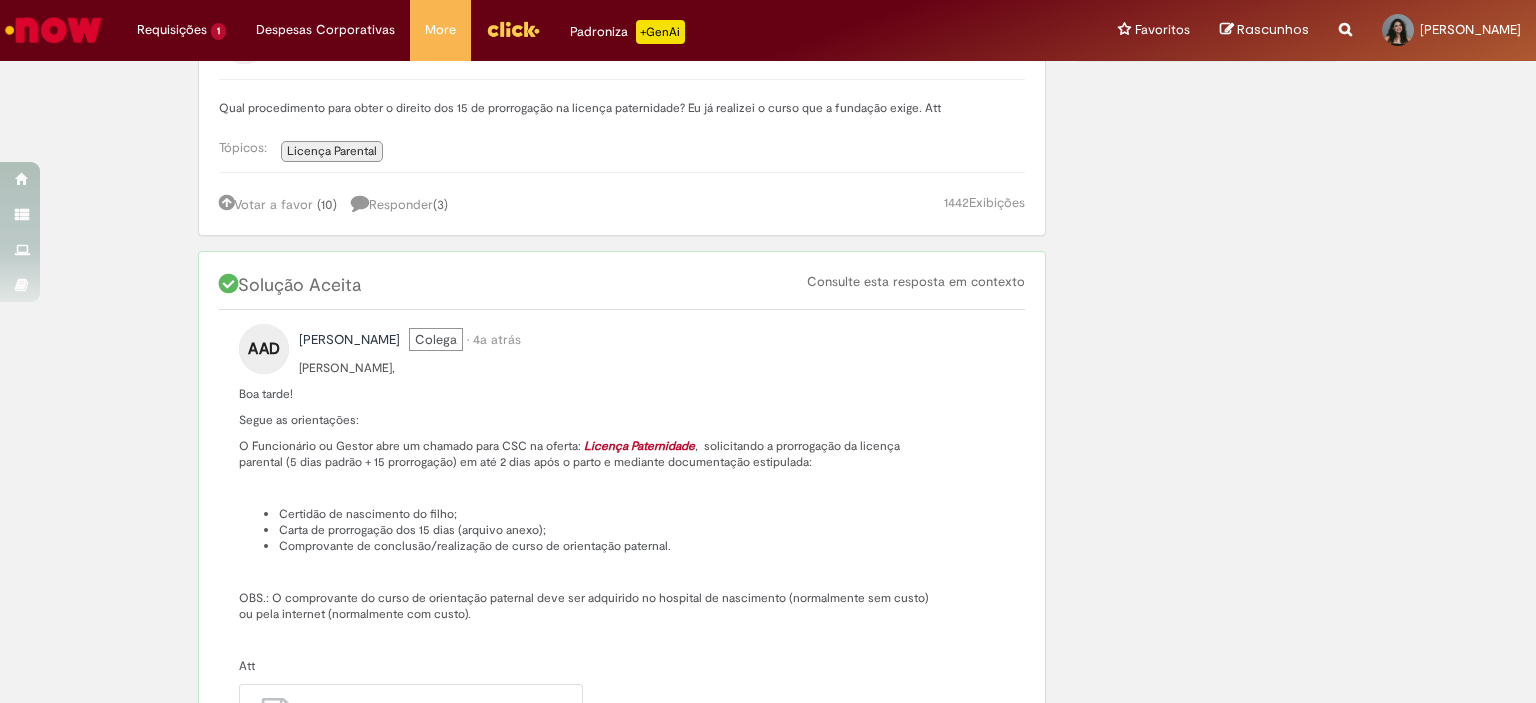 click at bounding box center (53, 30) 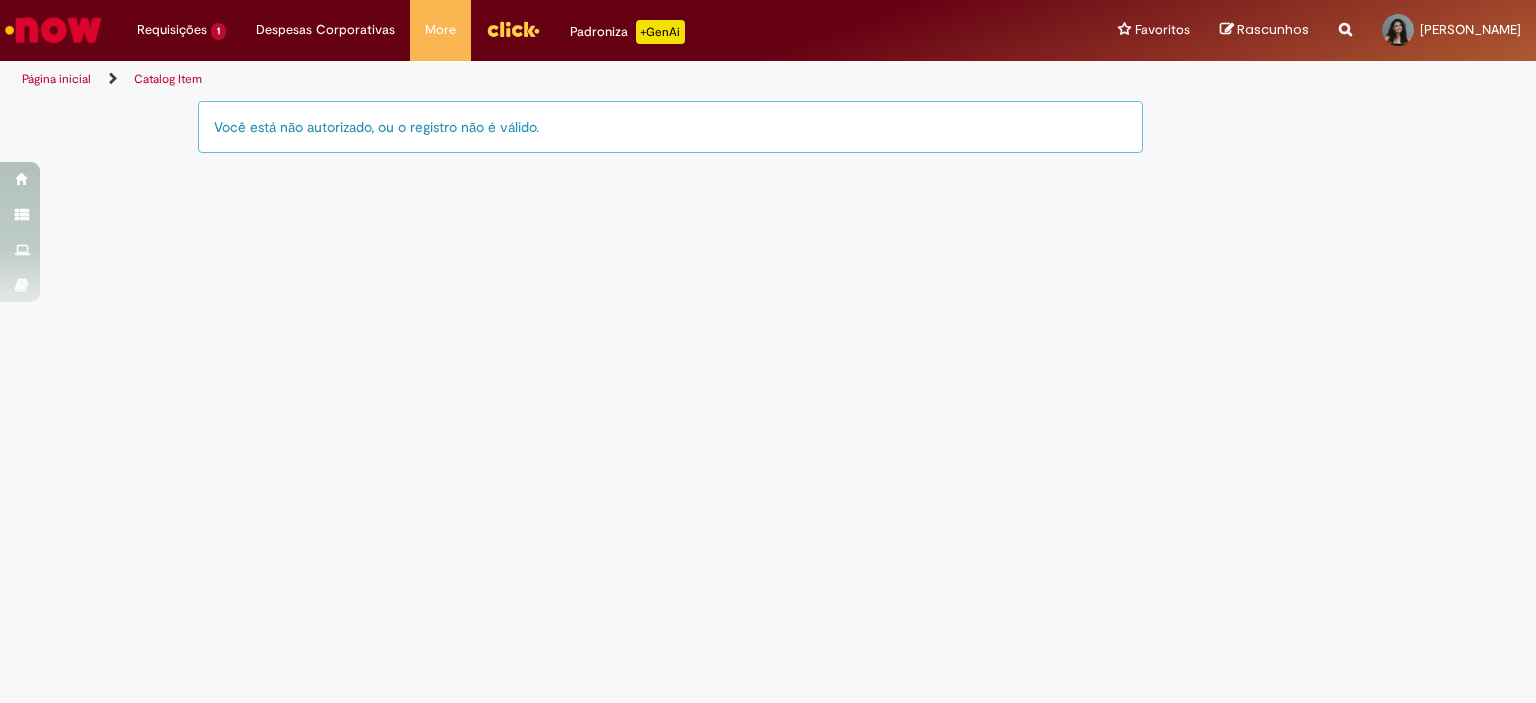 scroll, scrollTop: 0, scrollLeft: 0, axis: both 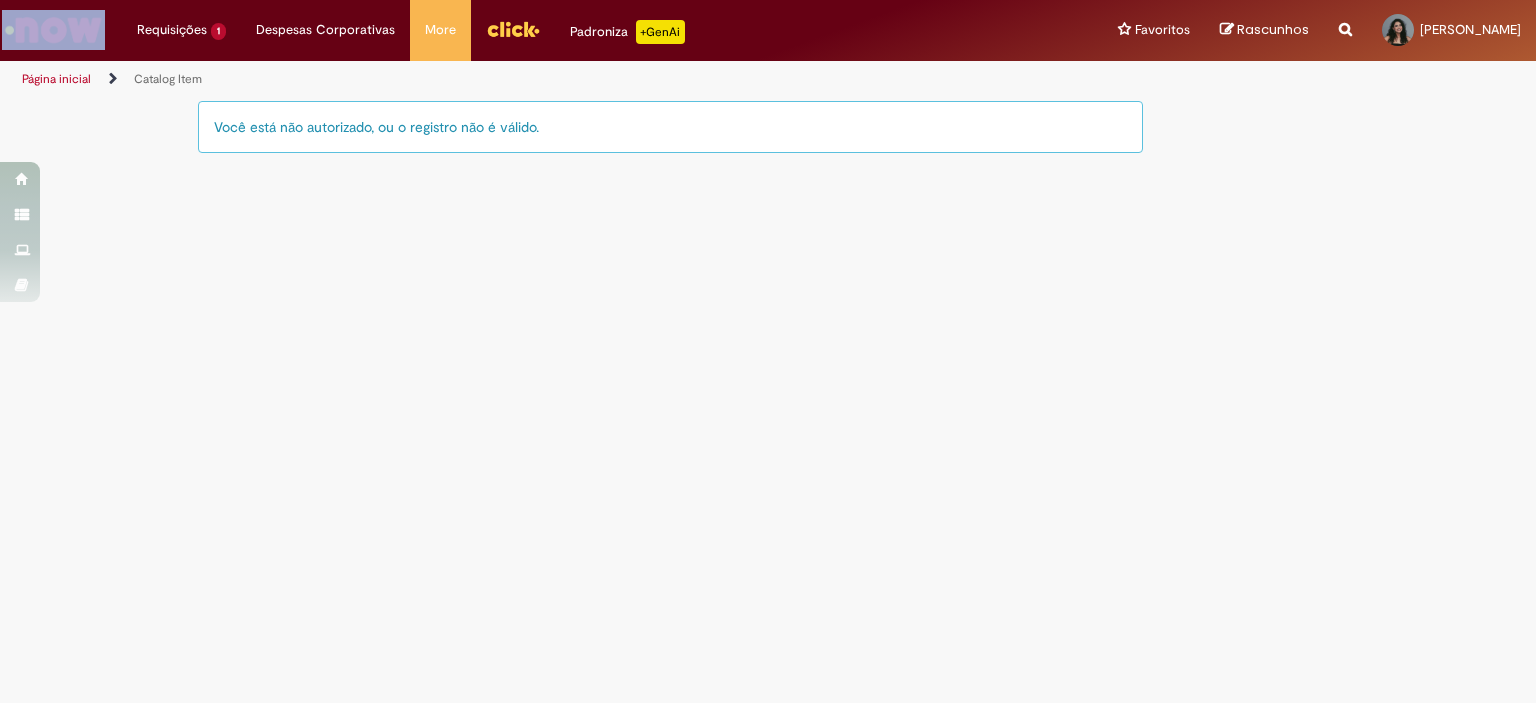 drag, startPoint x: 108, startPoint y: 21, endPoint x: 84, endPoint y: 24, distance: 24.186773 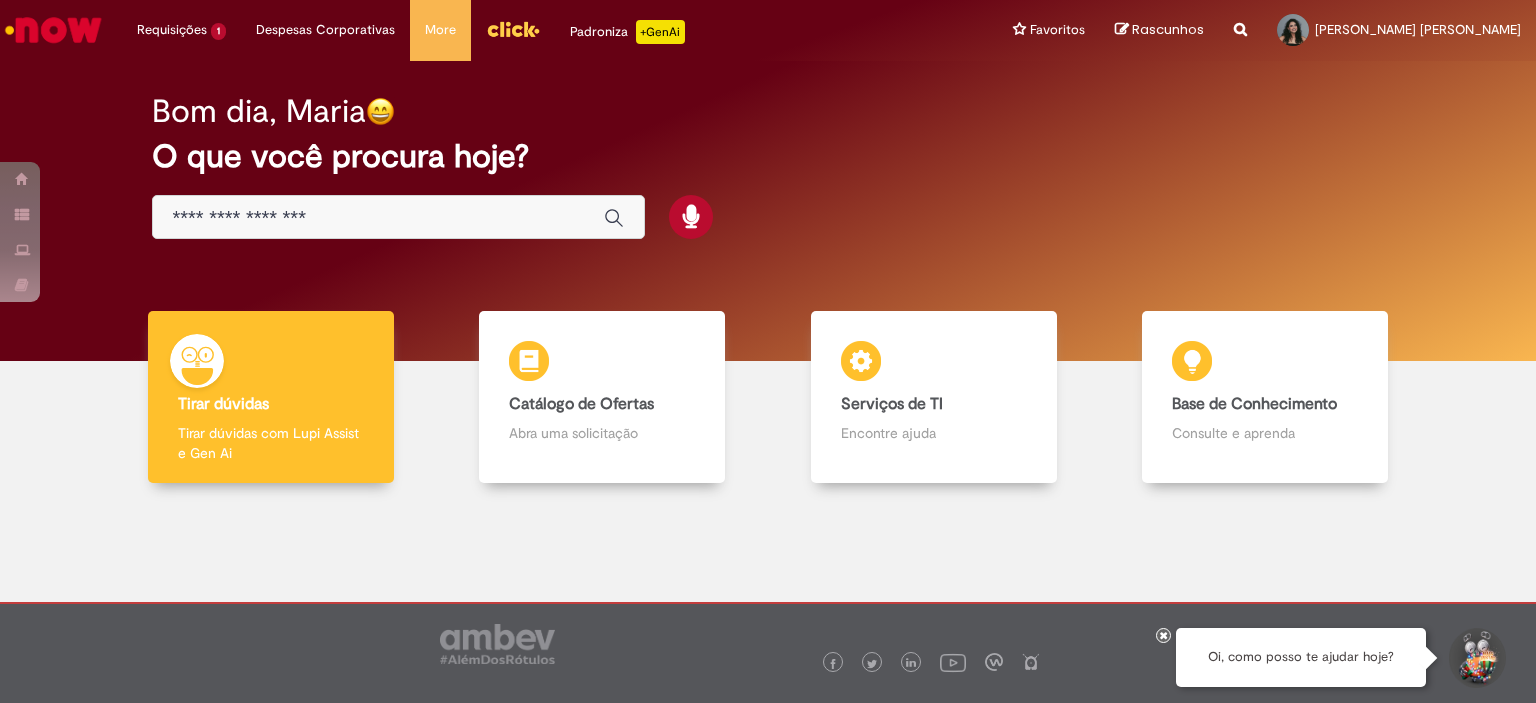 scroll, scrollTop: 0, scrollLeft: 0, axis: both 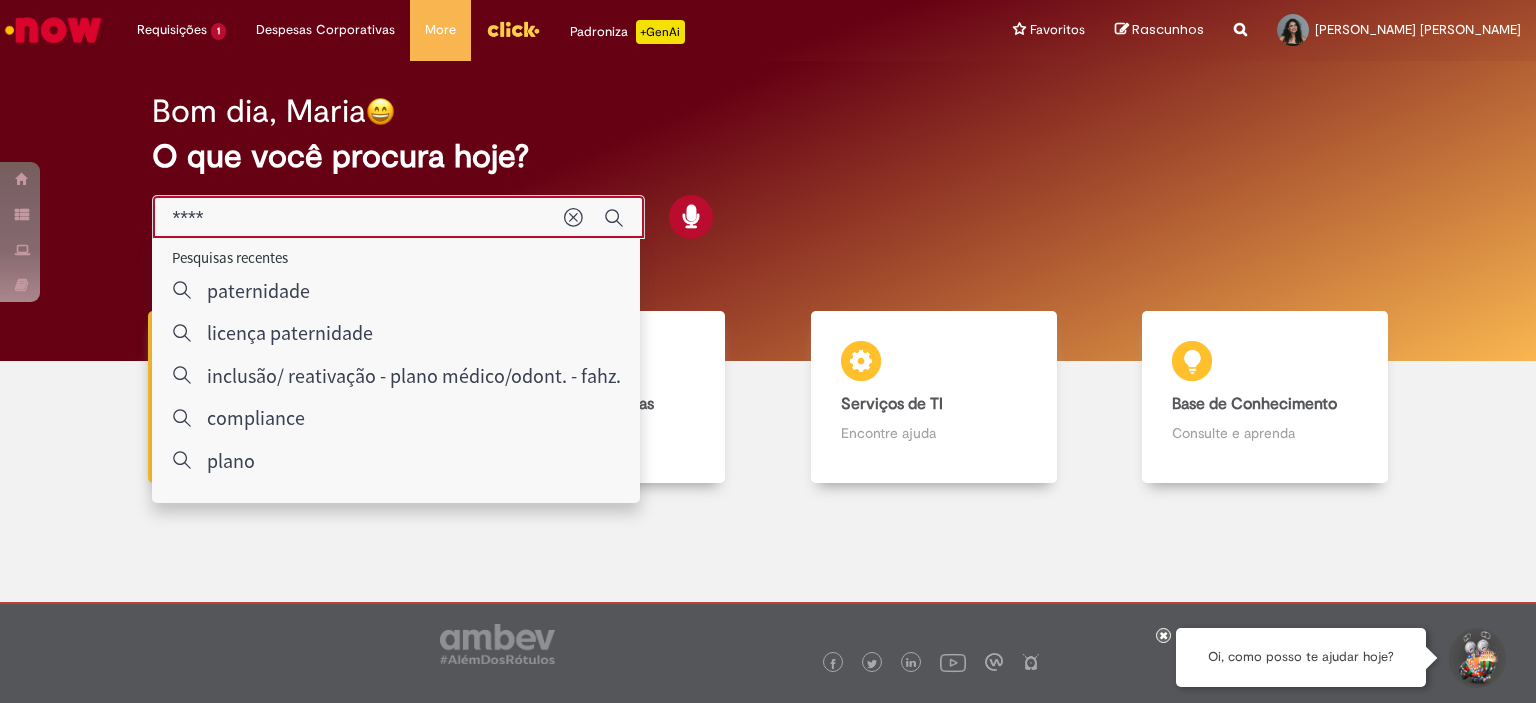 type on "*****" 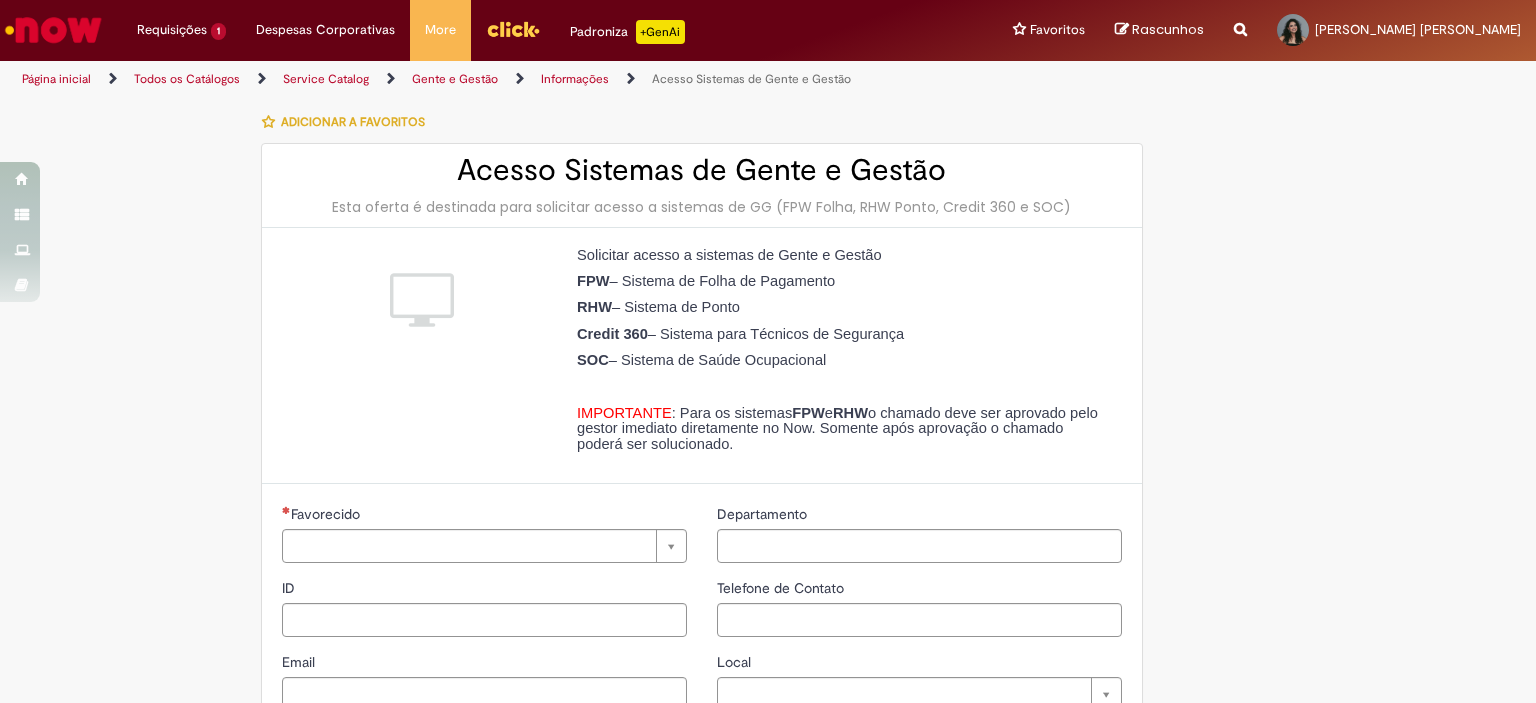 type on "********" 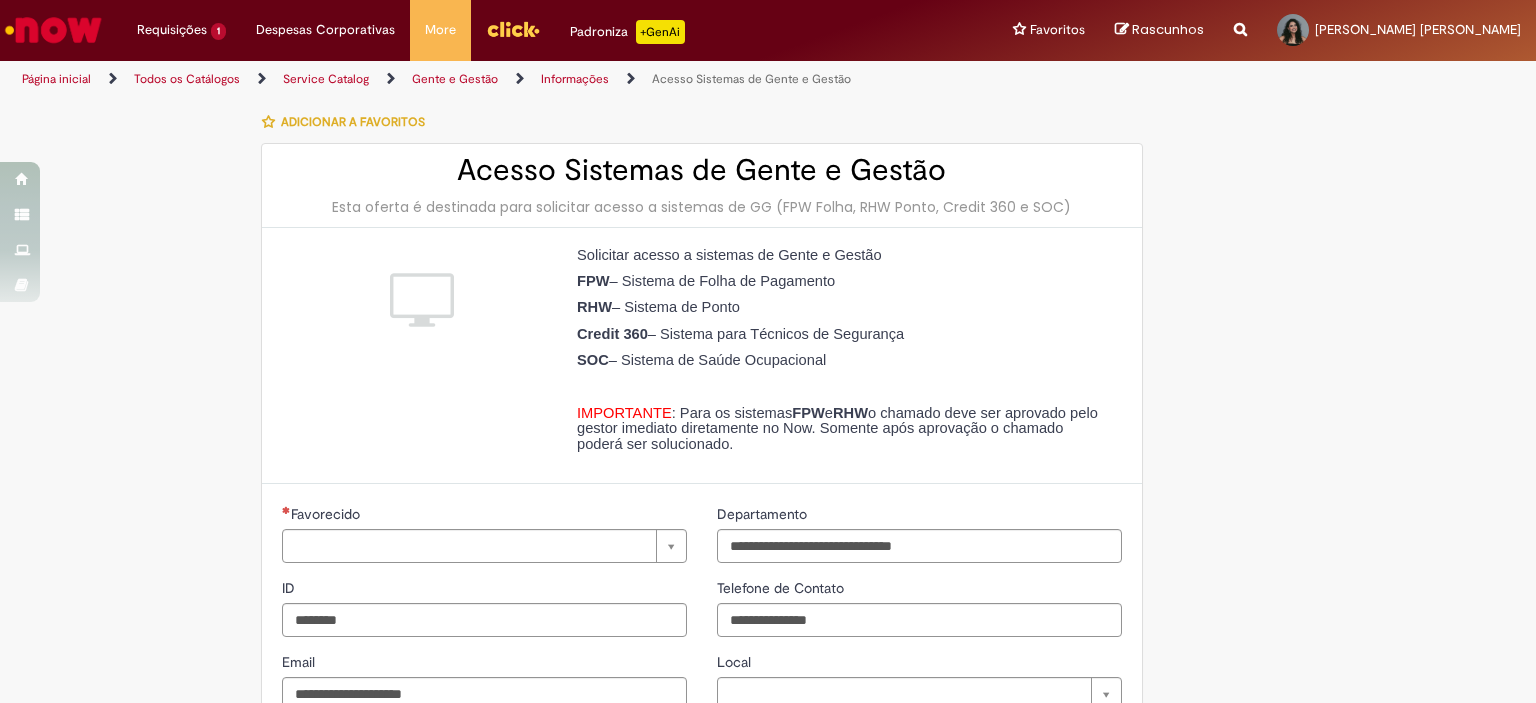 type on "**********" 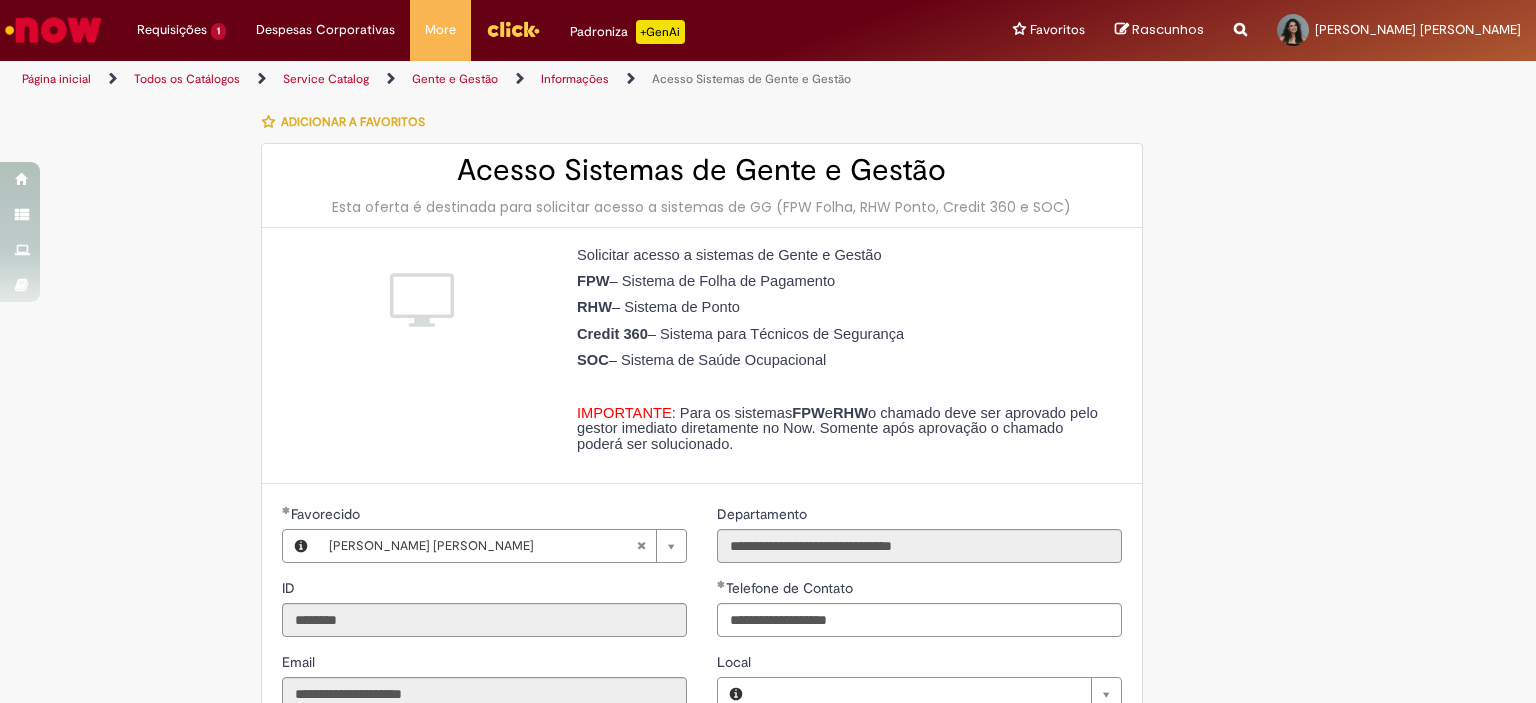 type on "**********" 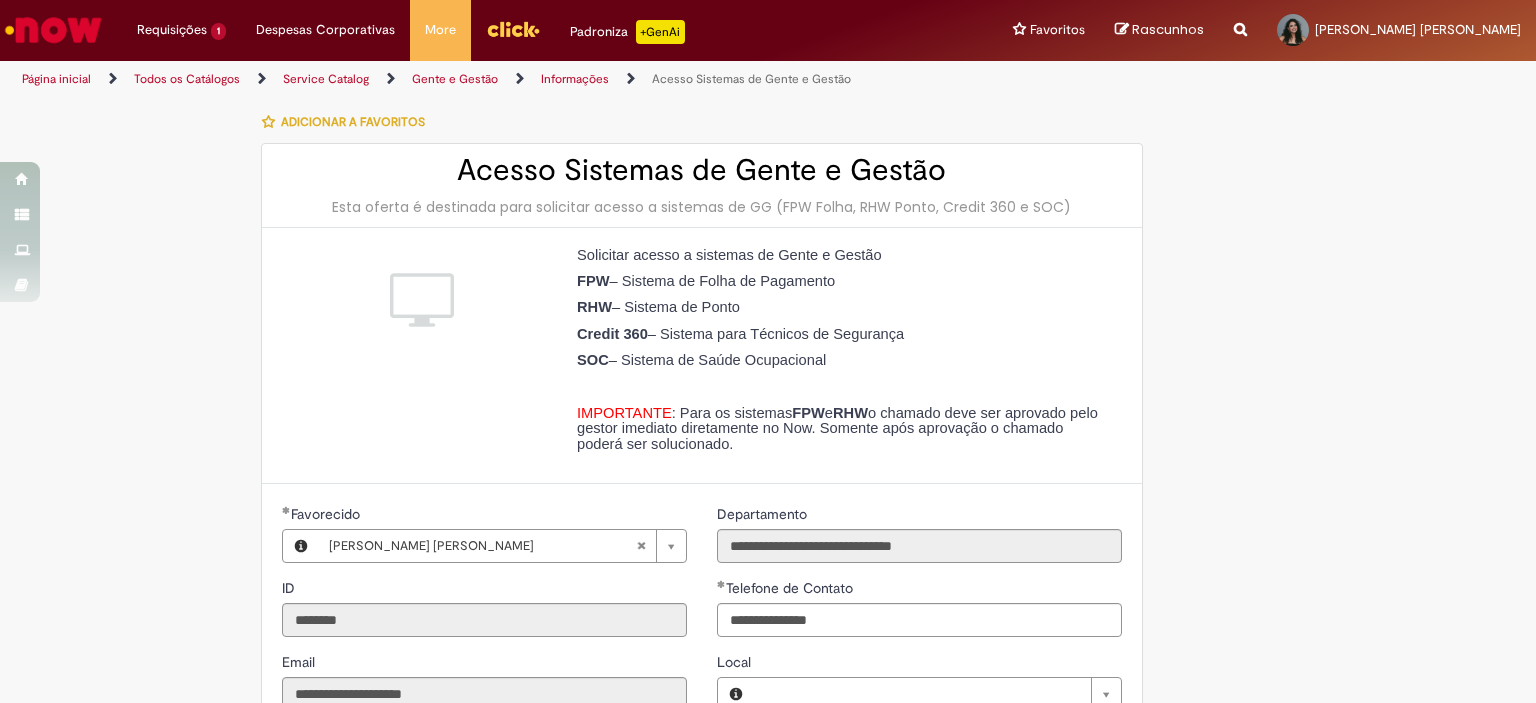 type on "**********" 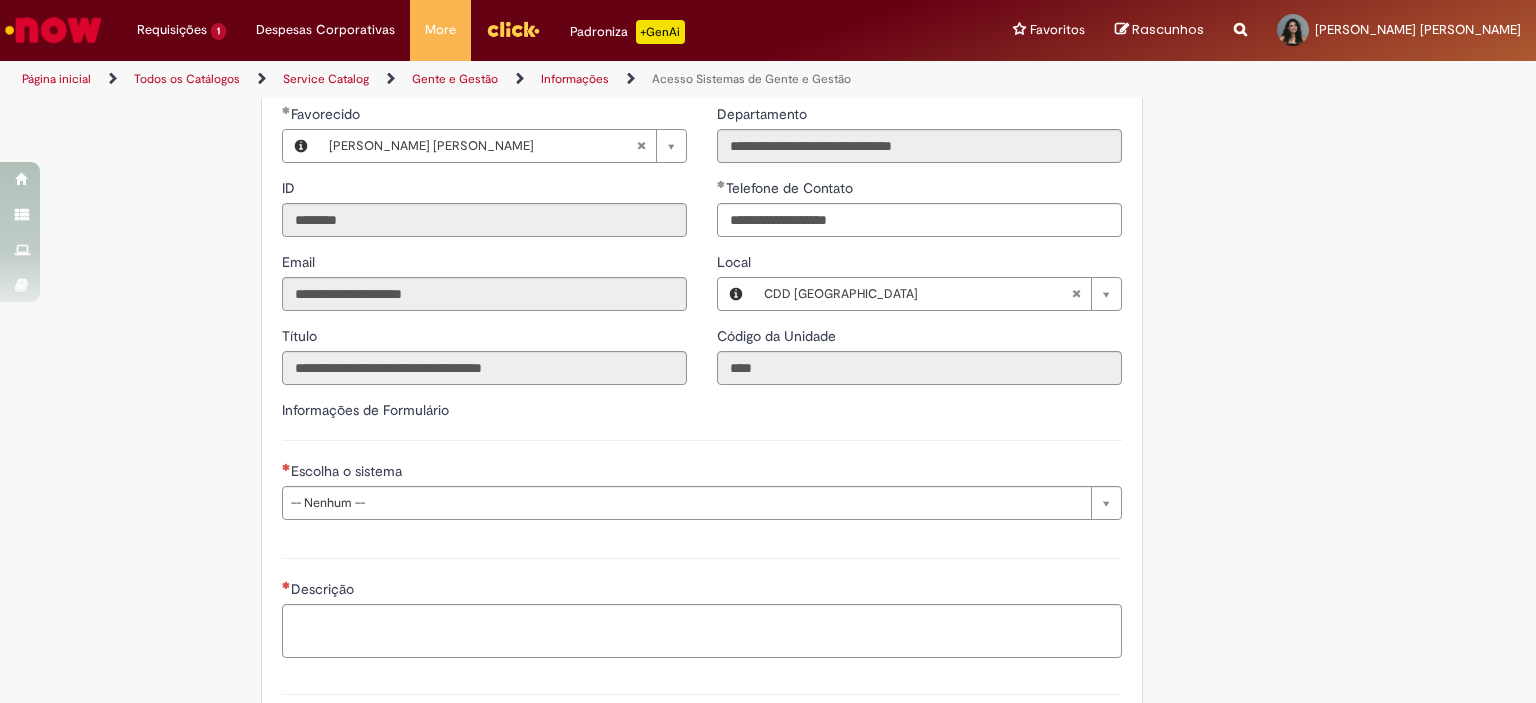 scroll, scrollTop: 600, scrollLeft: 0, axis: vertical 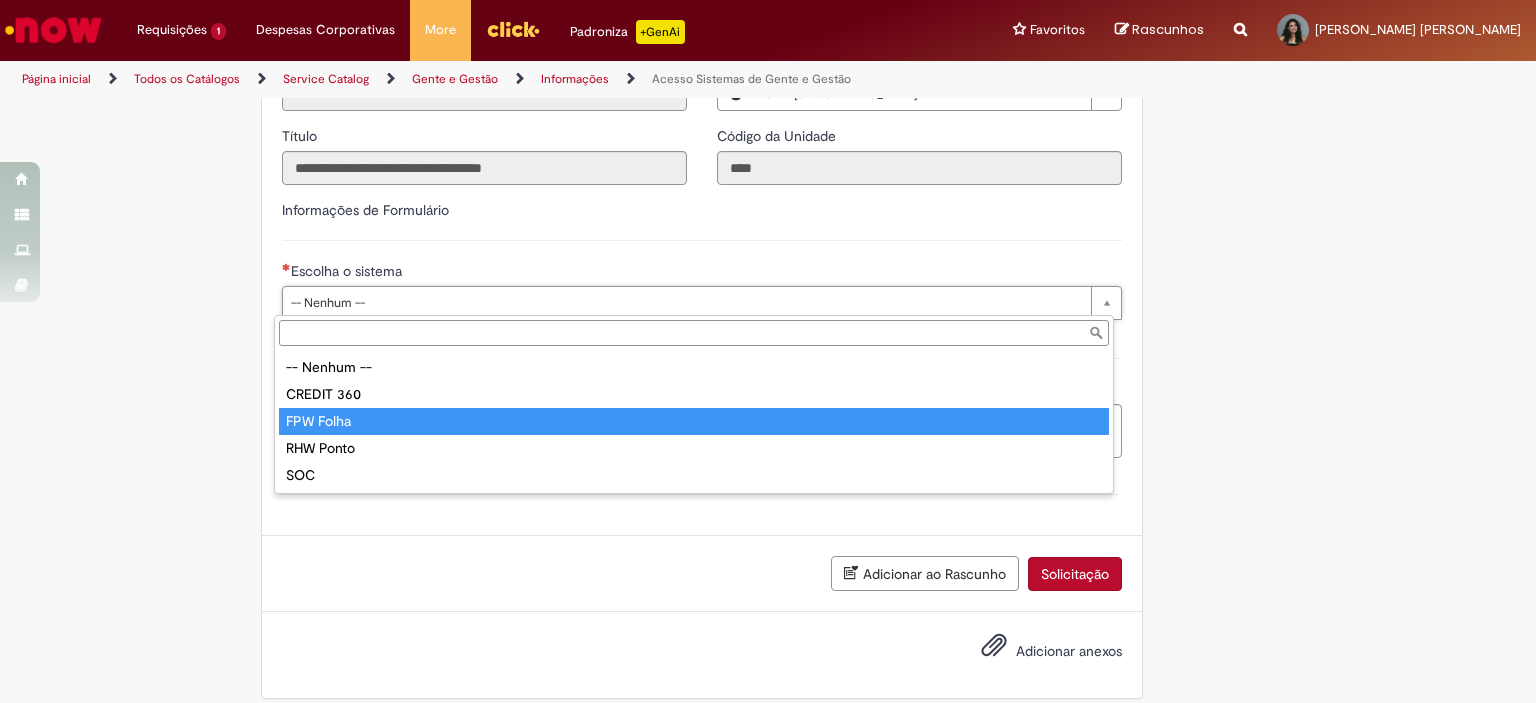 type on "*********" 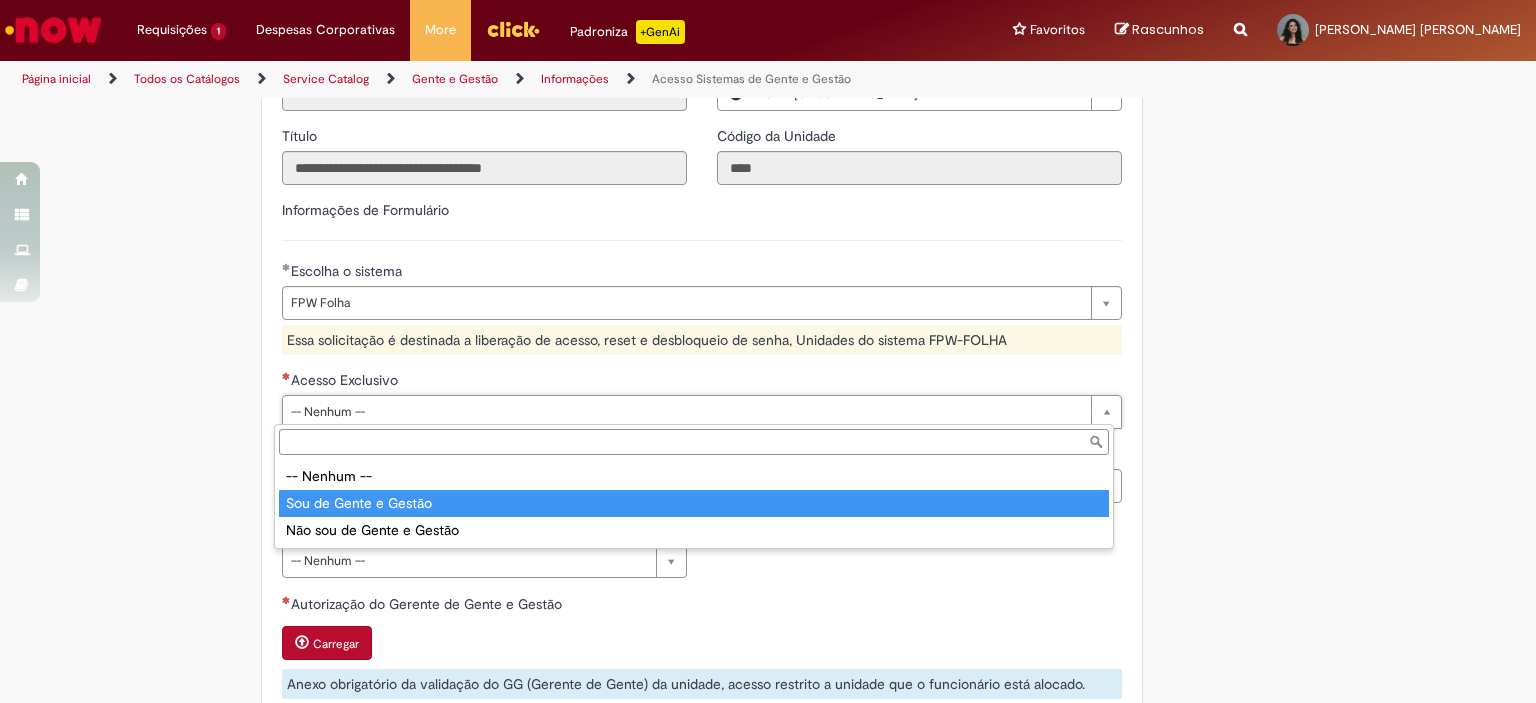 type on "**********" 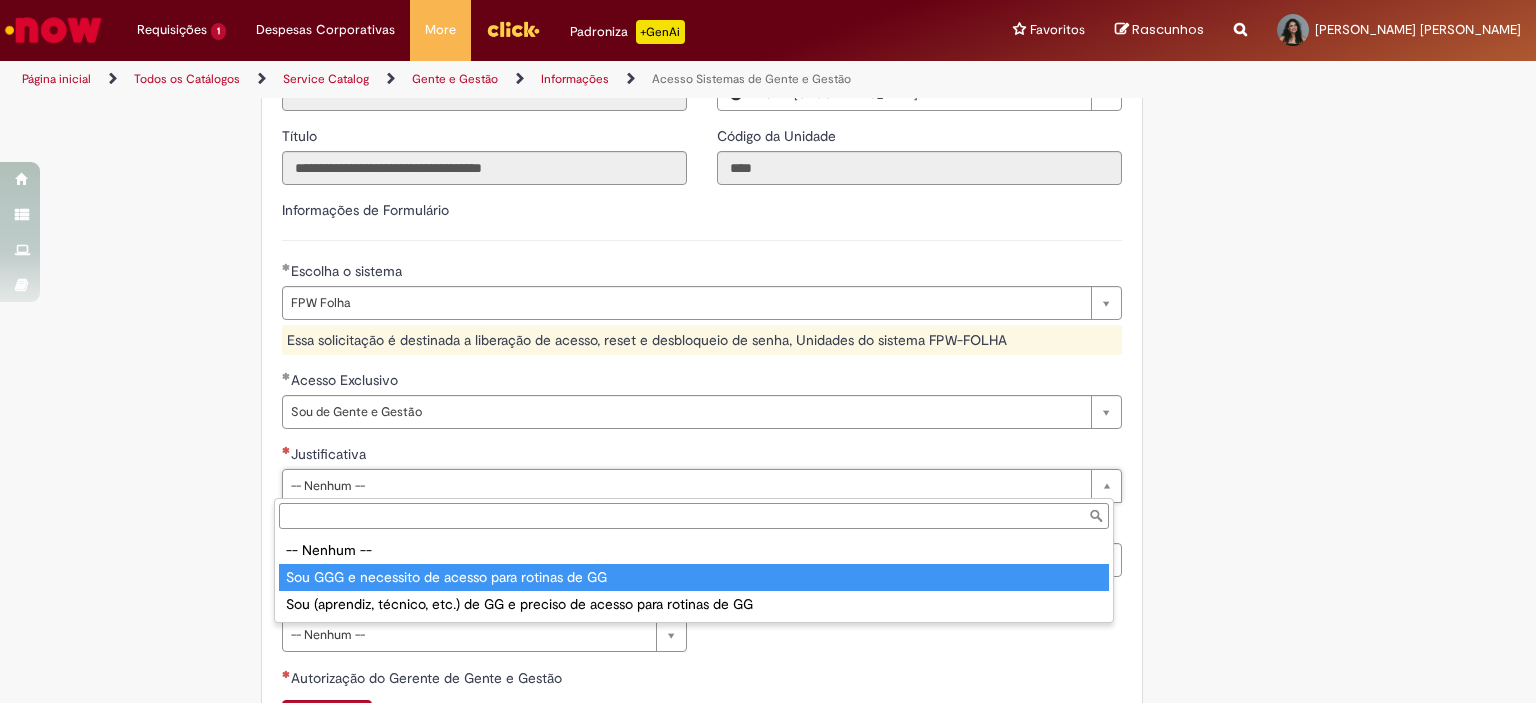 type on "**********" 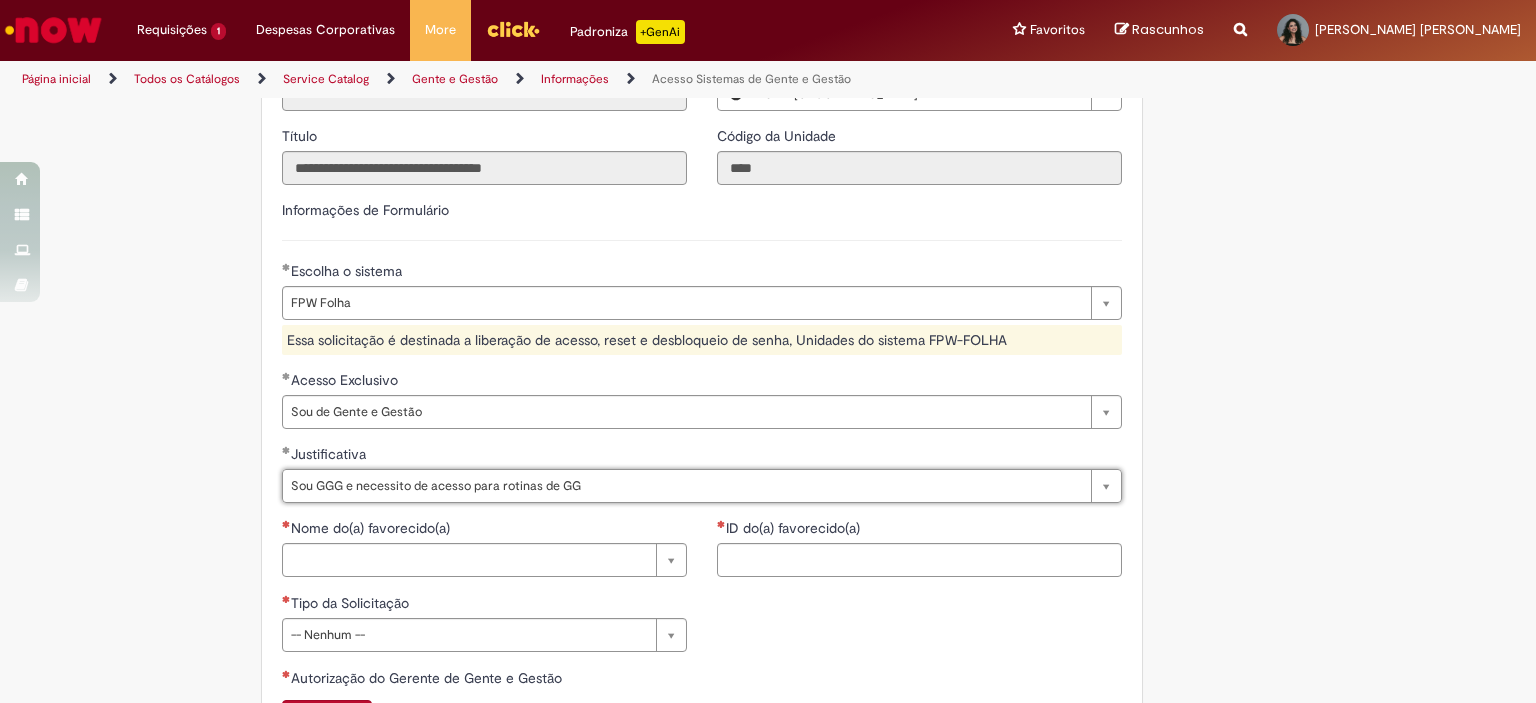 scroll, scrollTop: 700, scrollLeft: 0, axis: vertical 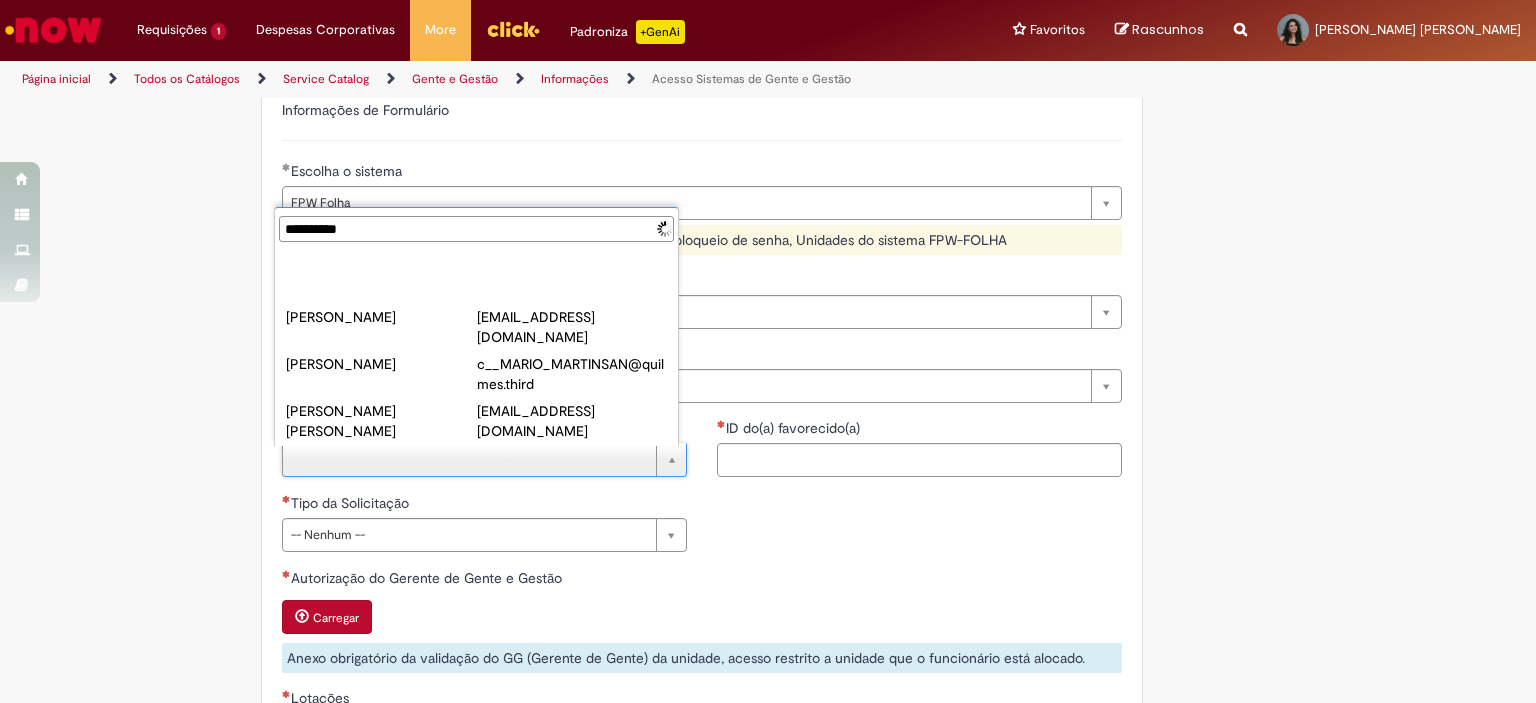 type on "**********" 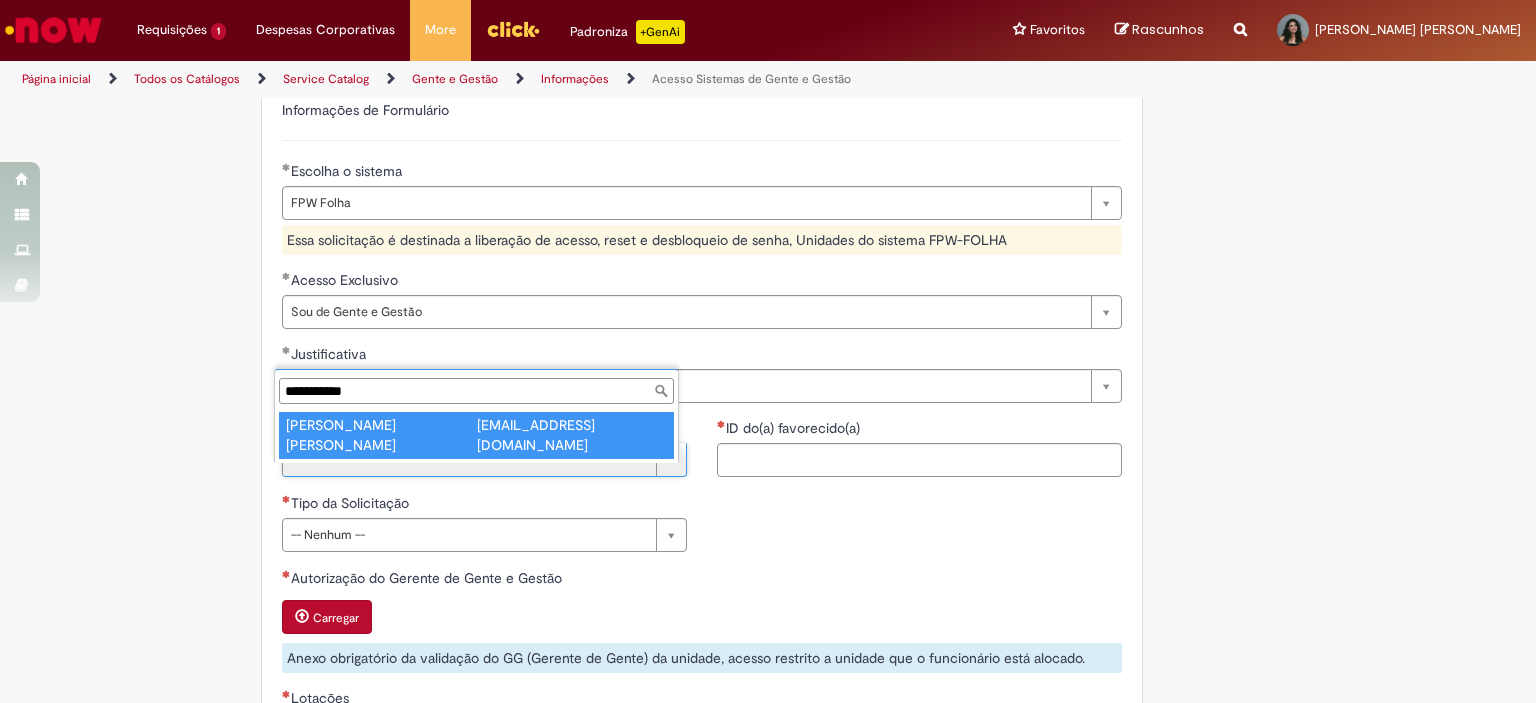 type on "**********" 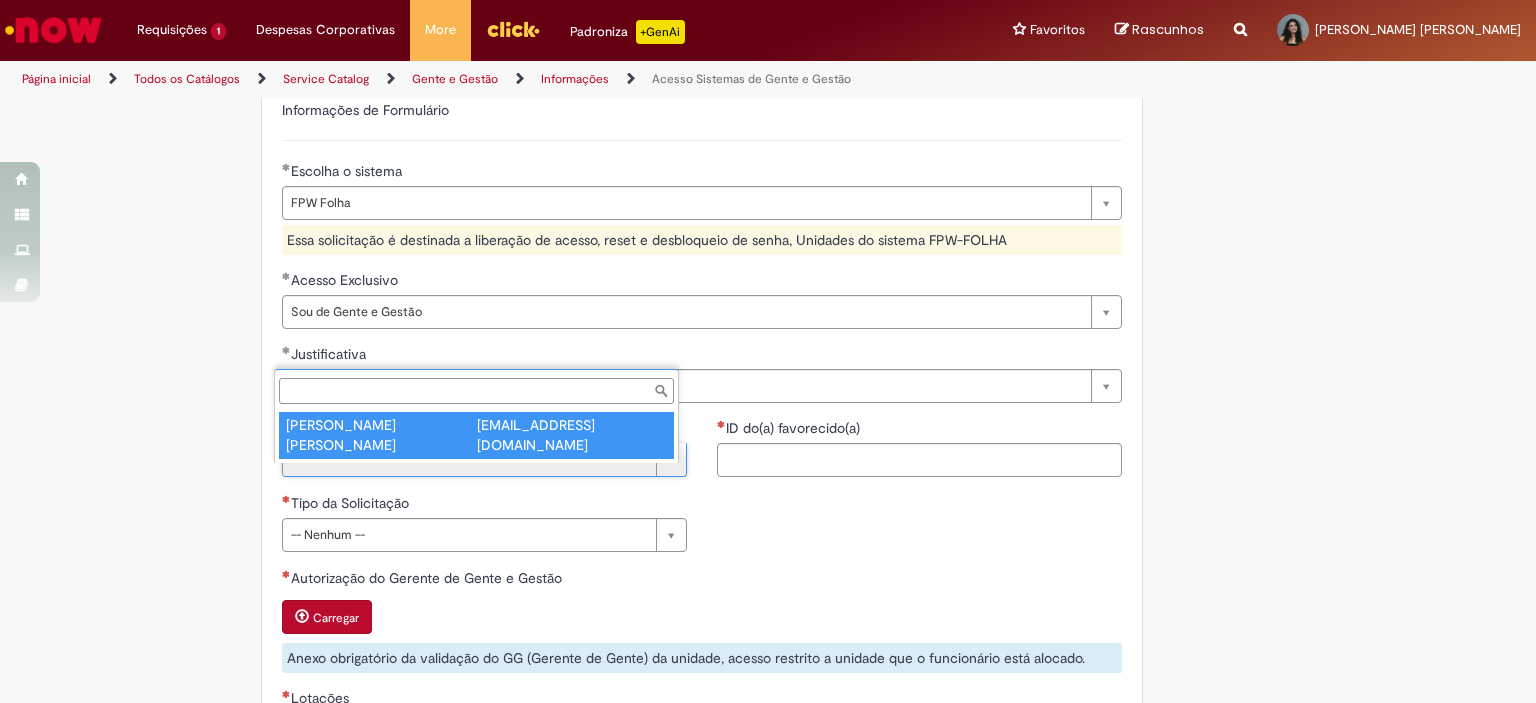 type on "********" 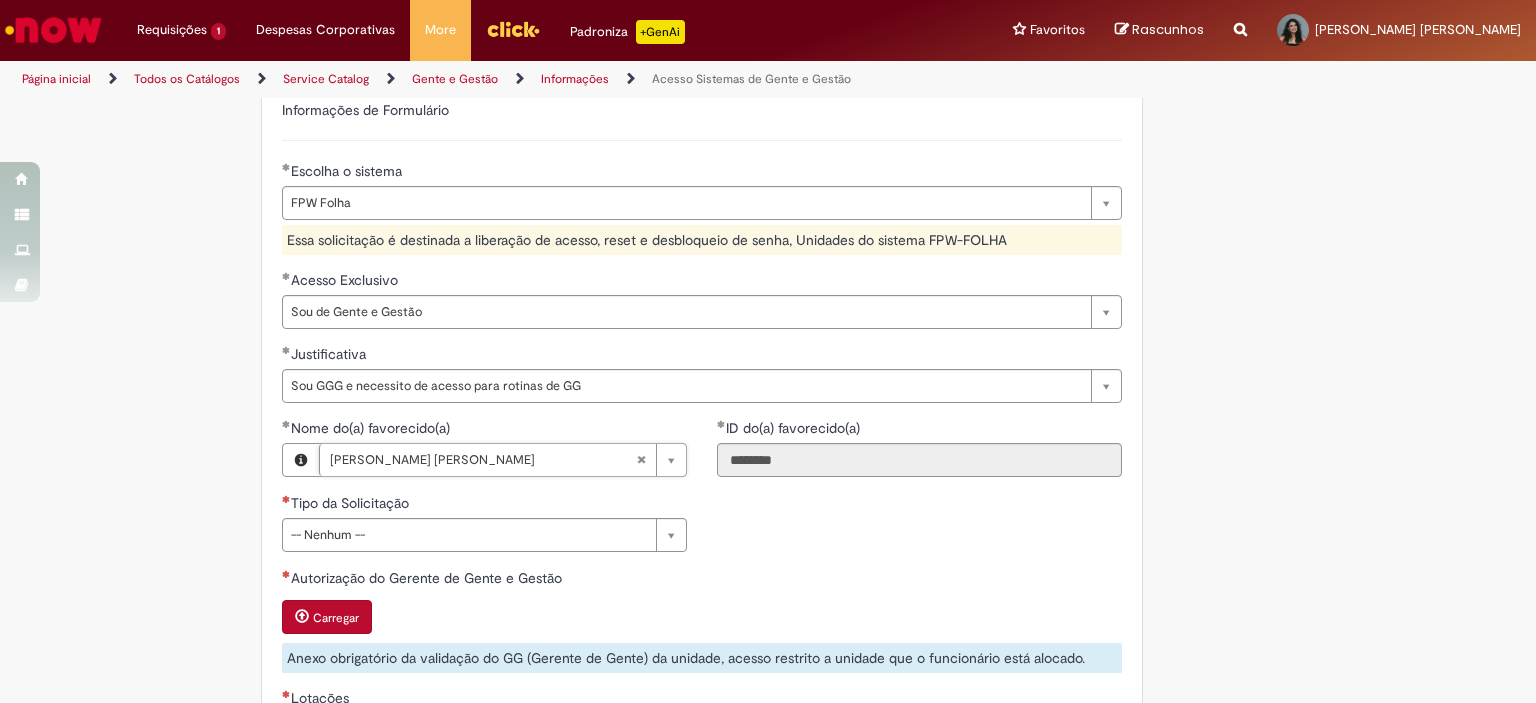 scroll, scrollTop: 800, scrollLeft: 0, axis: vertical 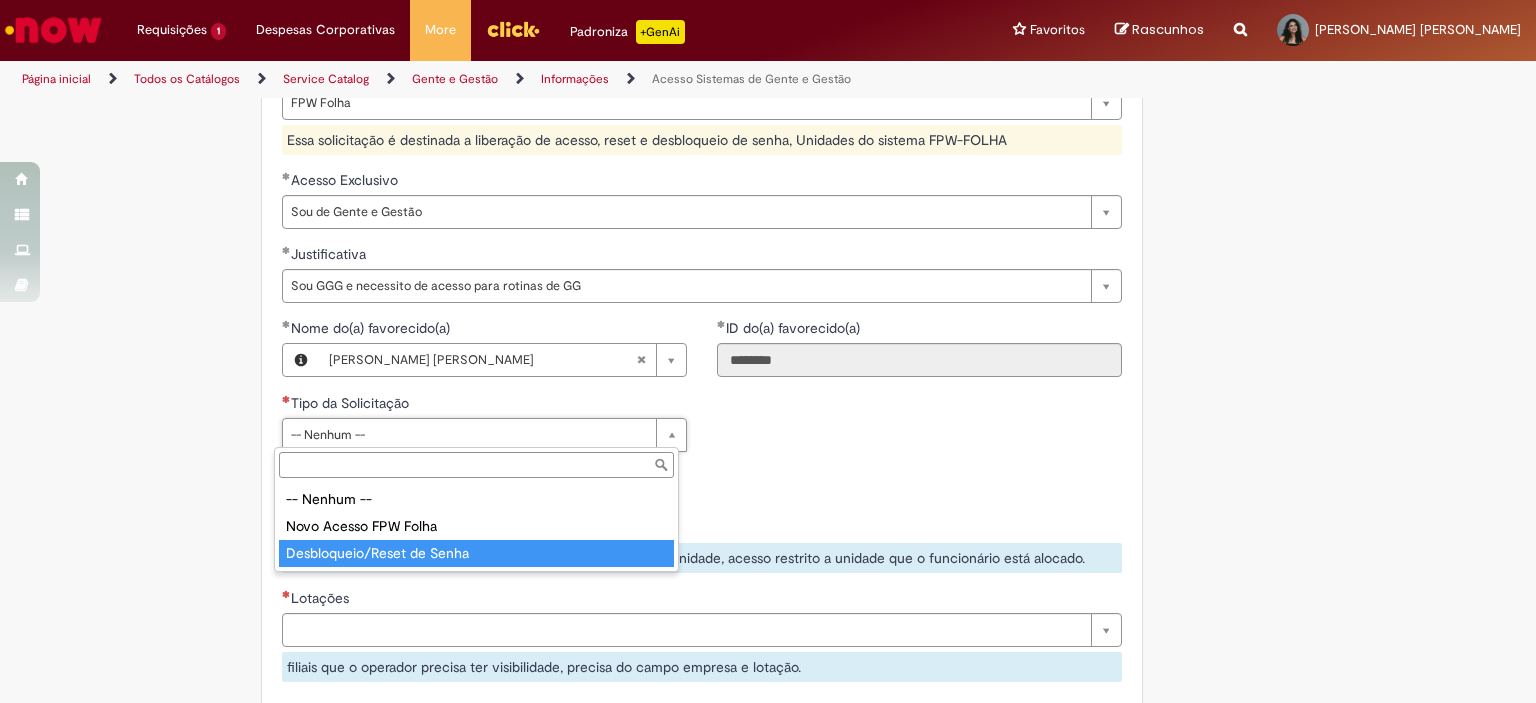 type on "**********" 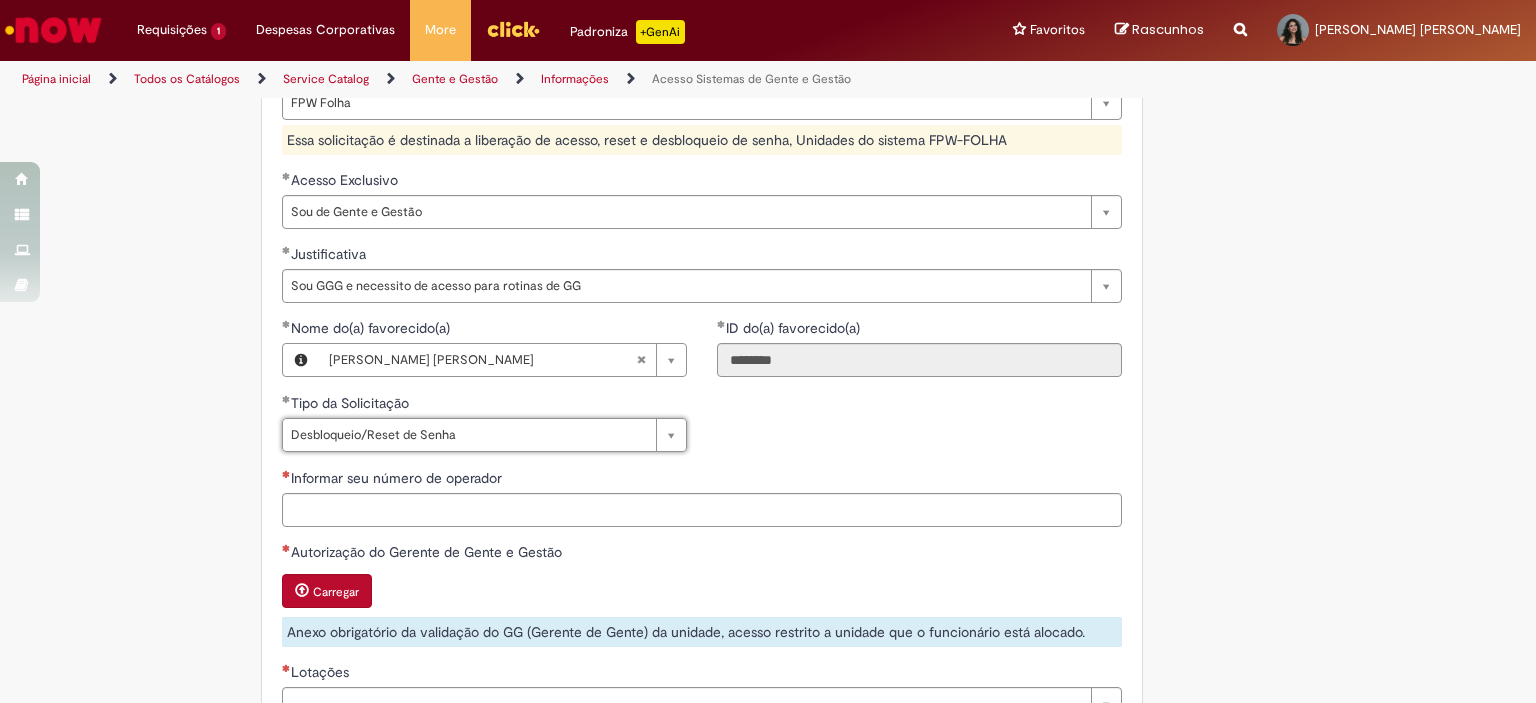 scroll, scrollTop: 900, scrollLeft: 0, axis: vertical 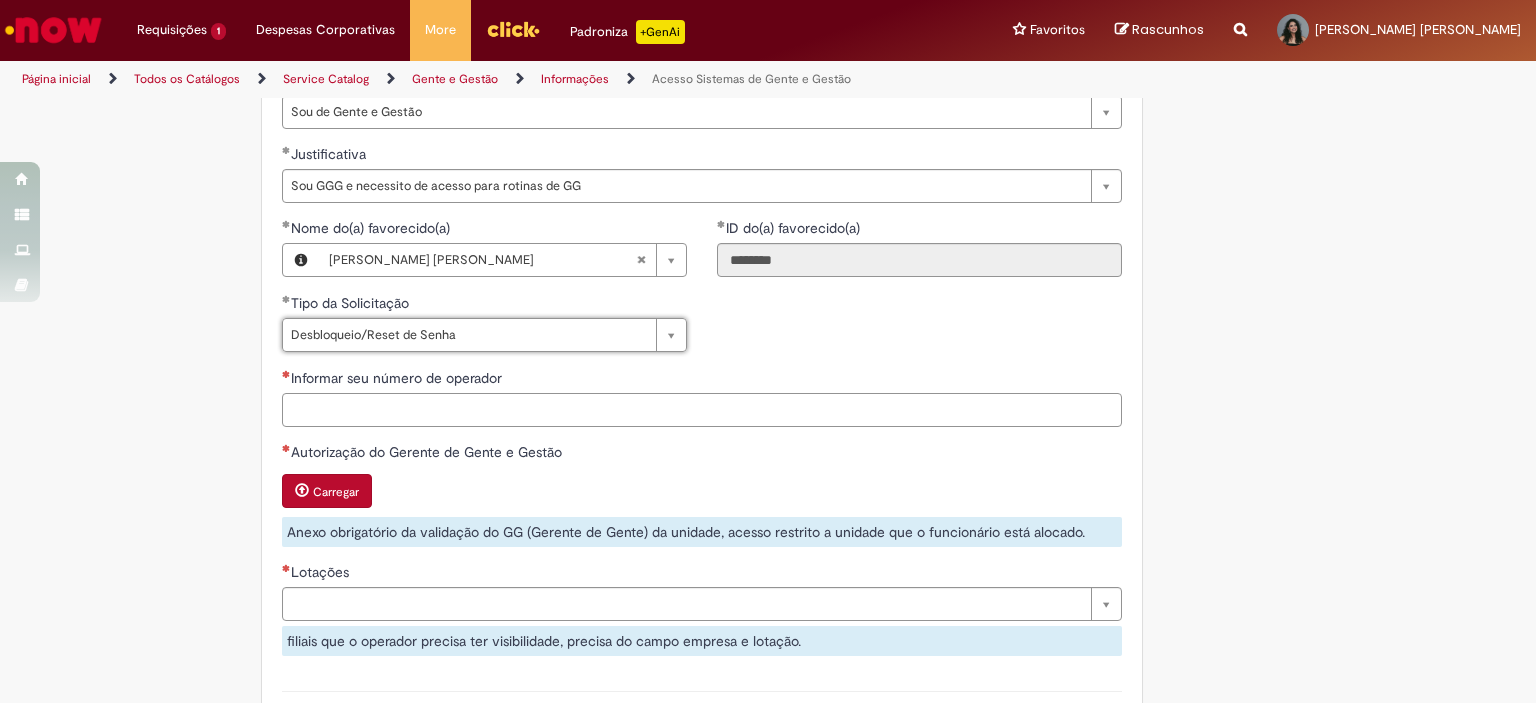 click on "Informar seu número de operador" at bounding box center (702, 410) 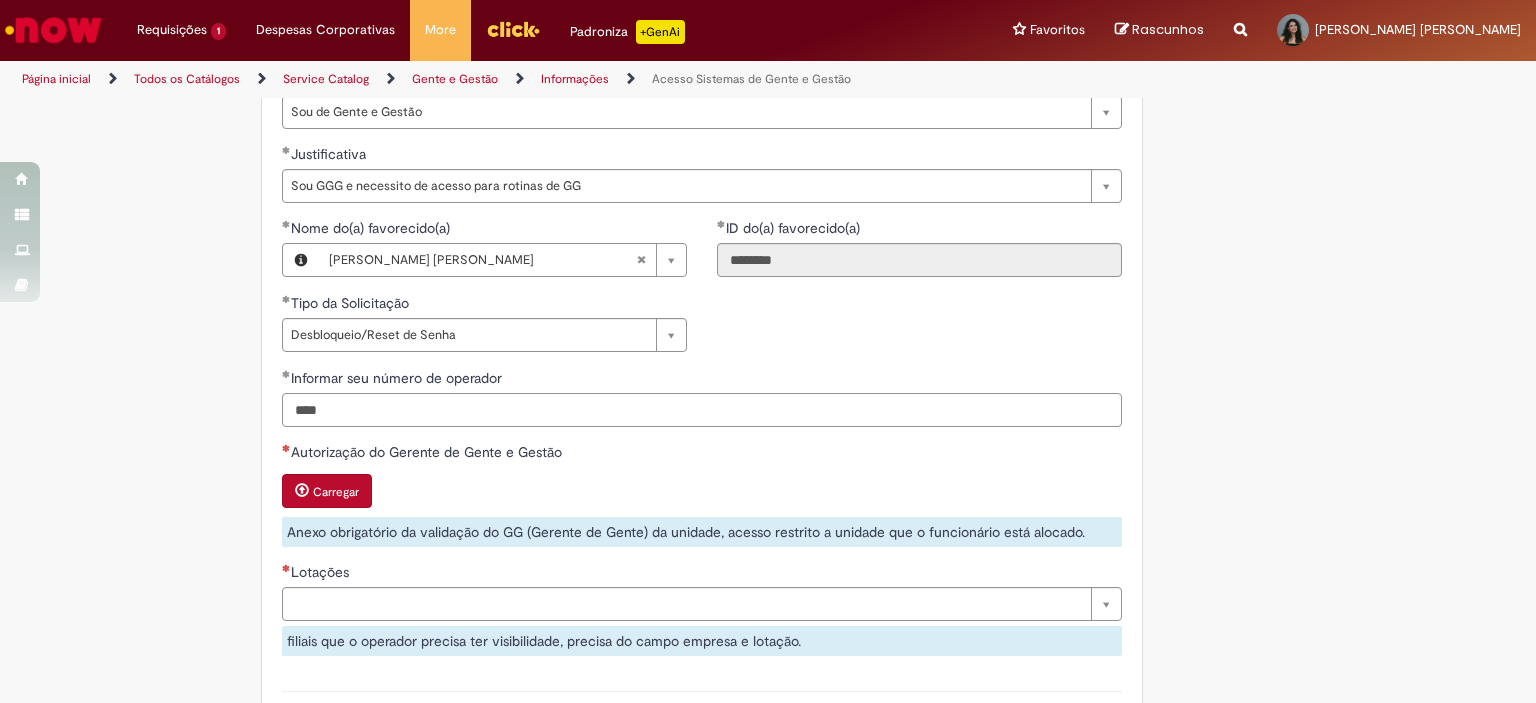 scroll, scrollTop: 1100, scrollLeft: 0, axis: vertical 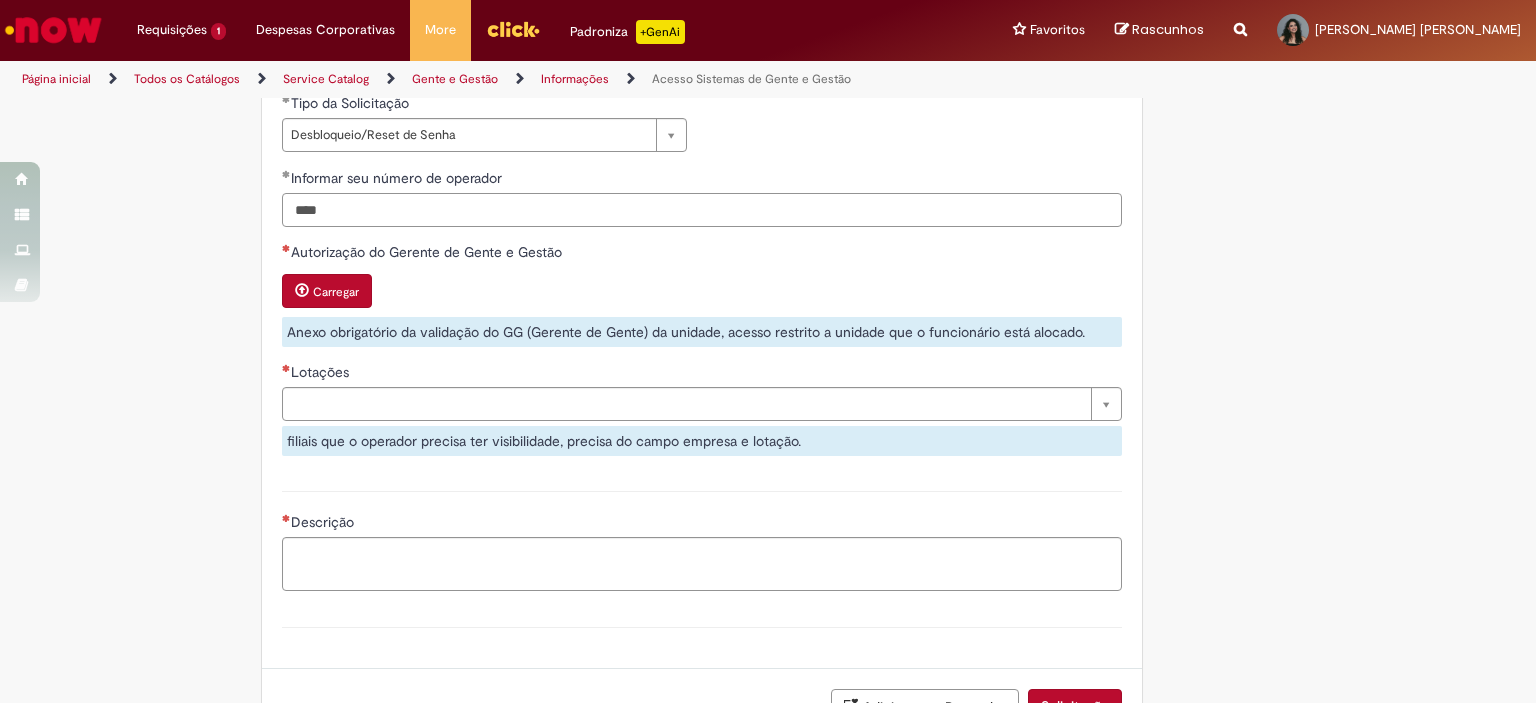 type on "****" 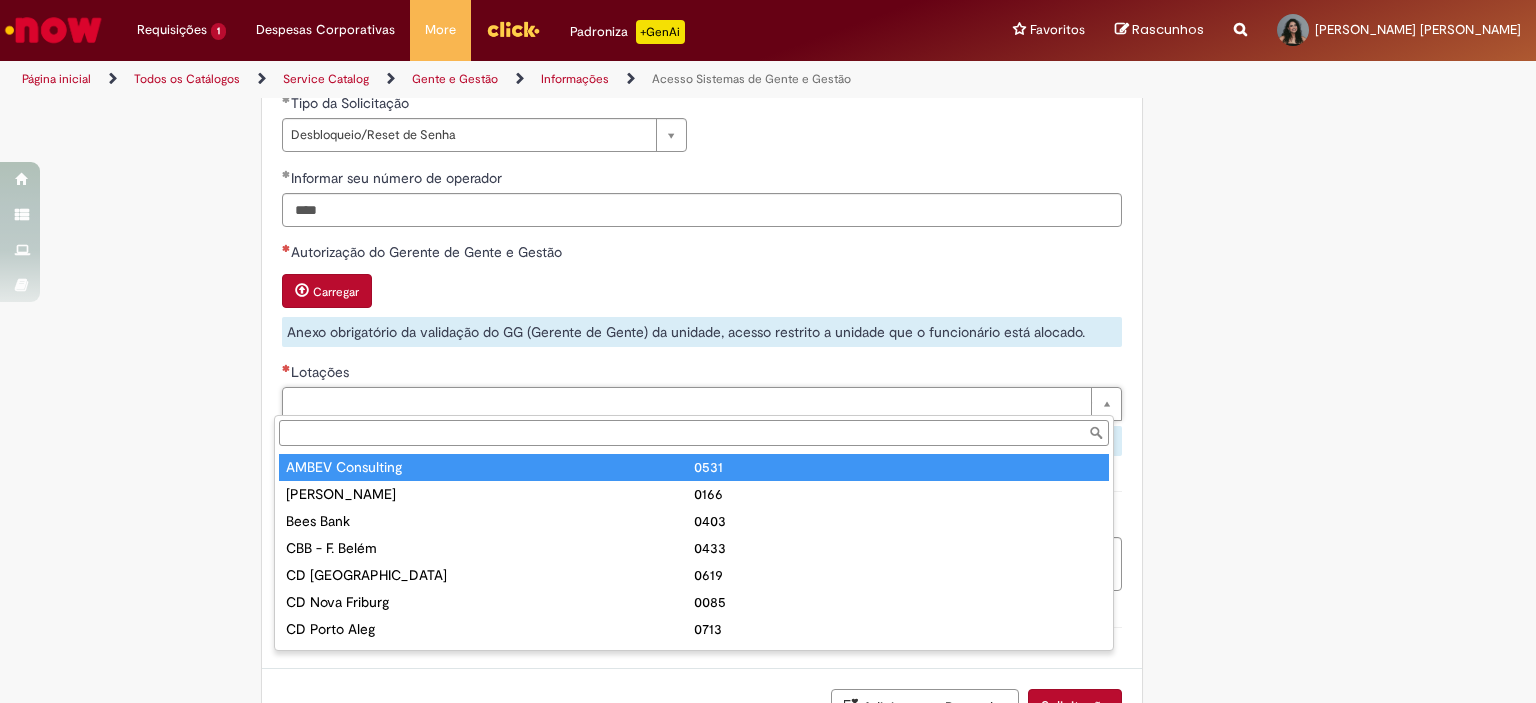 type on "*" 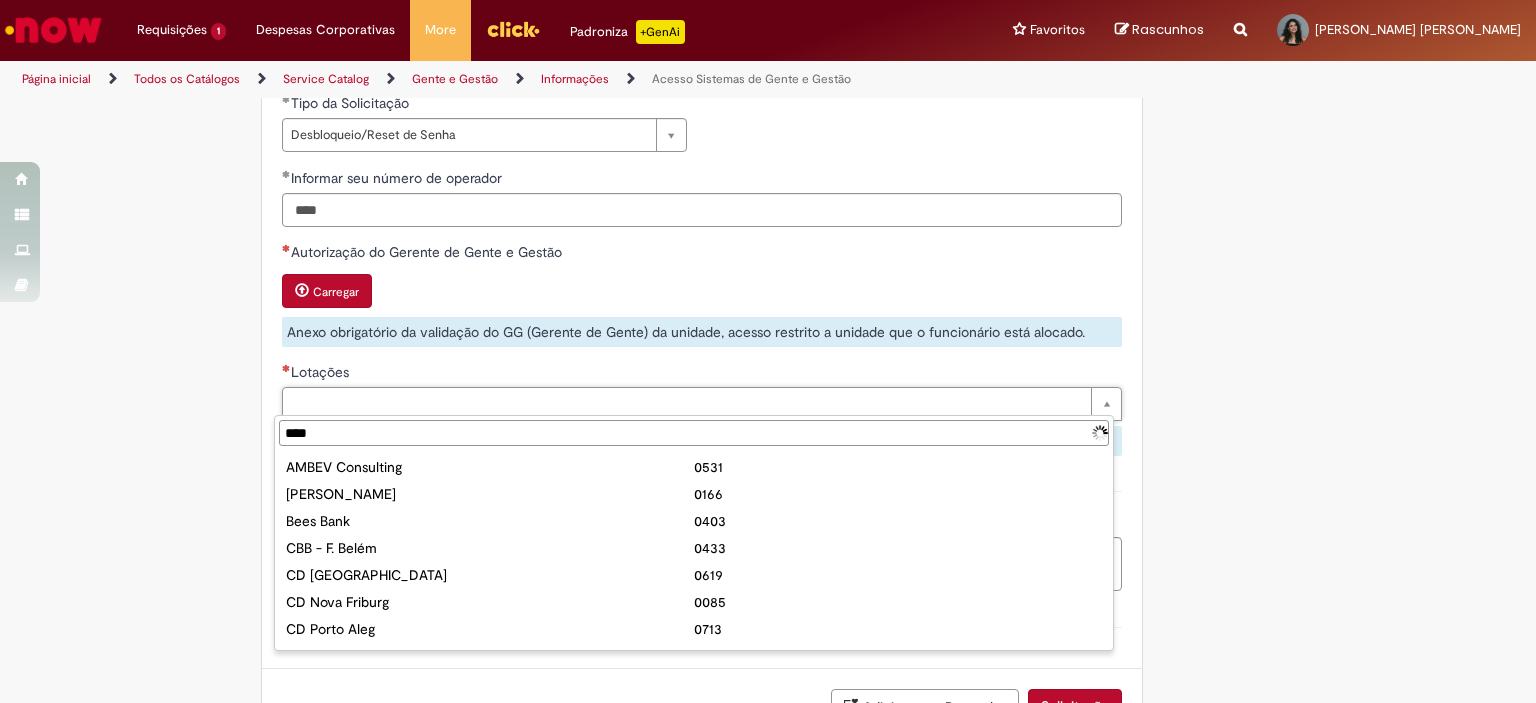 type on "*****" 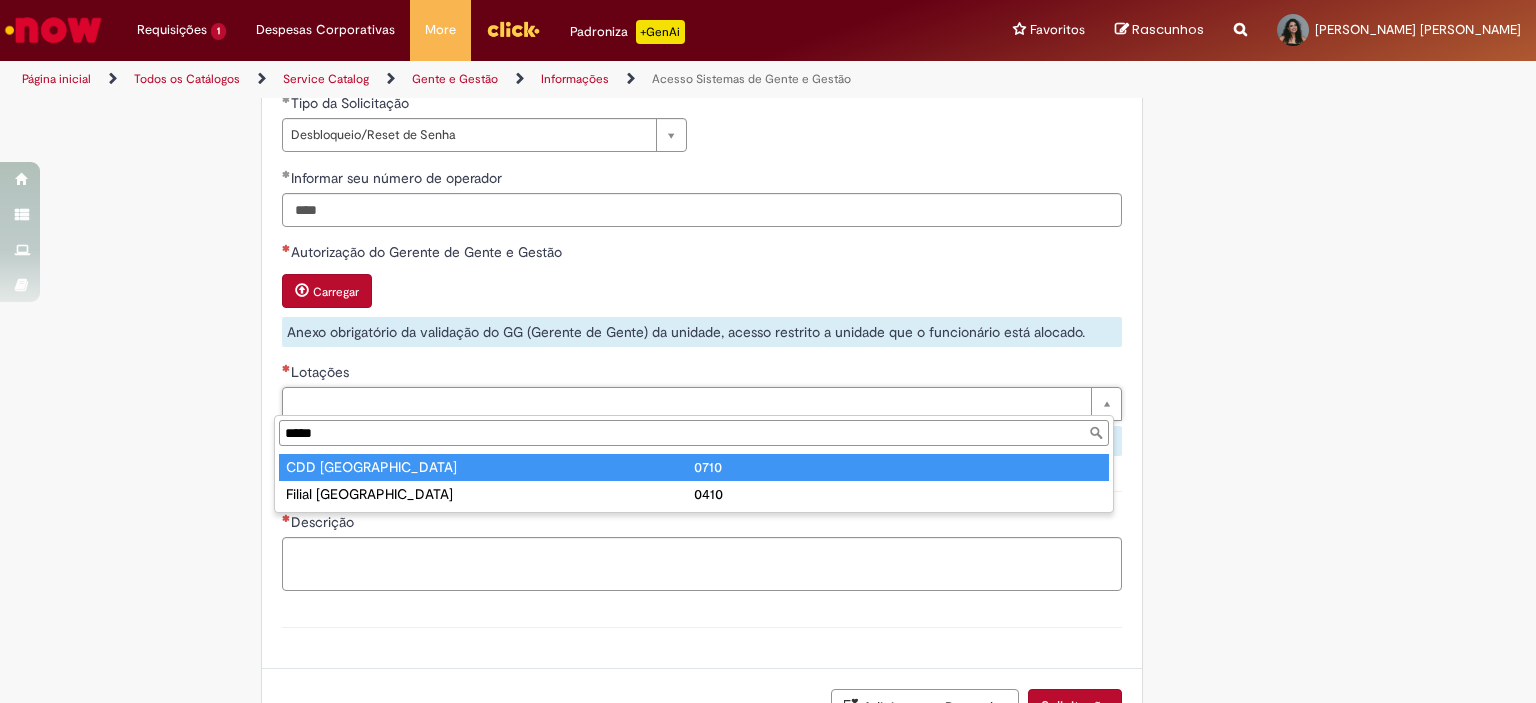 type on "**********" 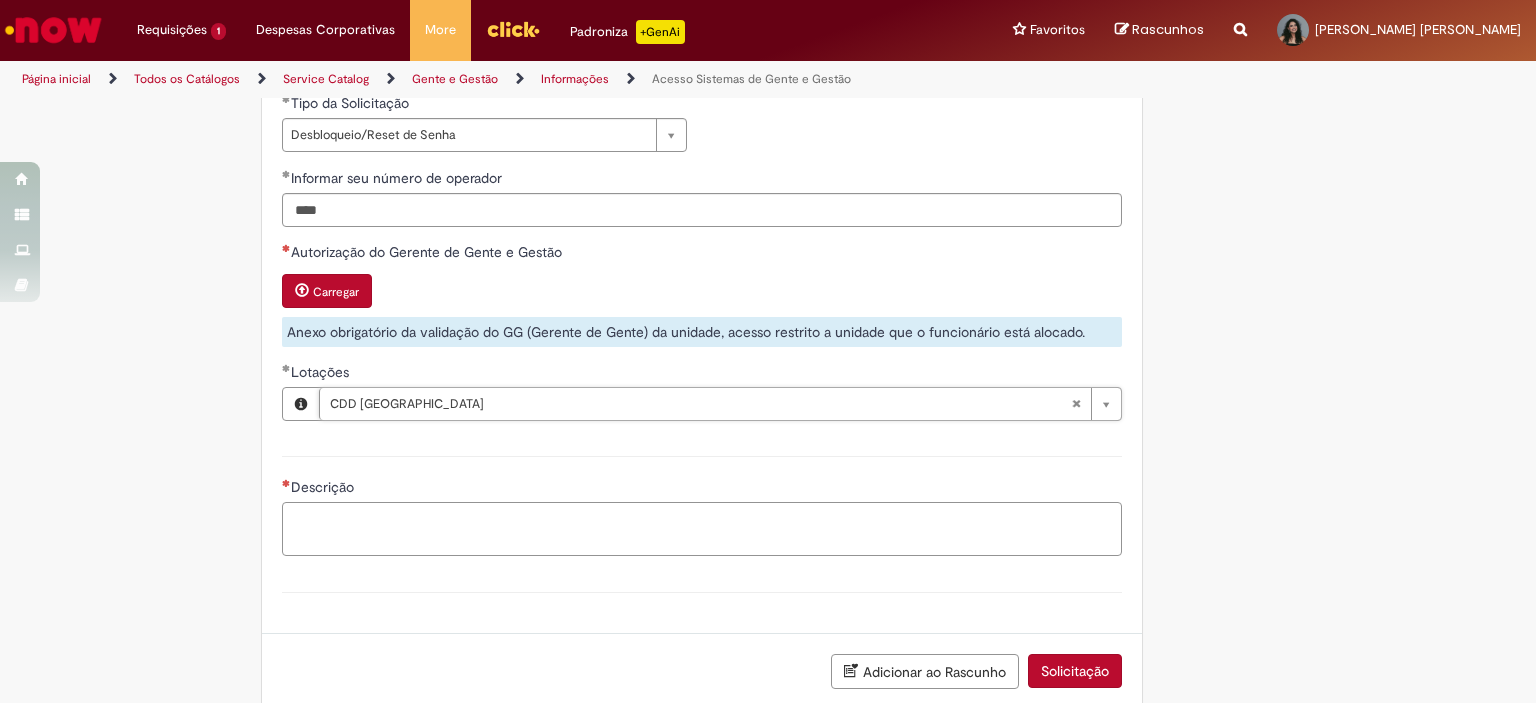 click on "Descrição" at bounding box center (702, 529) 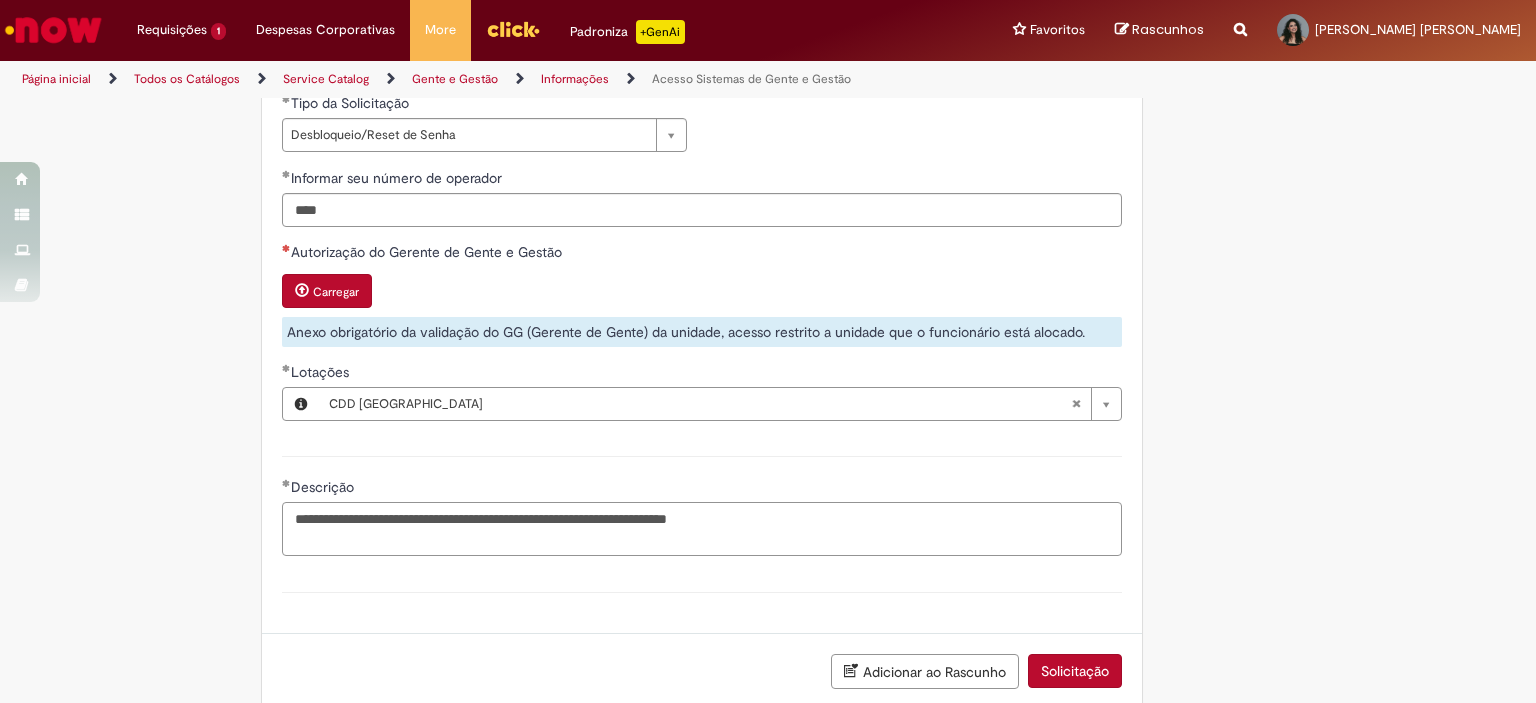 type on "**********" 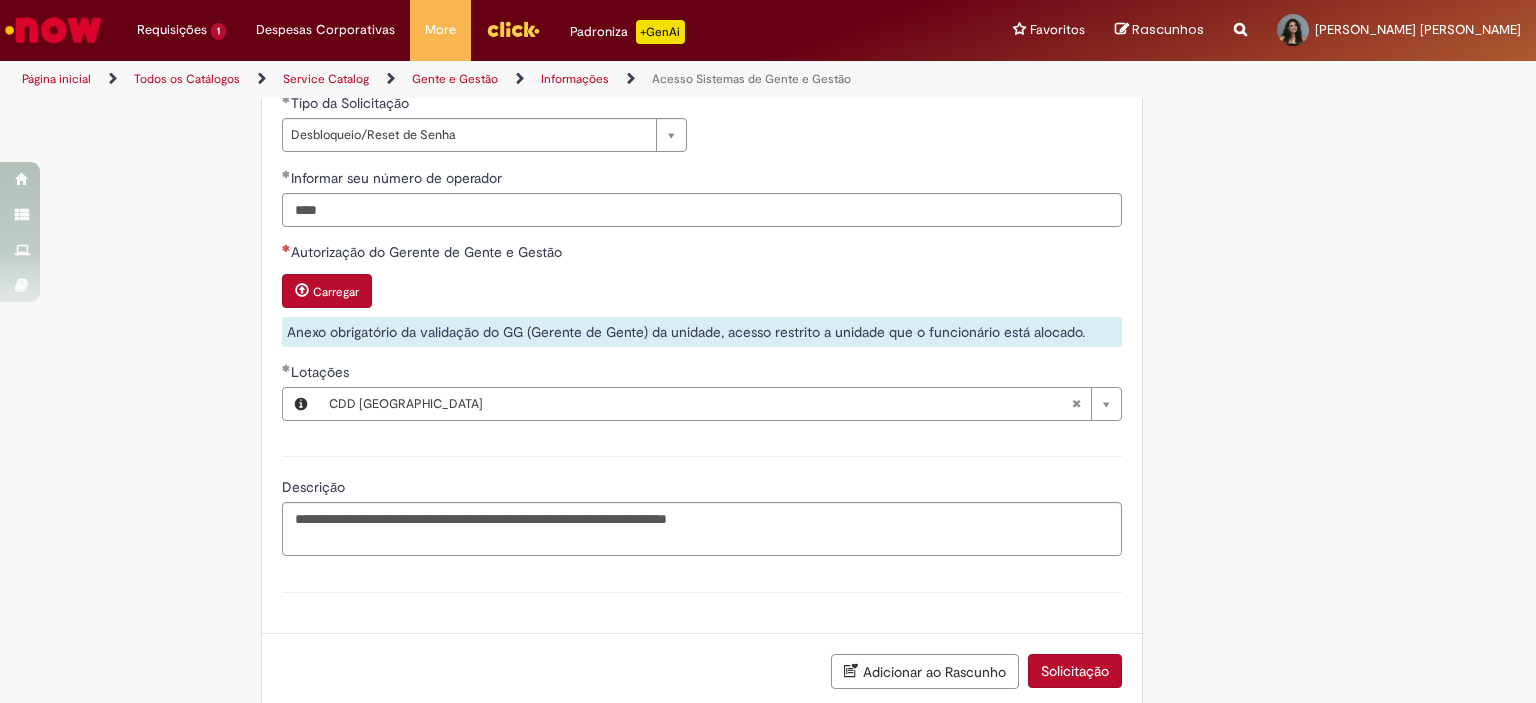 click on "Carregar" at bounding box center (336, 292) 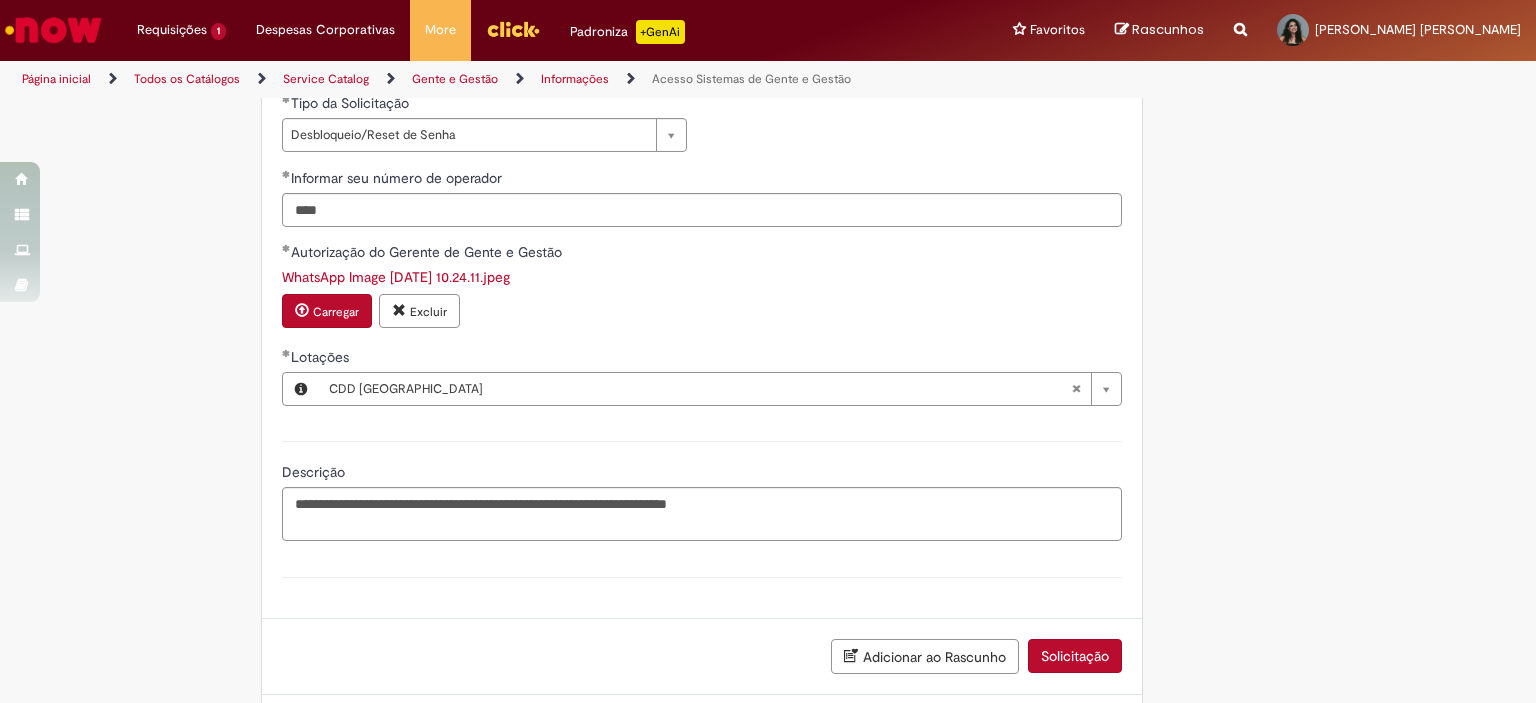 scroll, scrollTop: 1212, scrollLeft: 0, axis: vertical 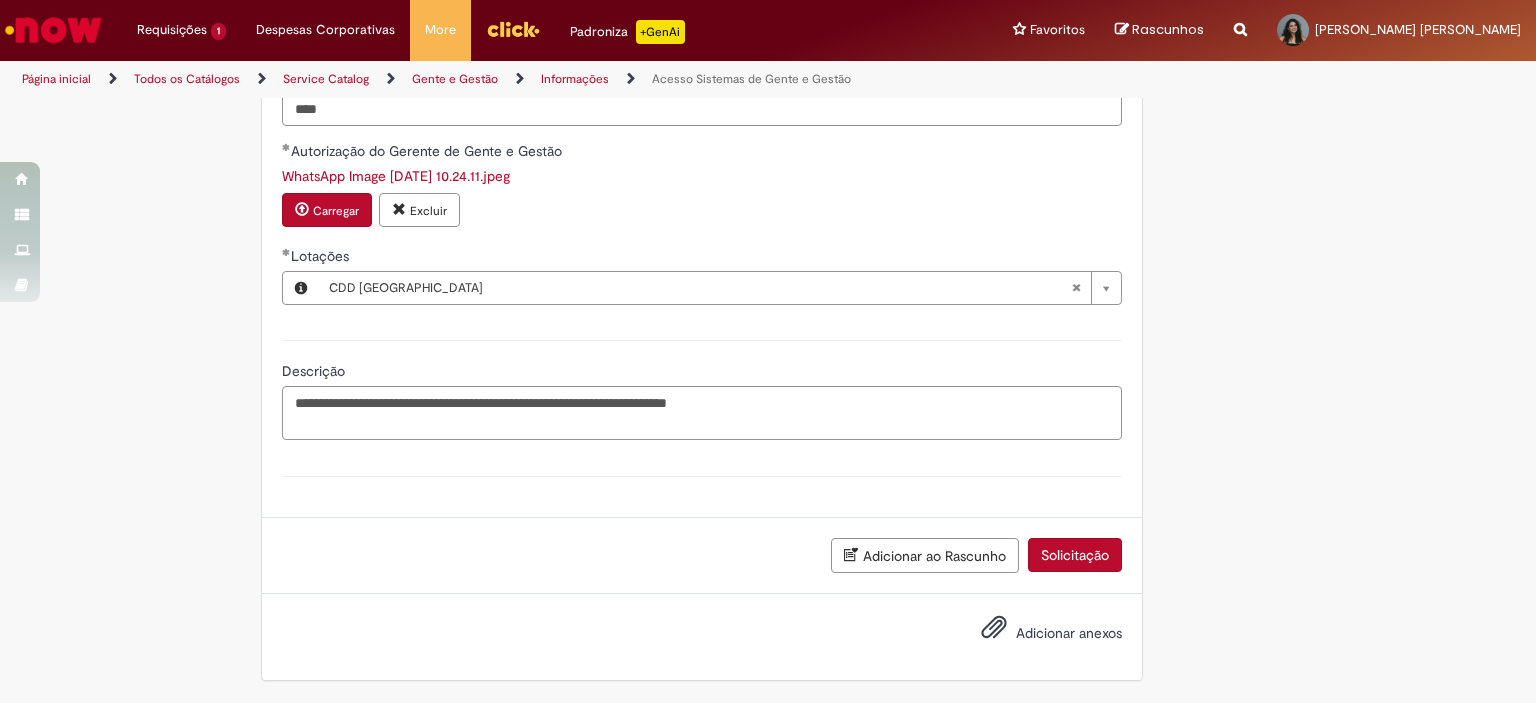 click on "**********" at bounding box center (702, 413) 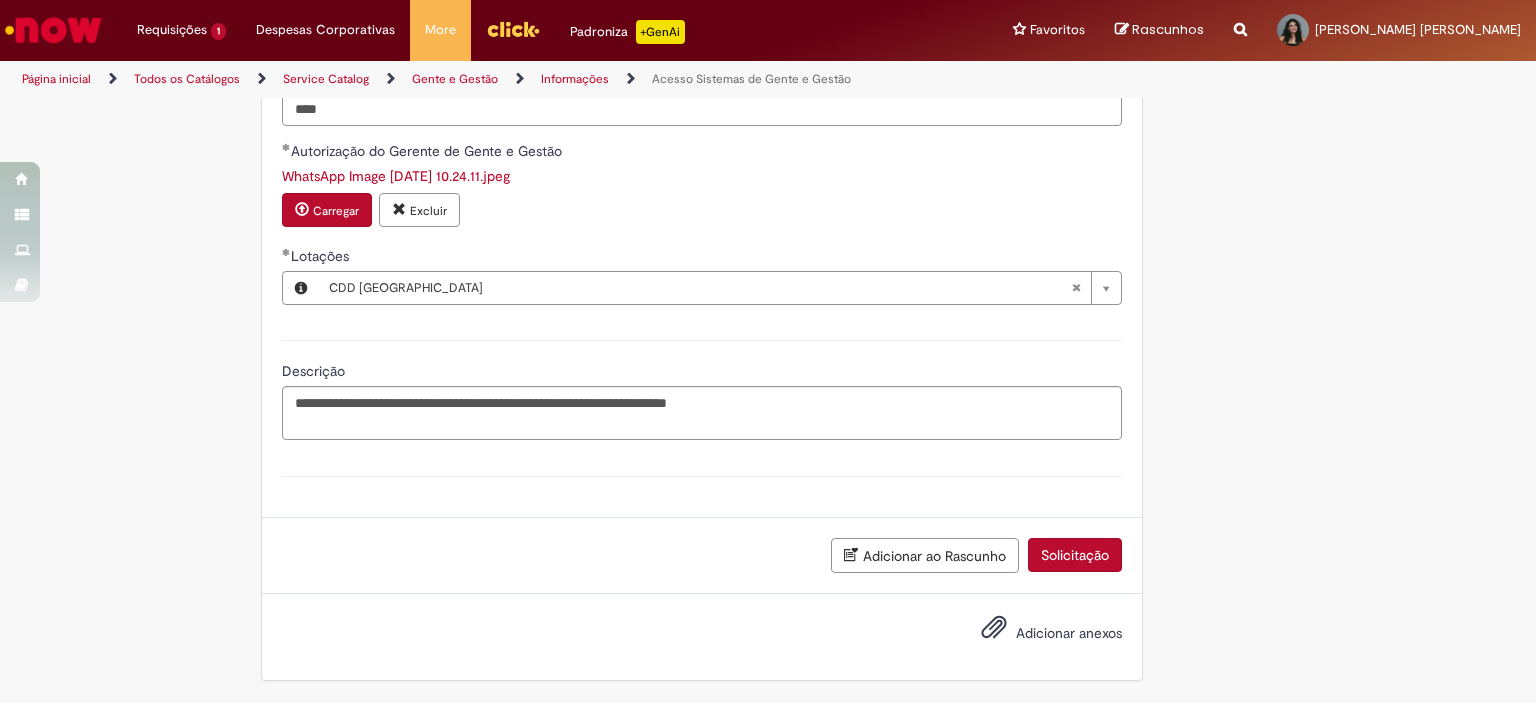click on "Solicitação" at bounding box center (1075, 555) 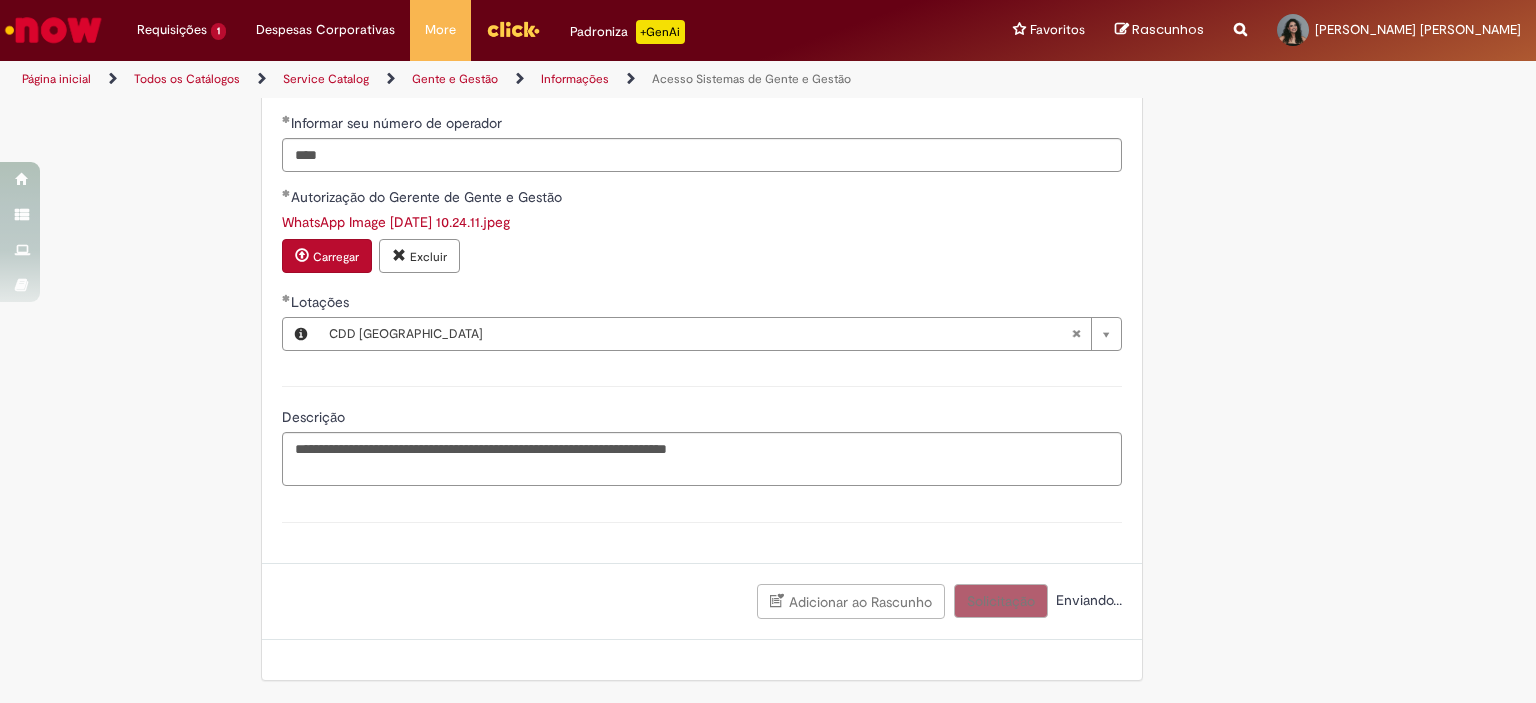 scroll, scrollTop: 1166, scrollLeft: 0, axis: vertical 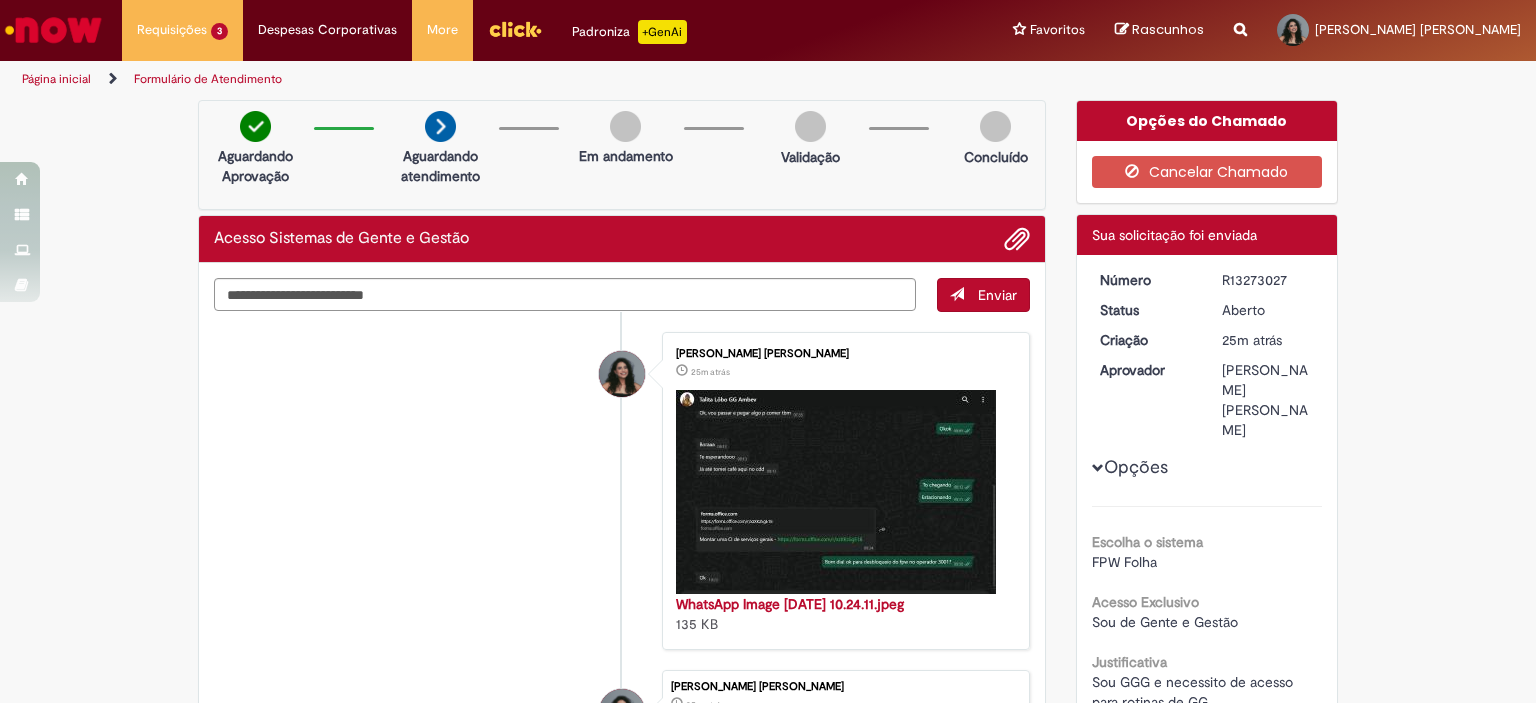 click at bounding box center [53, 30] 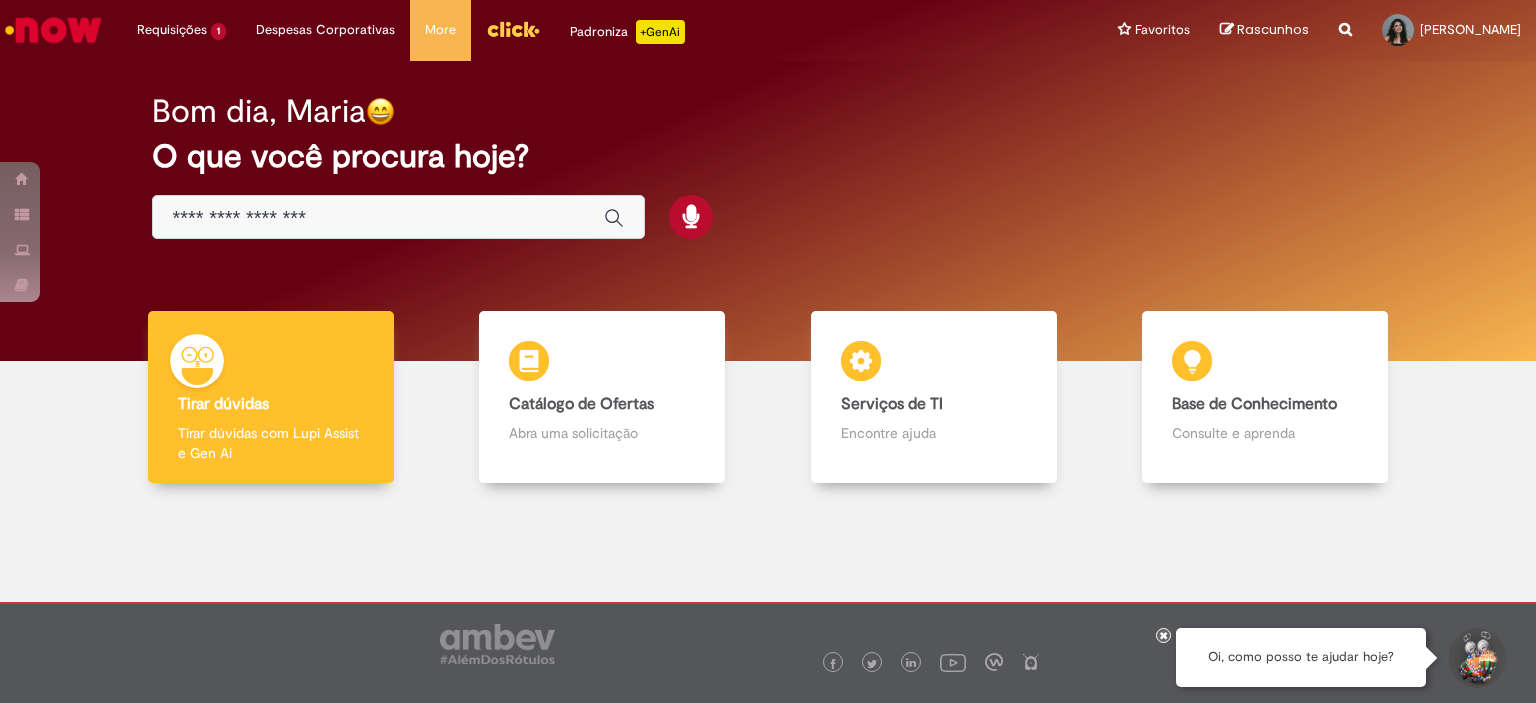 scroll, scrollTop: 0, scrollLeft: 0, axis: both 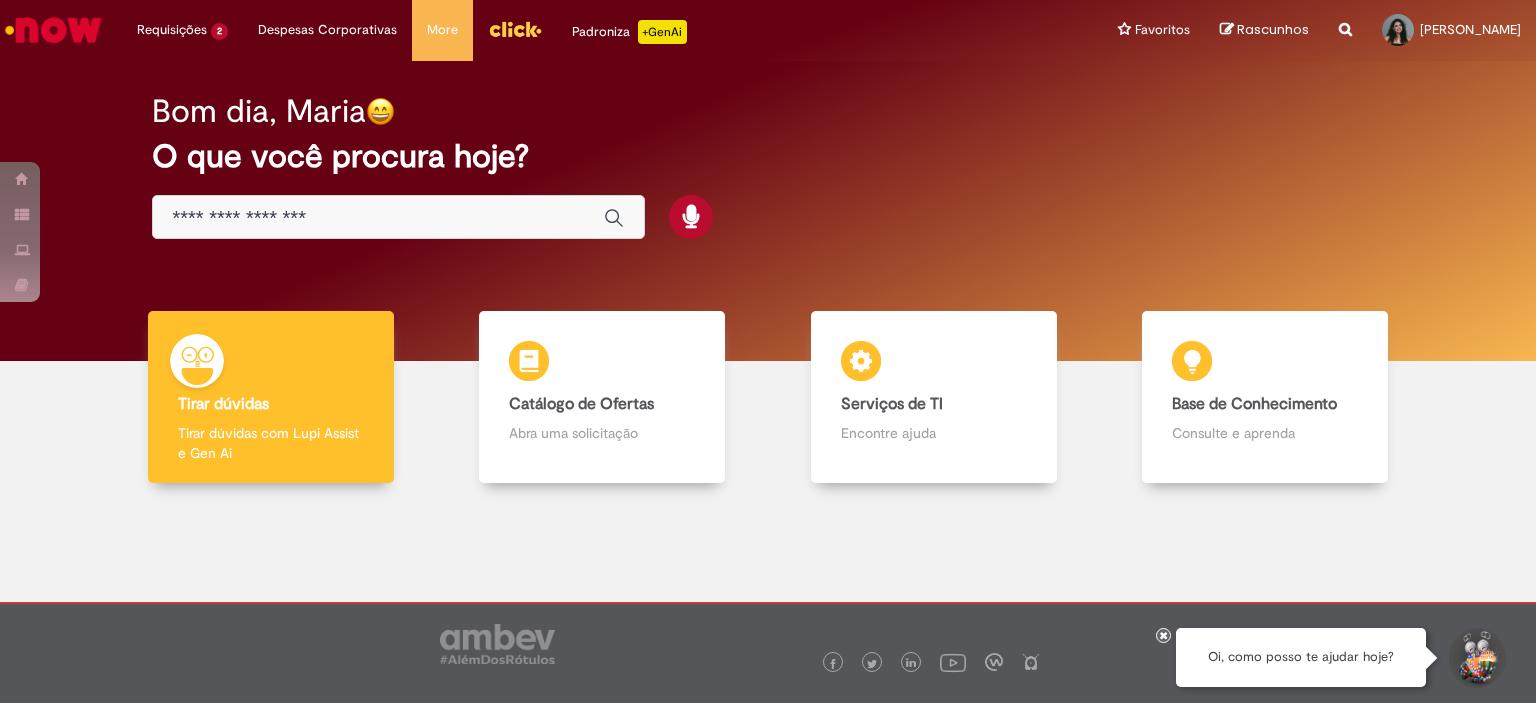 click at bounding box center [53, 30] 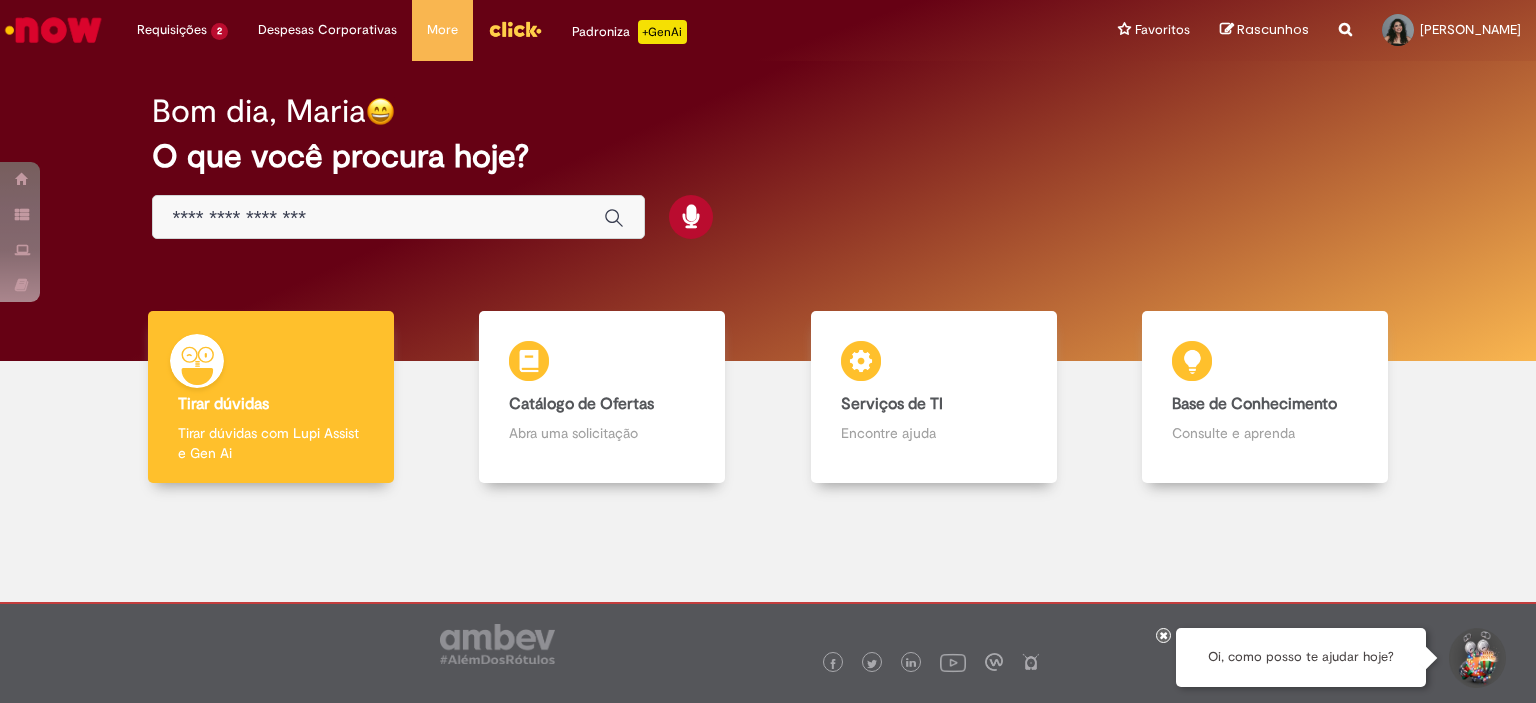 scroll, scrollTop: 0, scrollLeft: 0, axis: both 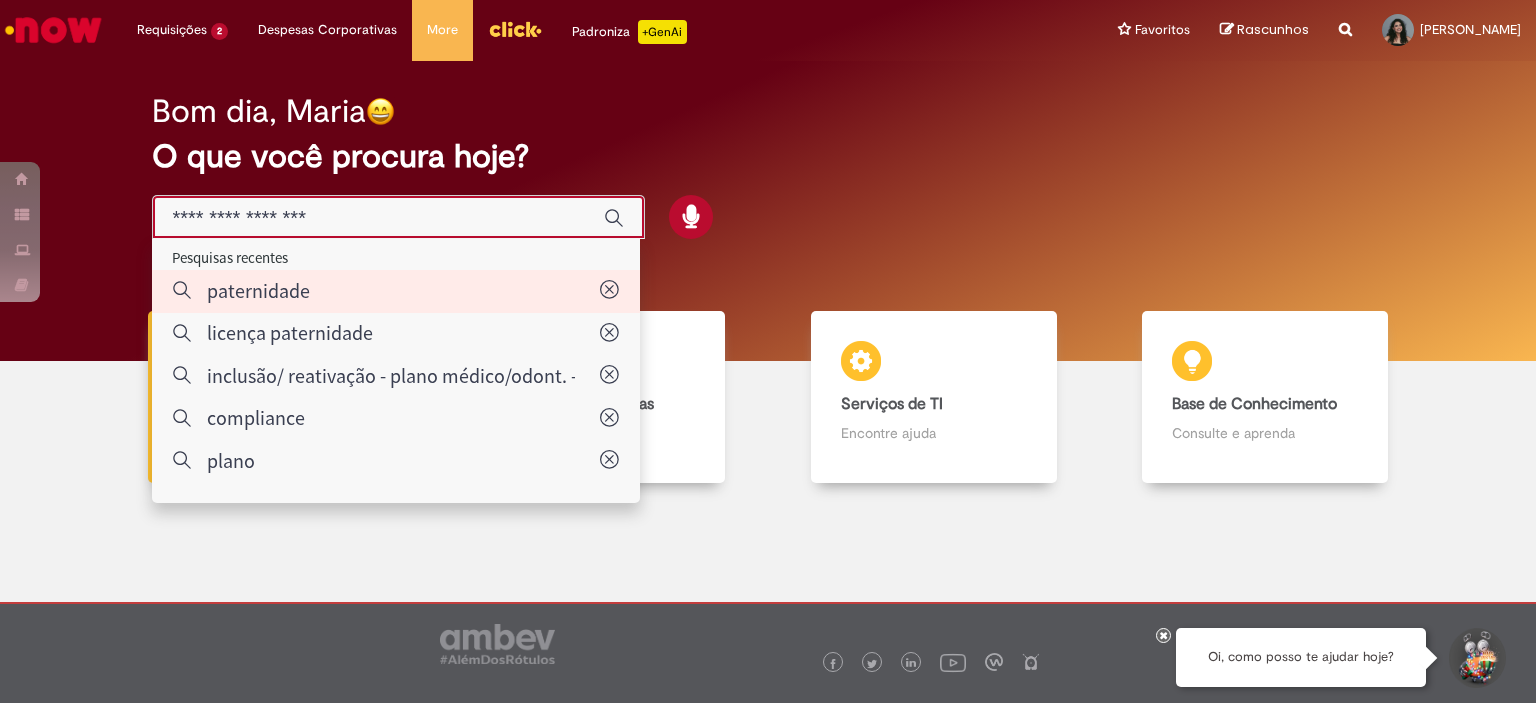 type on "**********" 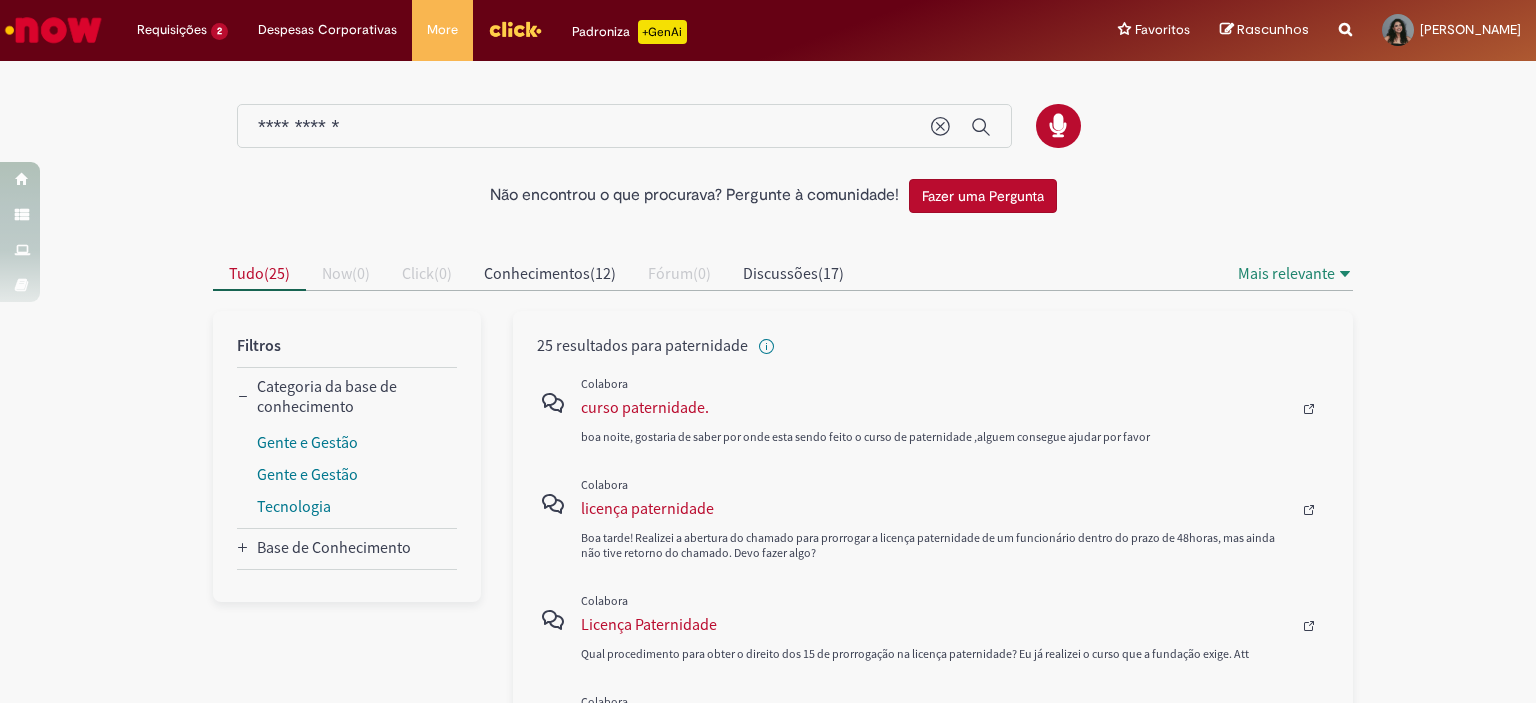 scroll, scrollTop: 200, scrollLeft: 0, axis: vertical 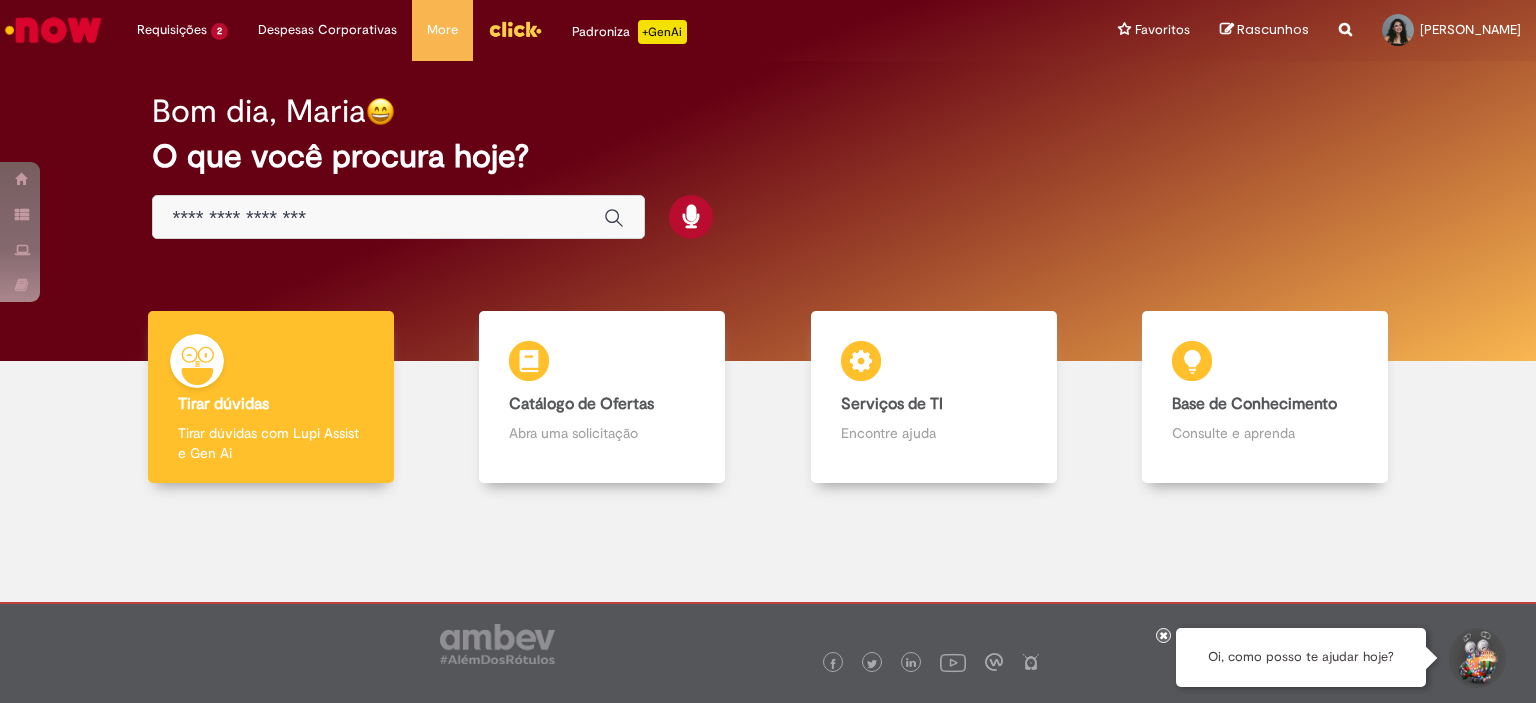 click at bounding box center [378, 218] 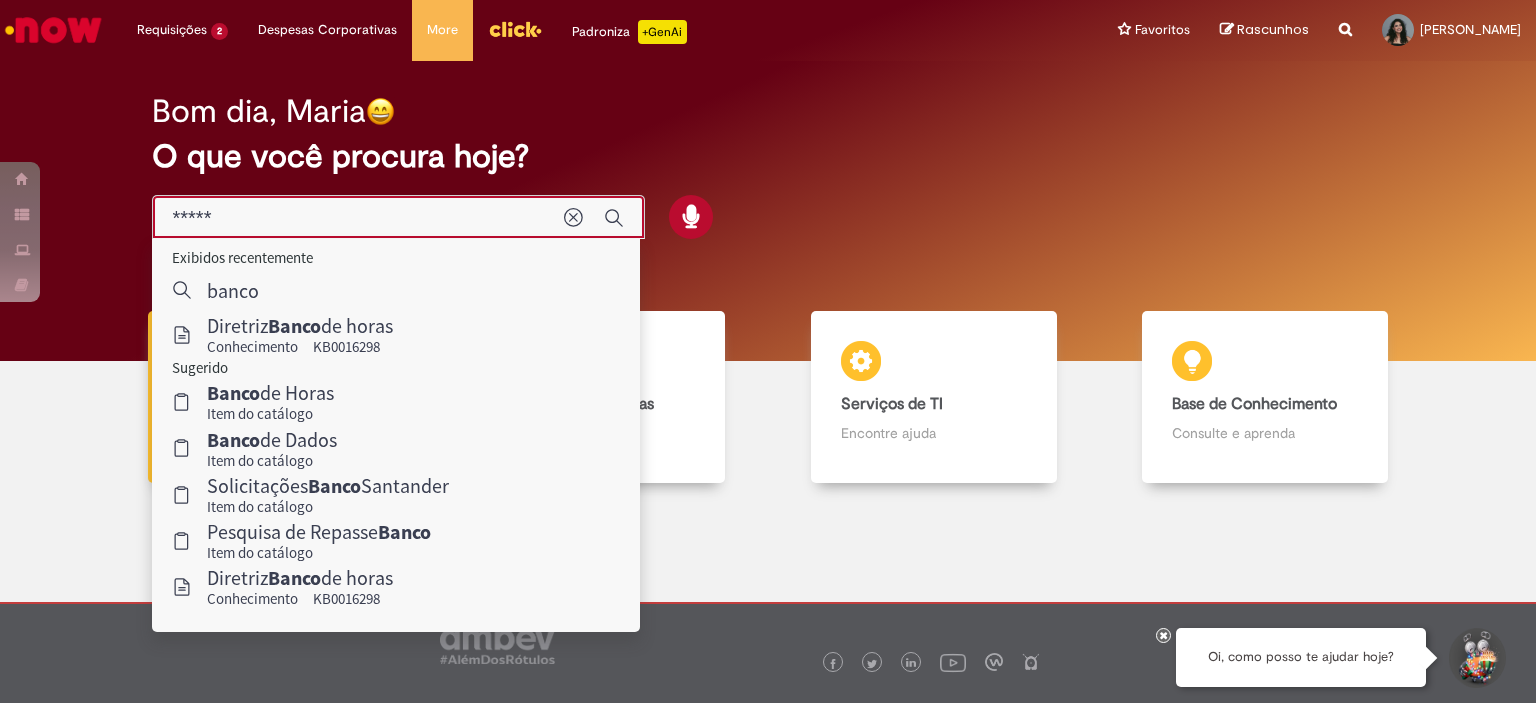 type on "*****" 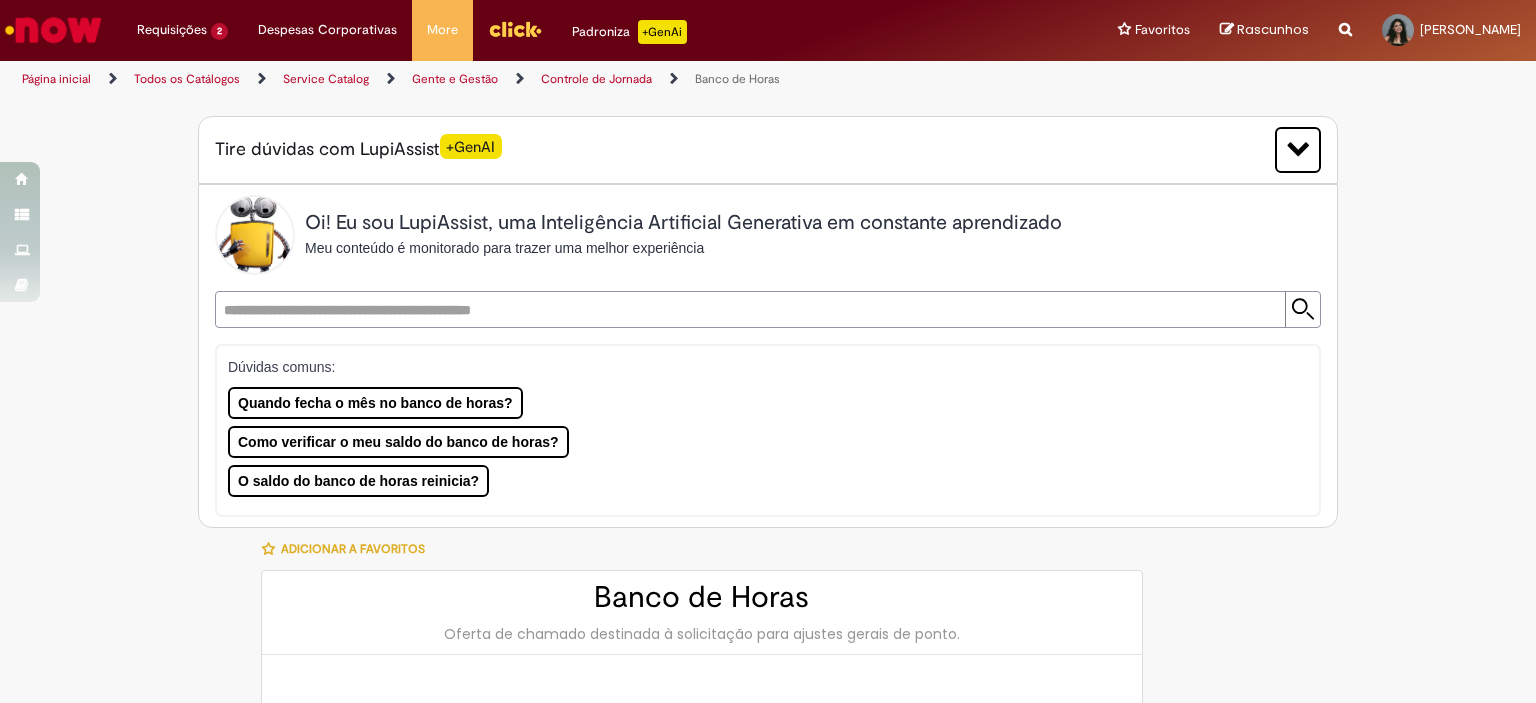 type on "********" 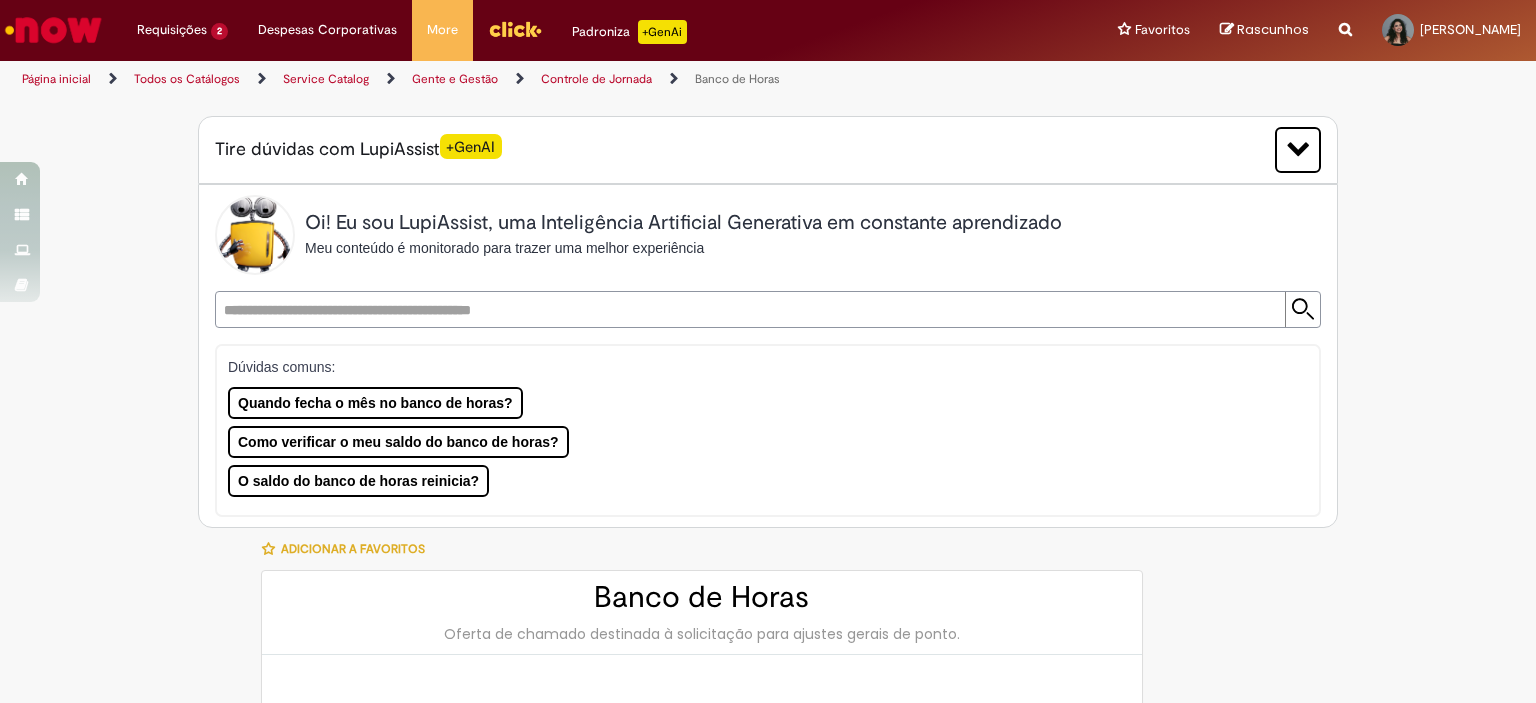 type on "**********" 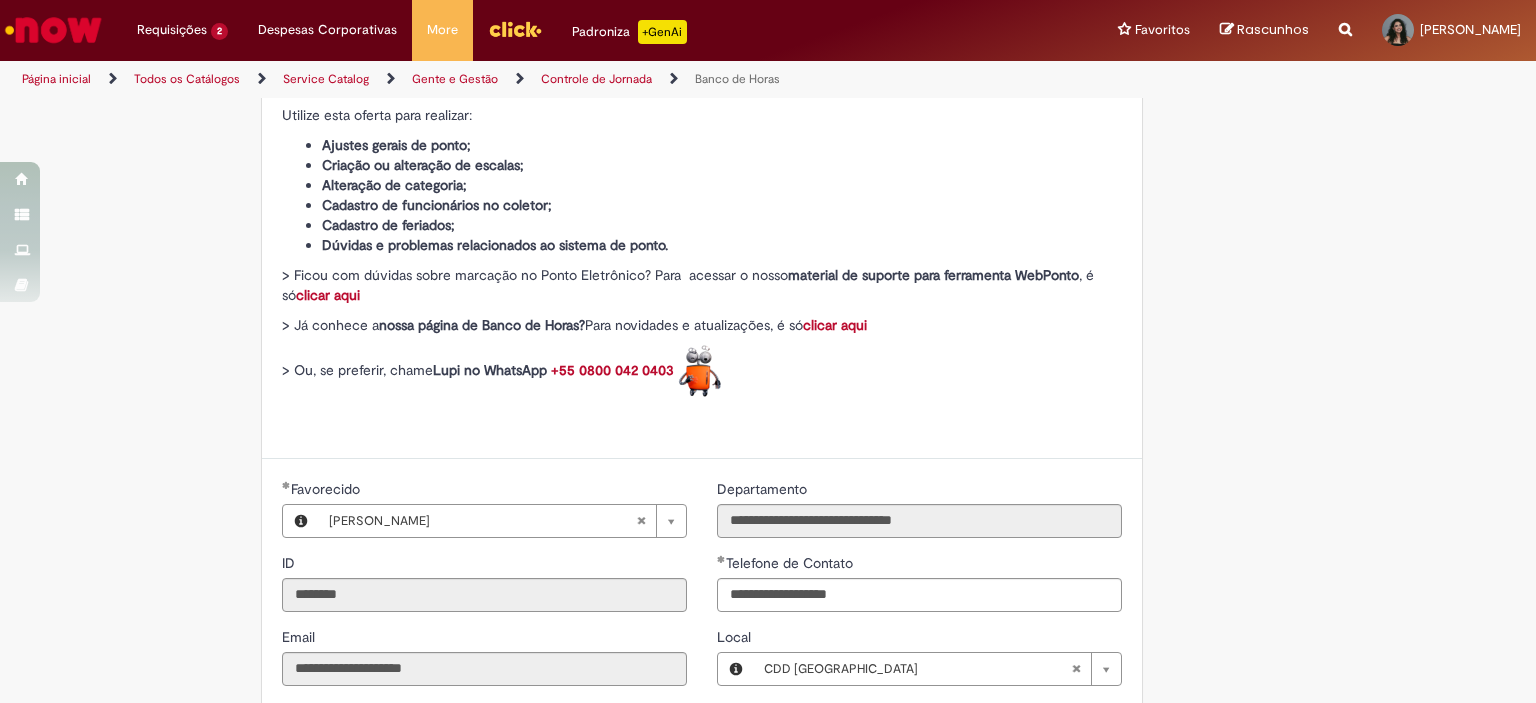 scroll, scrollTop: 1000, scrollLeft: 0, axis: vertical 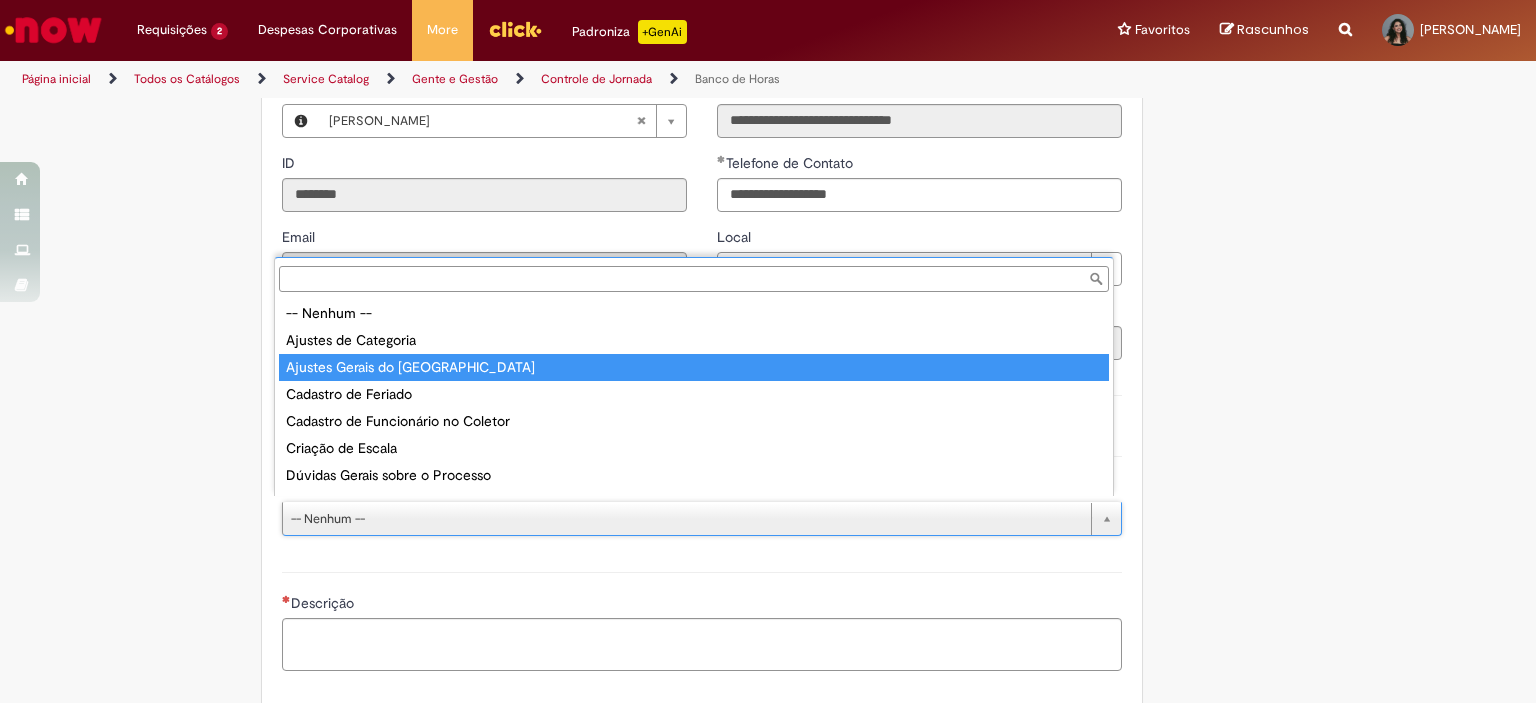 type on "**********" 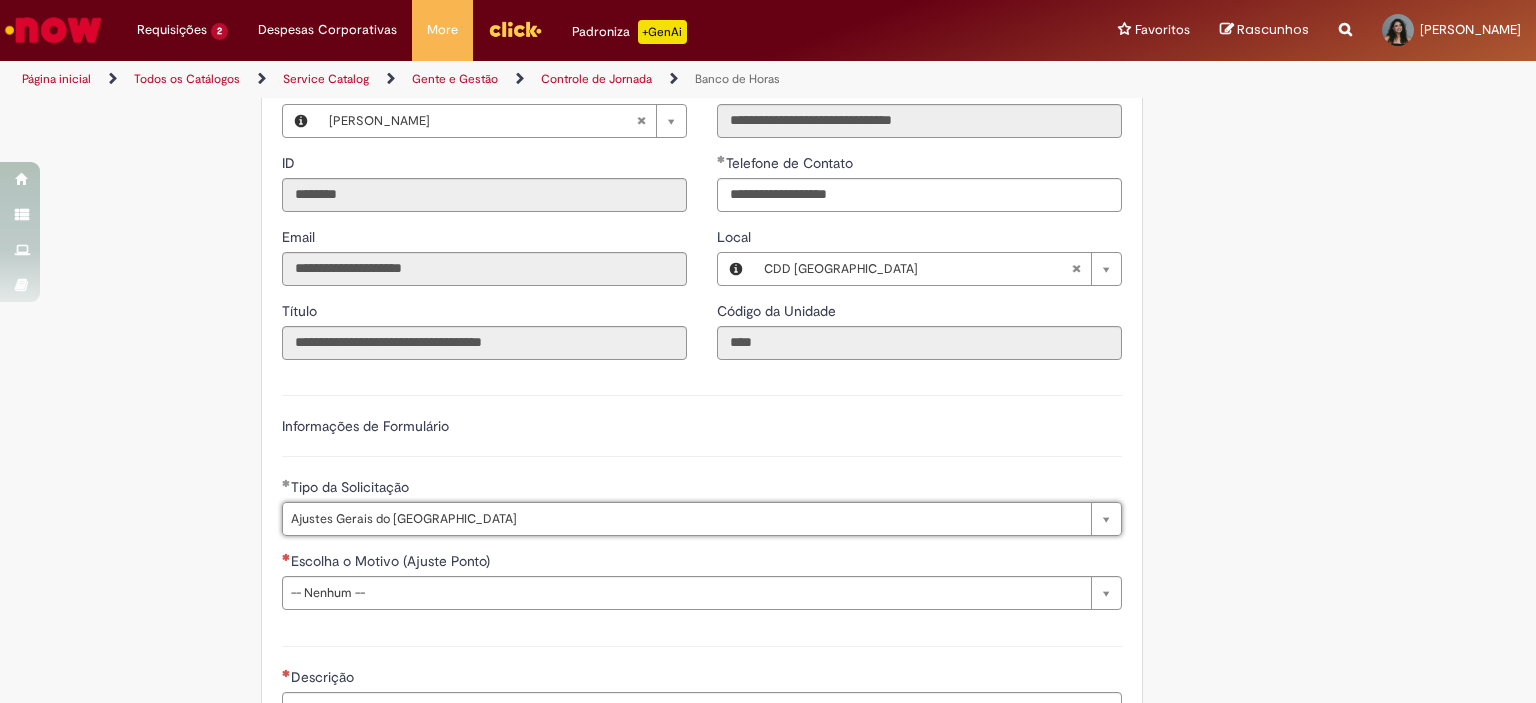 scroll, scrollTop: 1200, scrollLeft: 0, axis: vertical 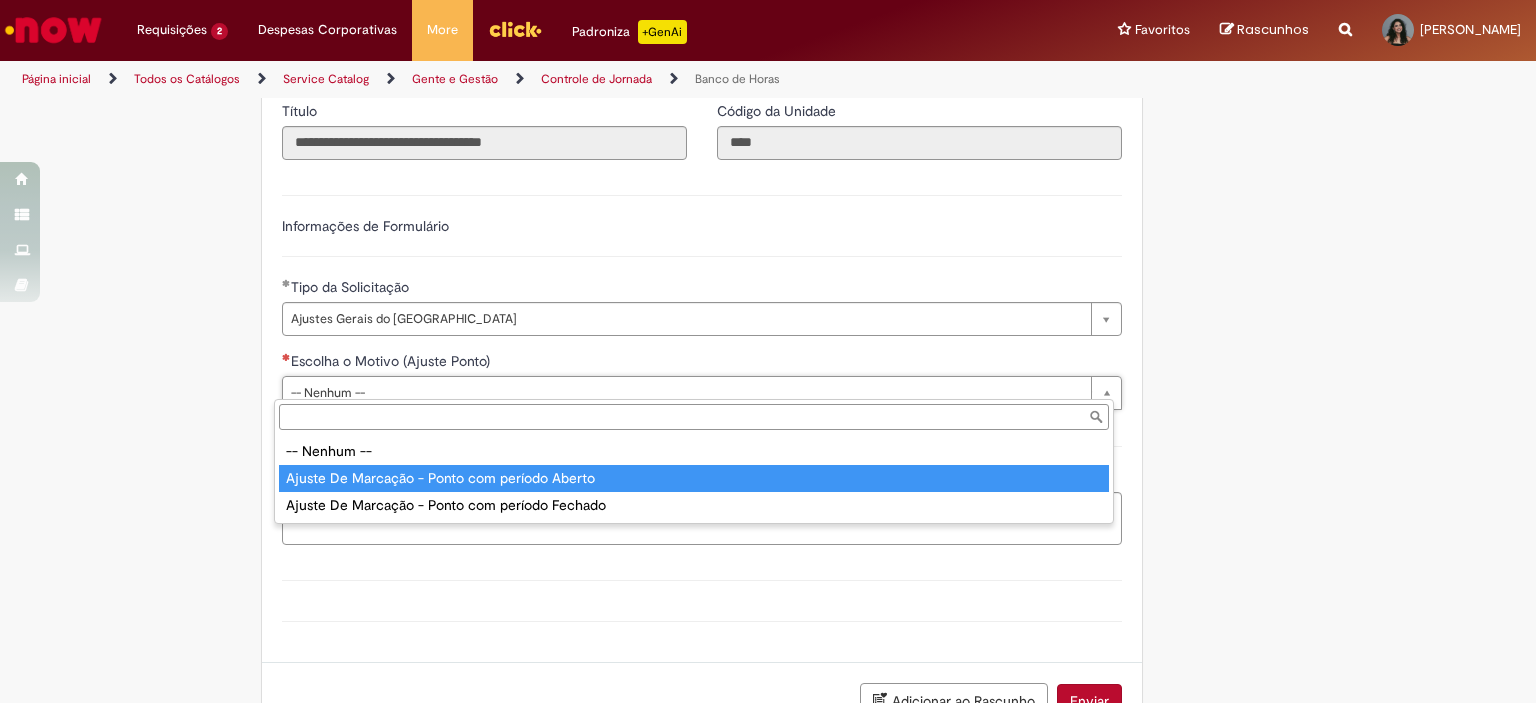 type on "**********" 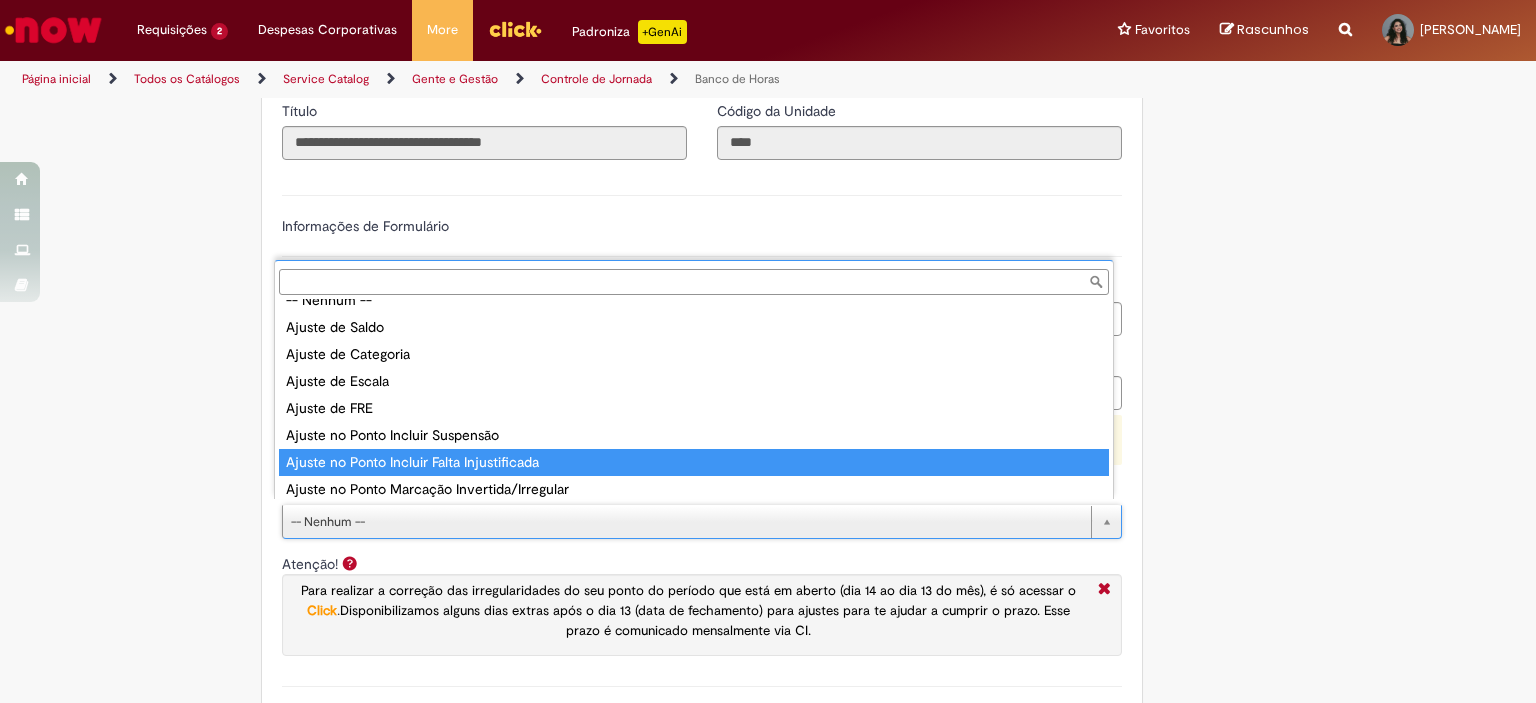 scroll, scrollTop: 104, scrollLeft: 0, axis: vertical 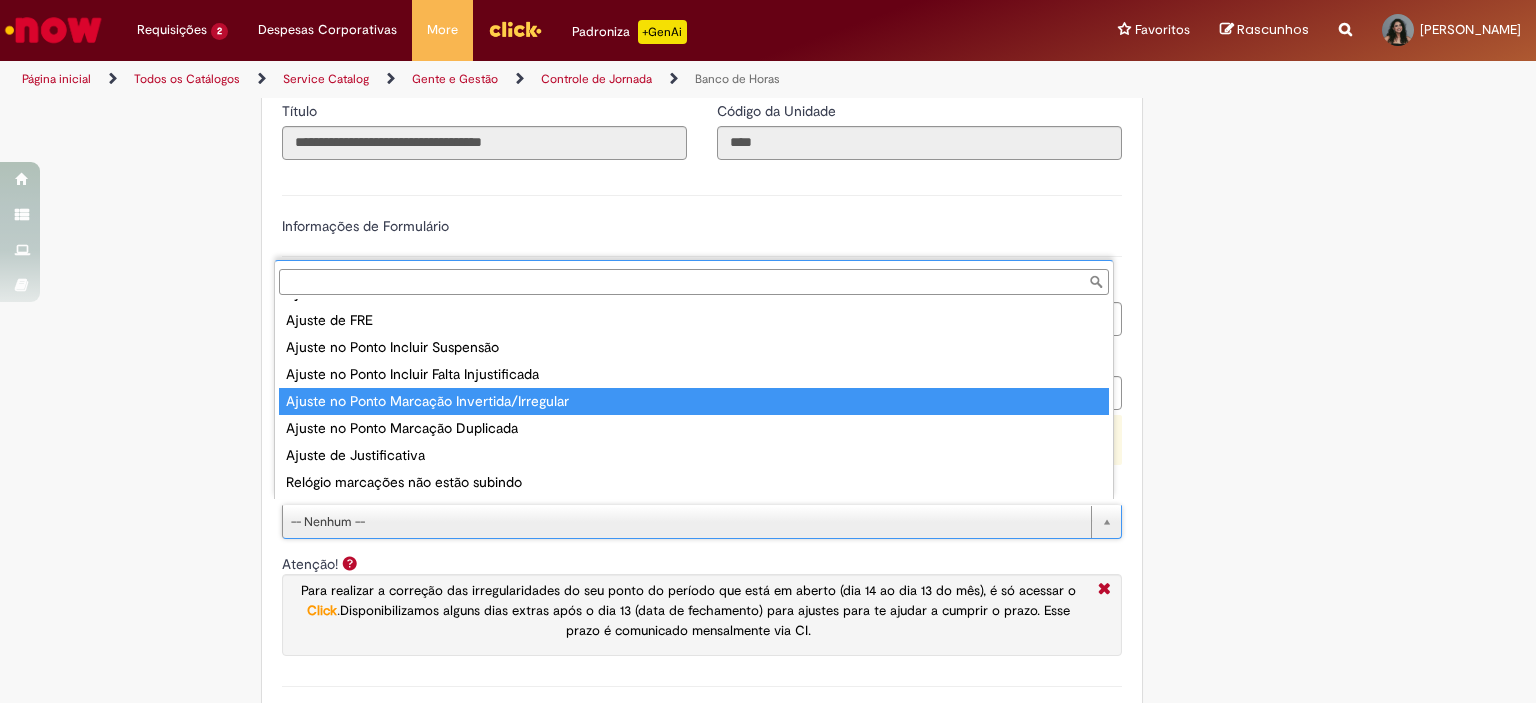 type on "**********" 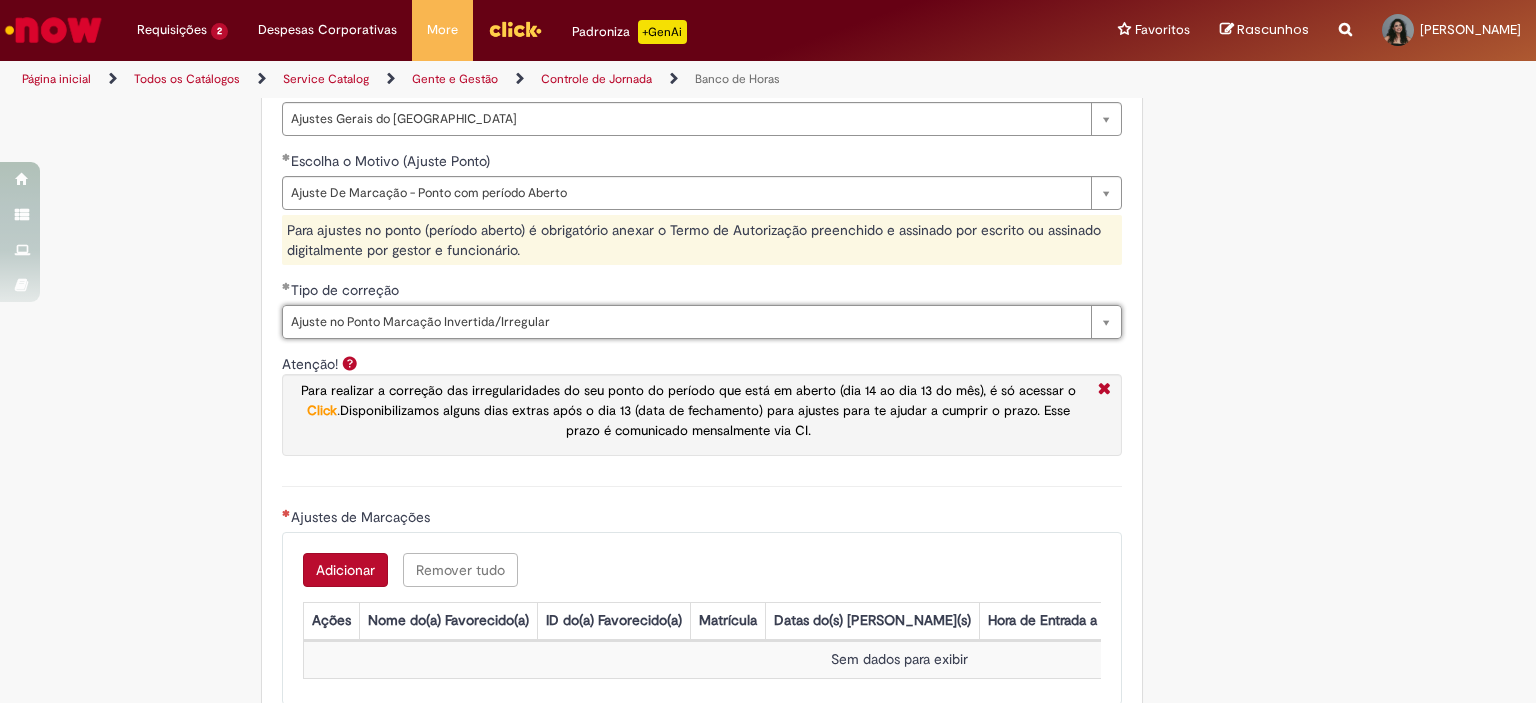 scroll, scrollTop: 1500, scrollLeft: 0, axis: vertical 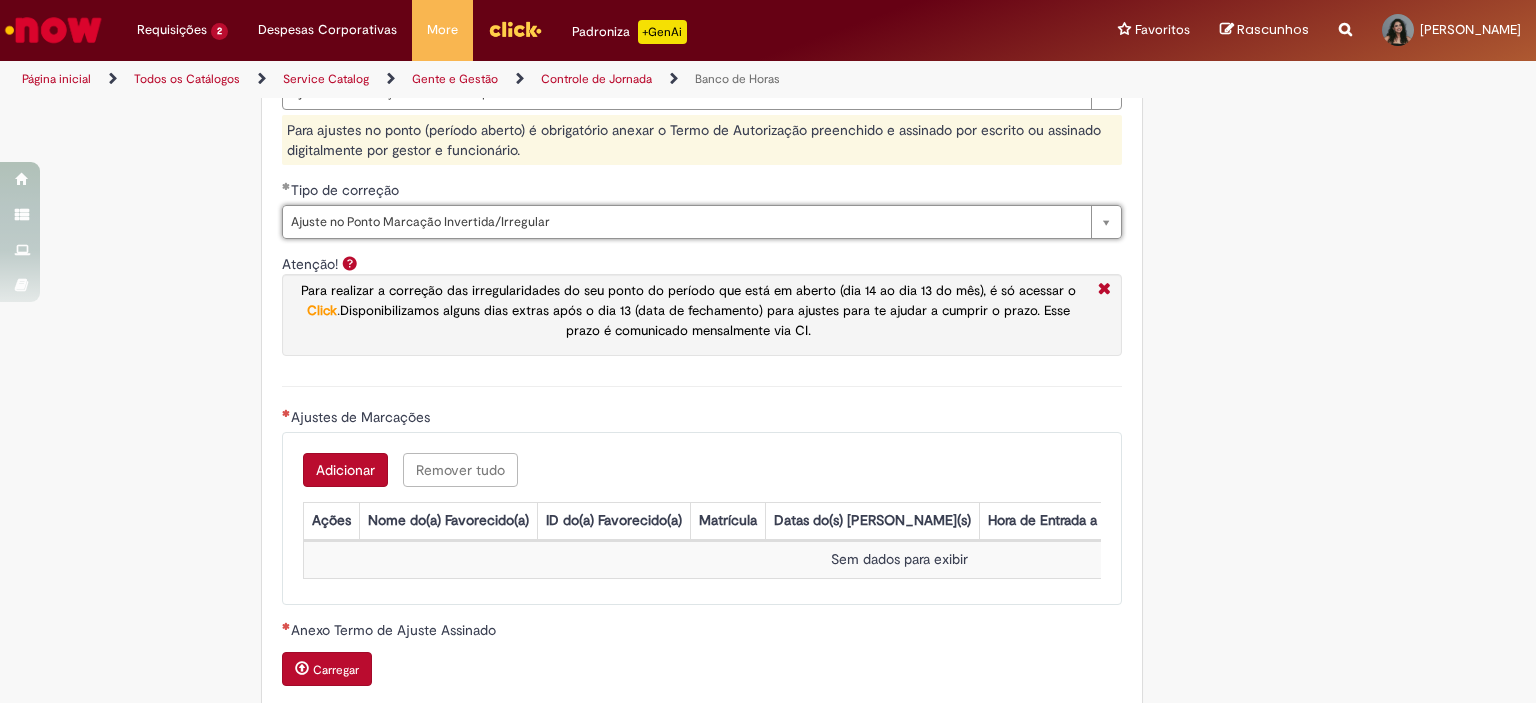 click on "Adicionar" at bounding box center [345, 470] 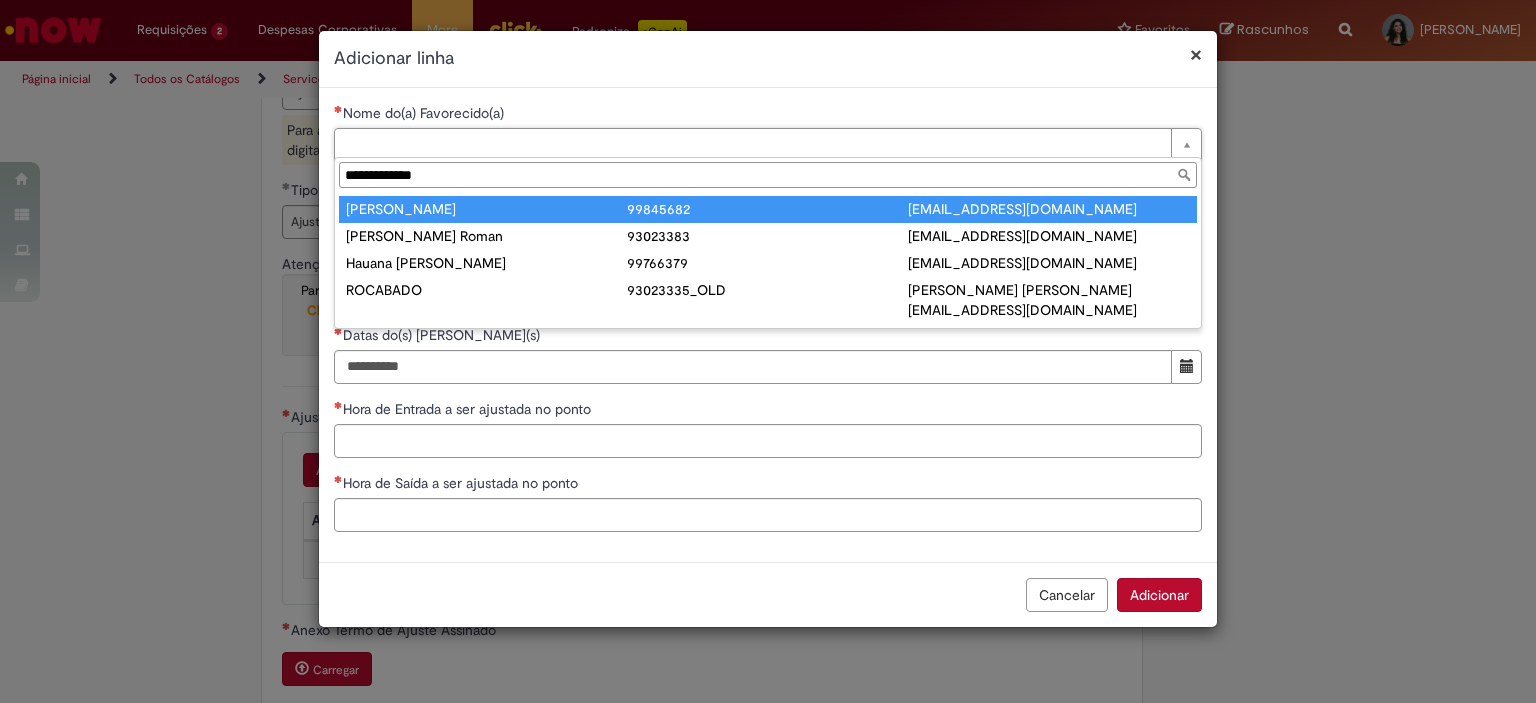 type on "**********" 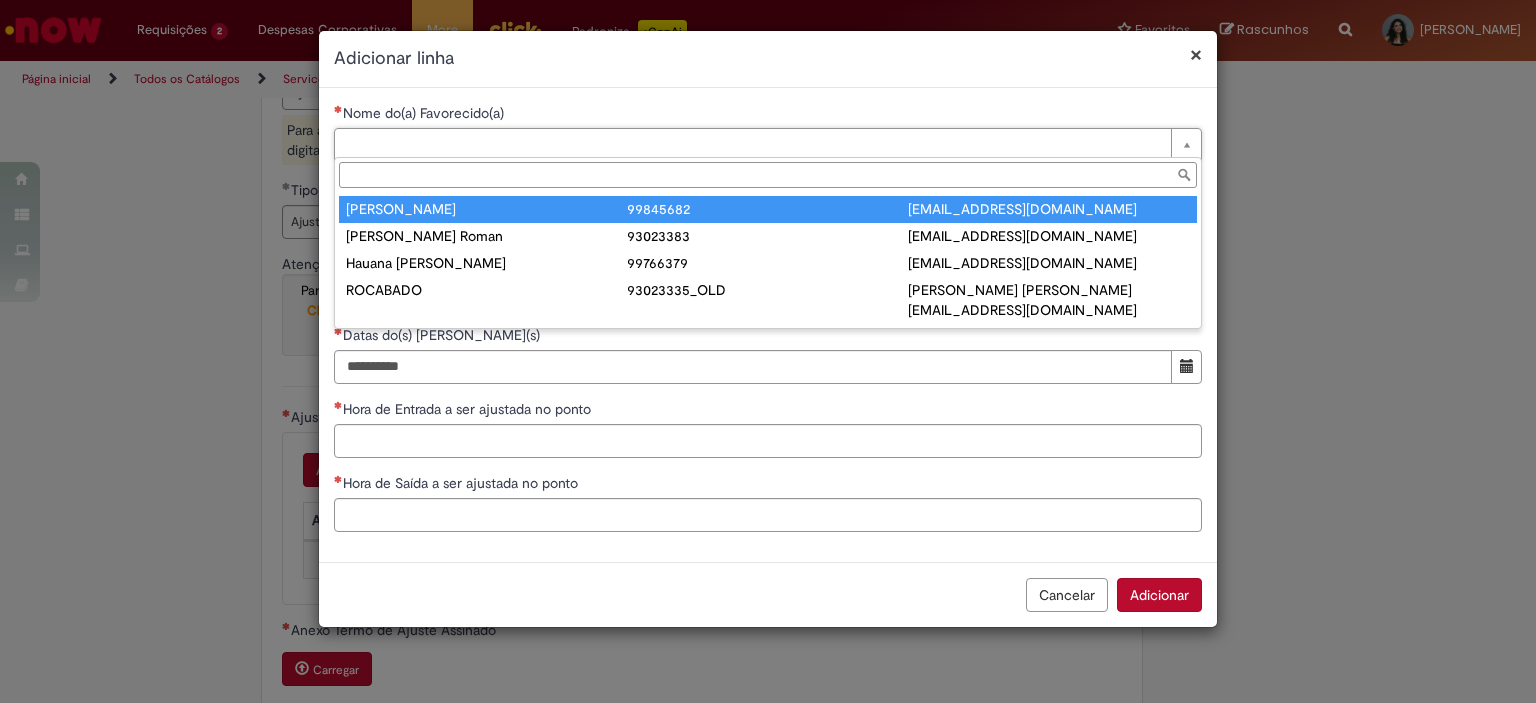 type on "********" 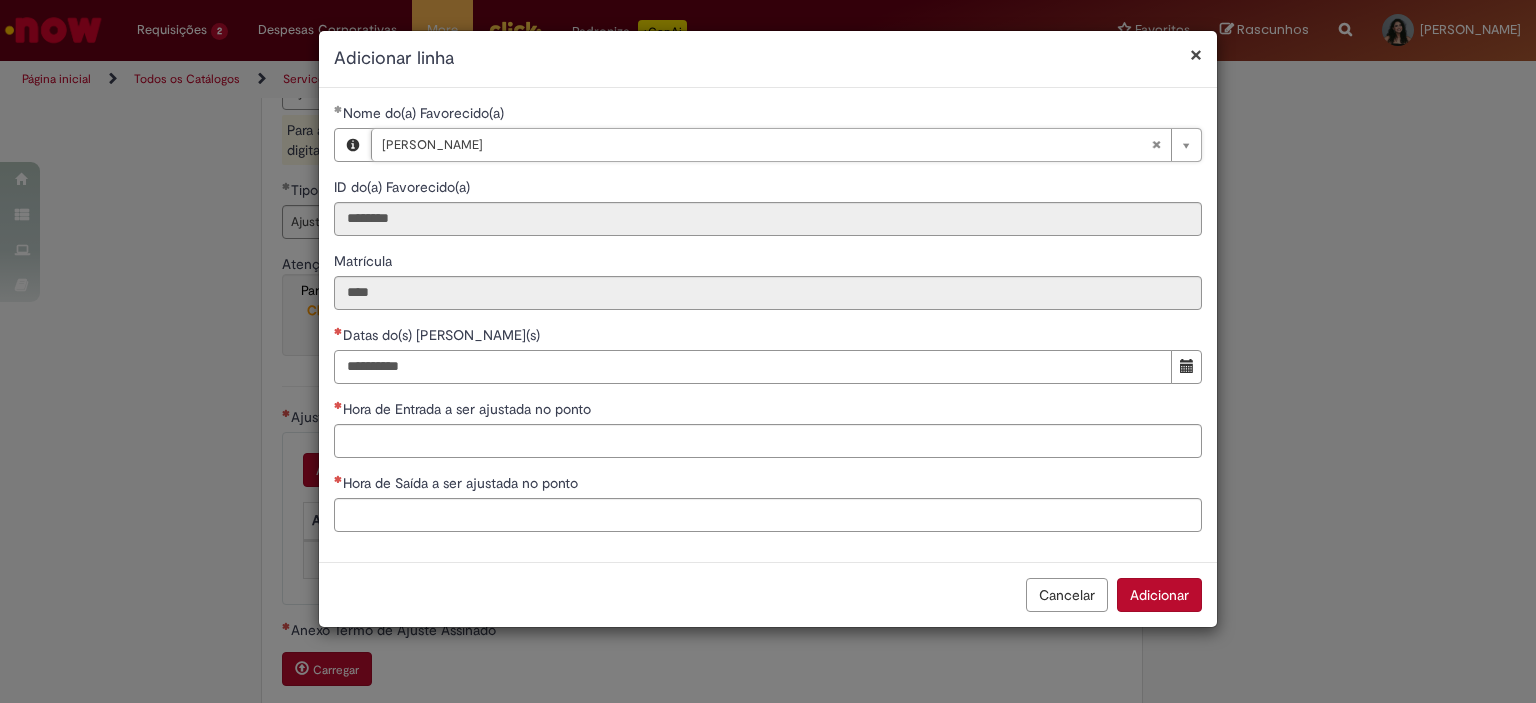 click on "Datas do(s) [PERSON_NAME](s)" at bounding box center [753, 367] 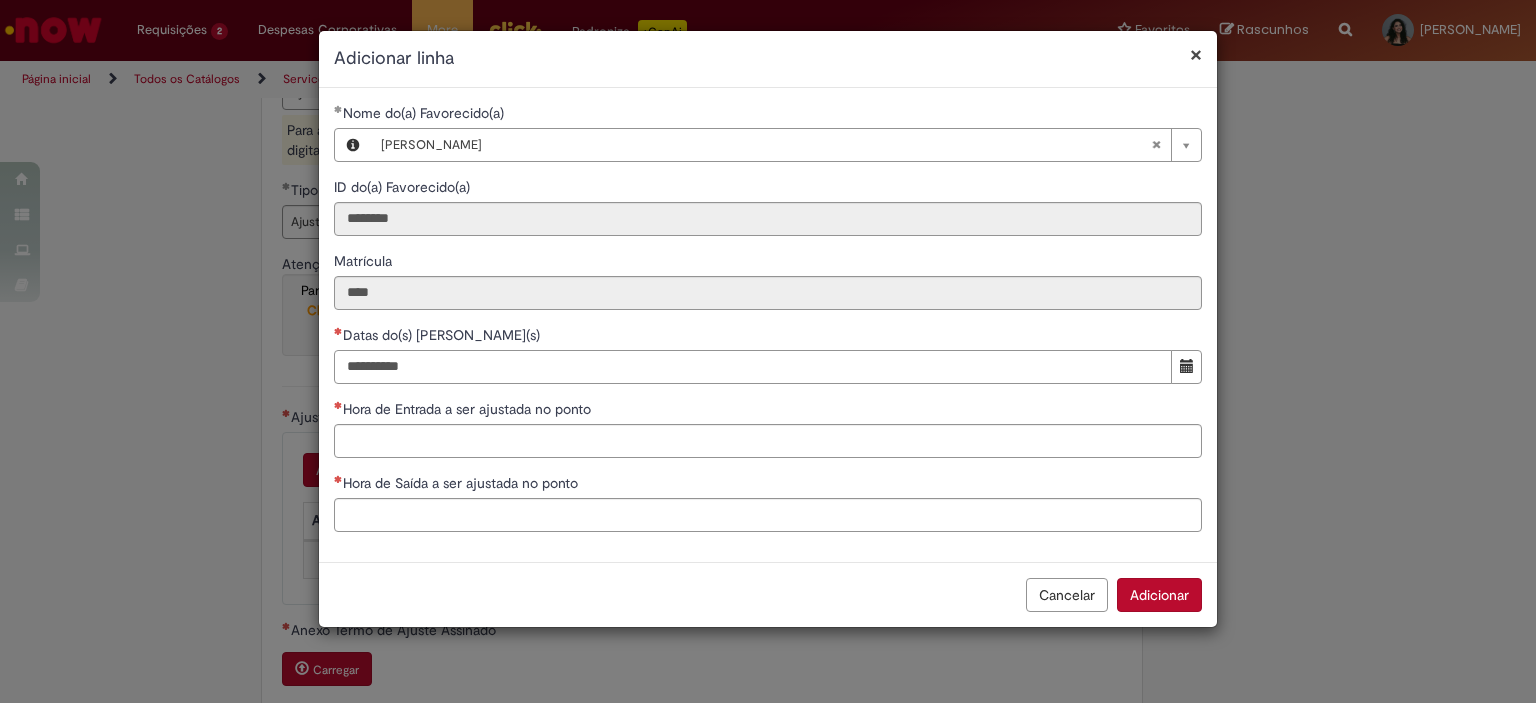 type on "**********" 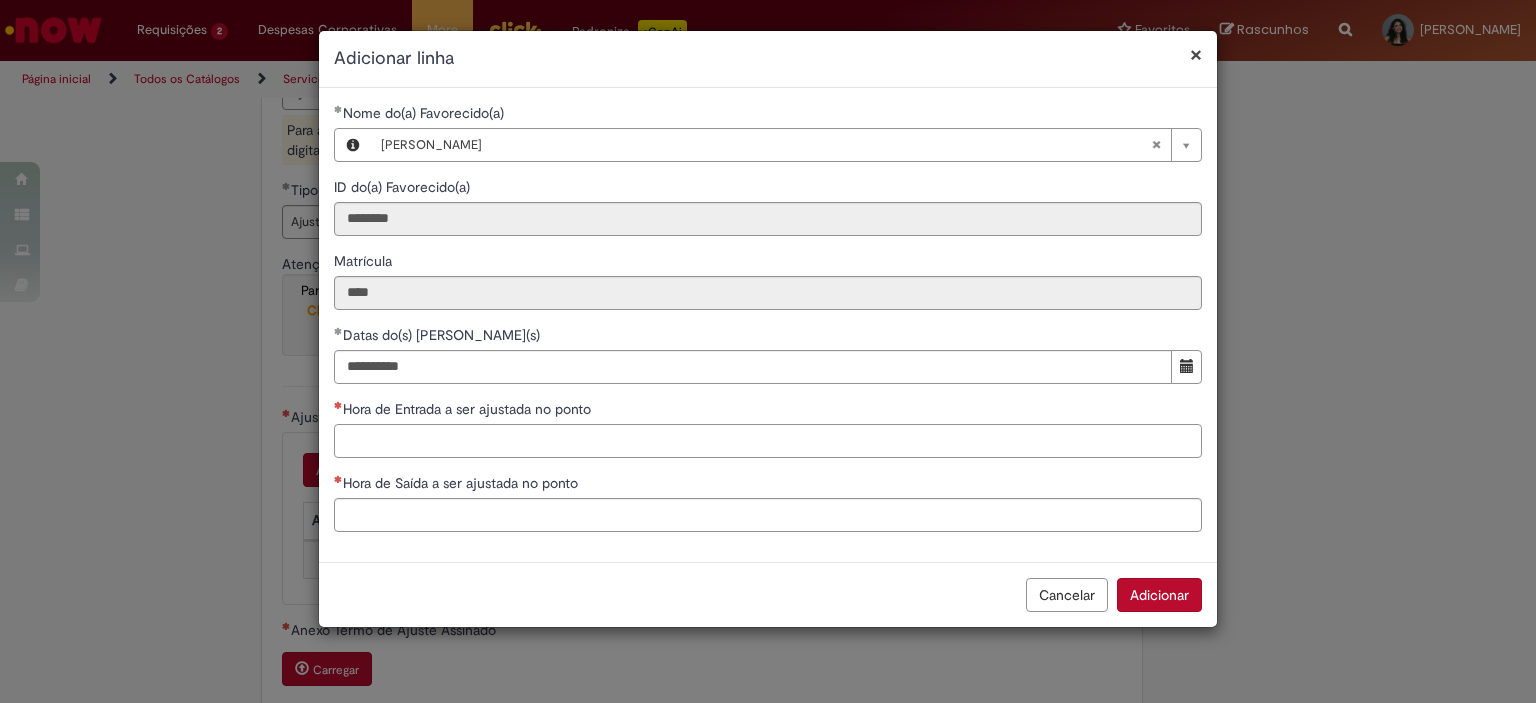 click on "Hora de Entrada a ser ajustada no ponto" at bounding box center (768, 441) 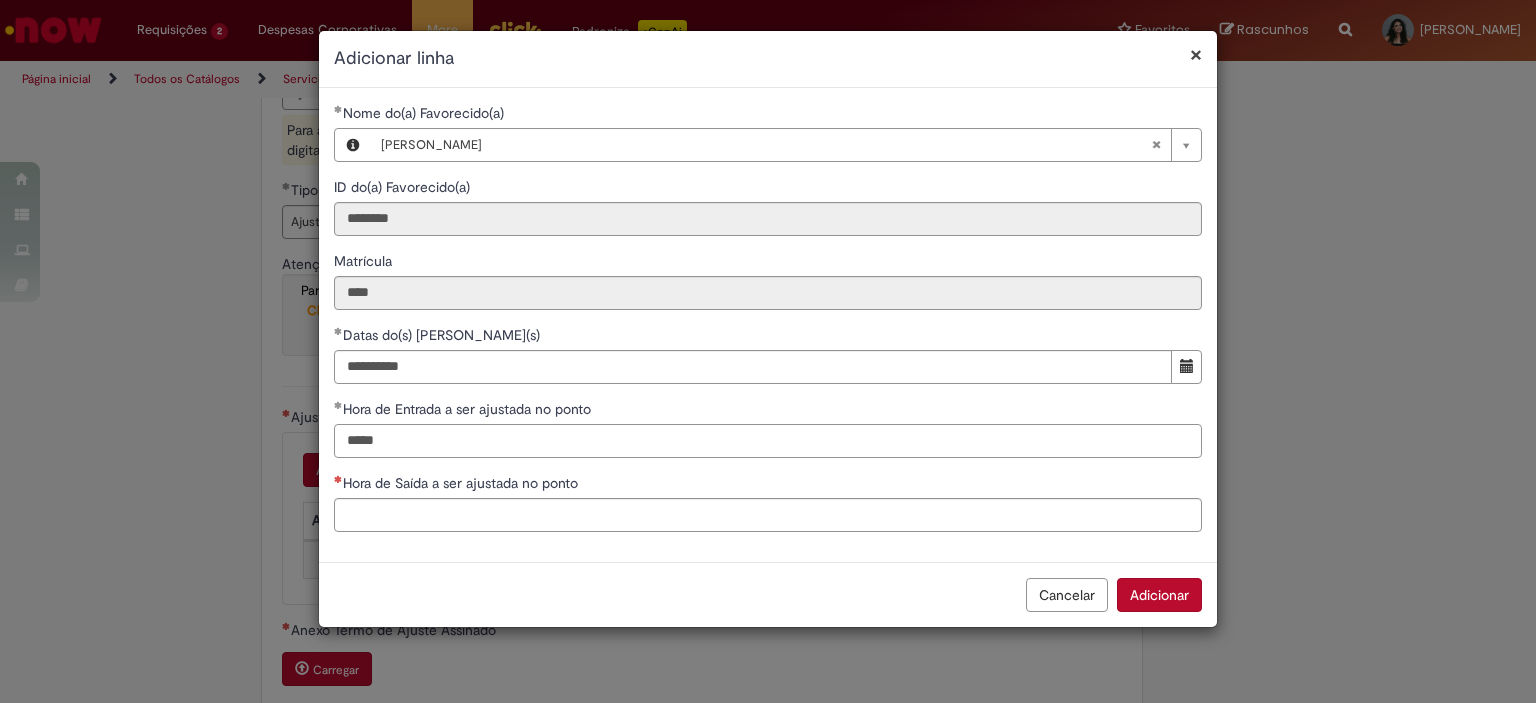 type on "*****" 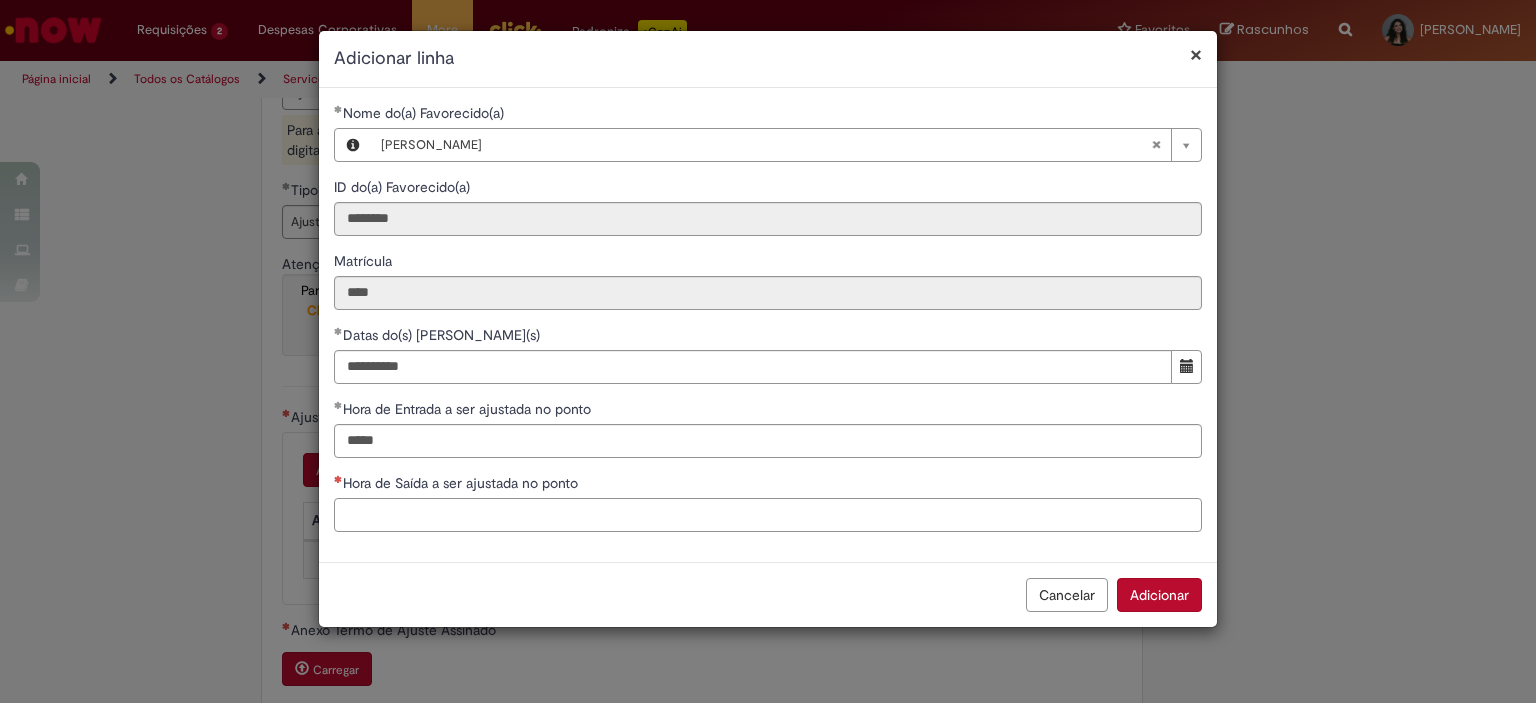 click on "Hora de Saída a ser ajustada no ponto" at bounding box center (768, 515) 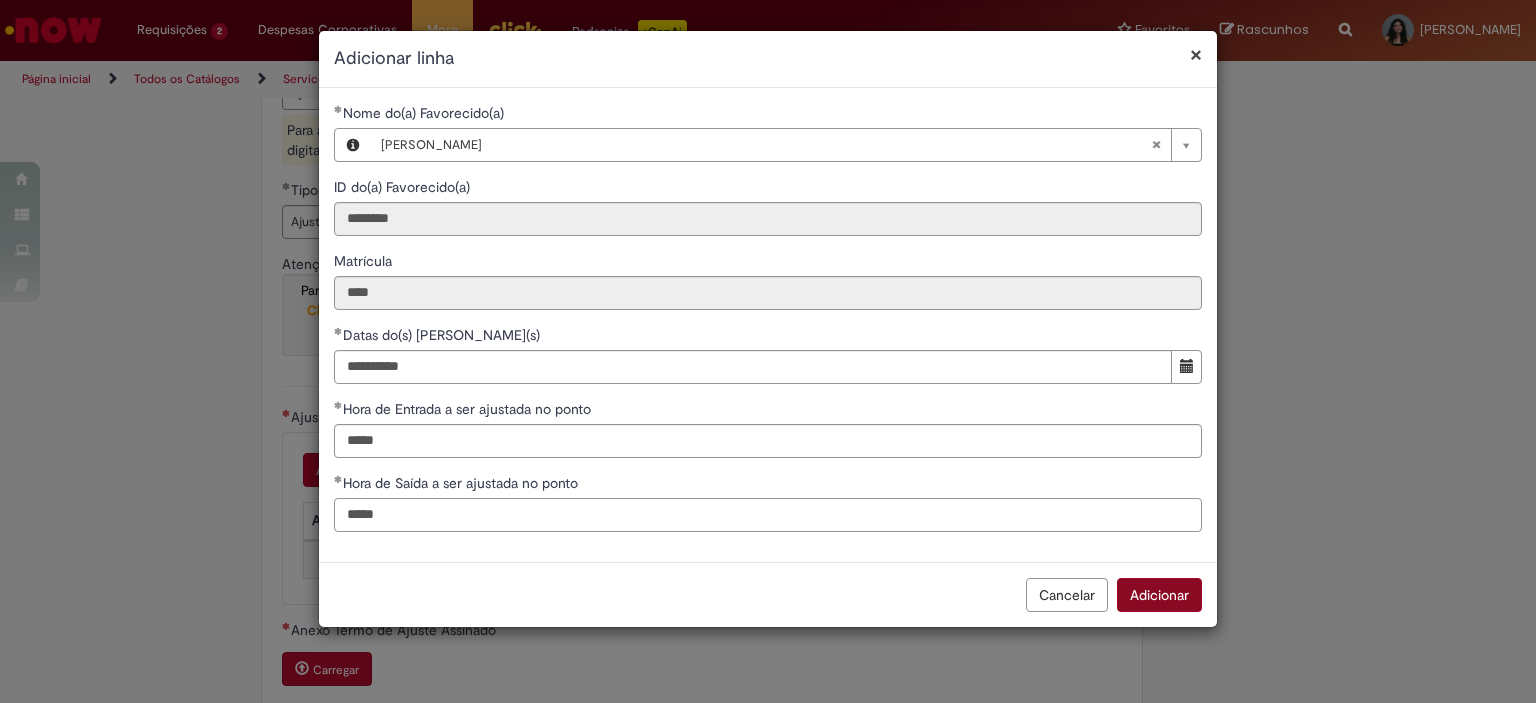 type on "*****" 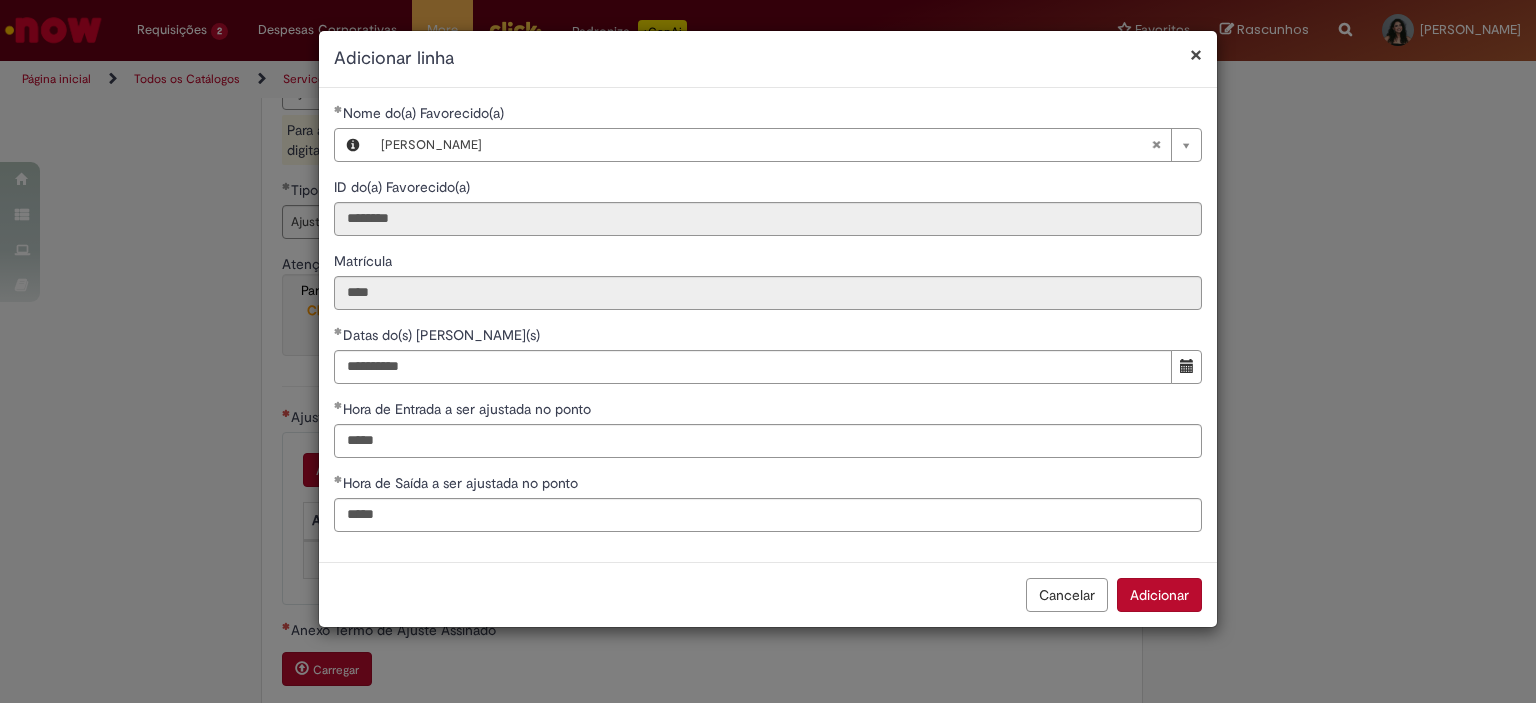 click on "Adicionar" at bounding box center [1159, 595] 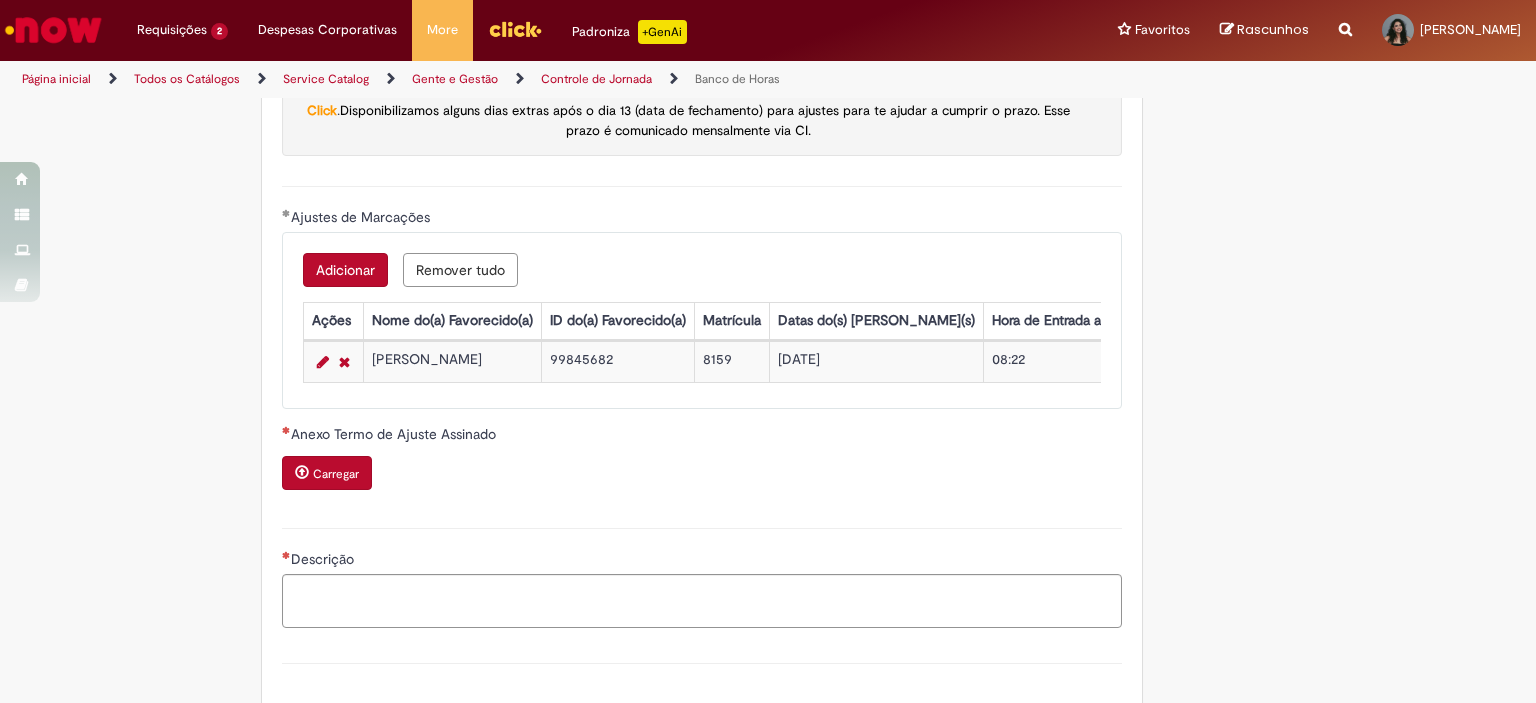 scroll, scrollTop: 1800, scrollLeft: 0, axis: vertical 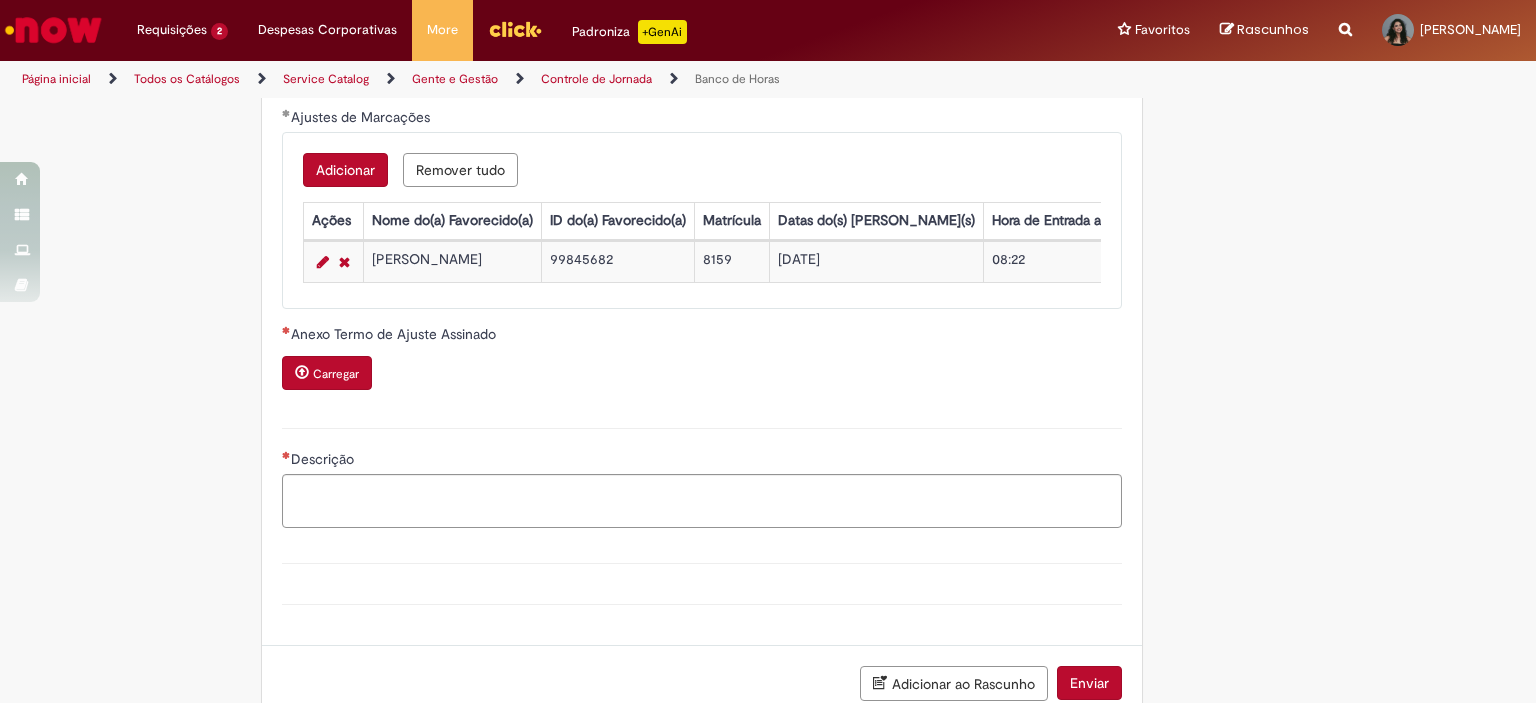click at bounding box center [302, 372] 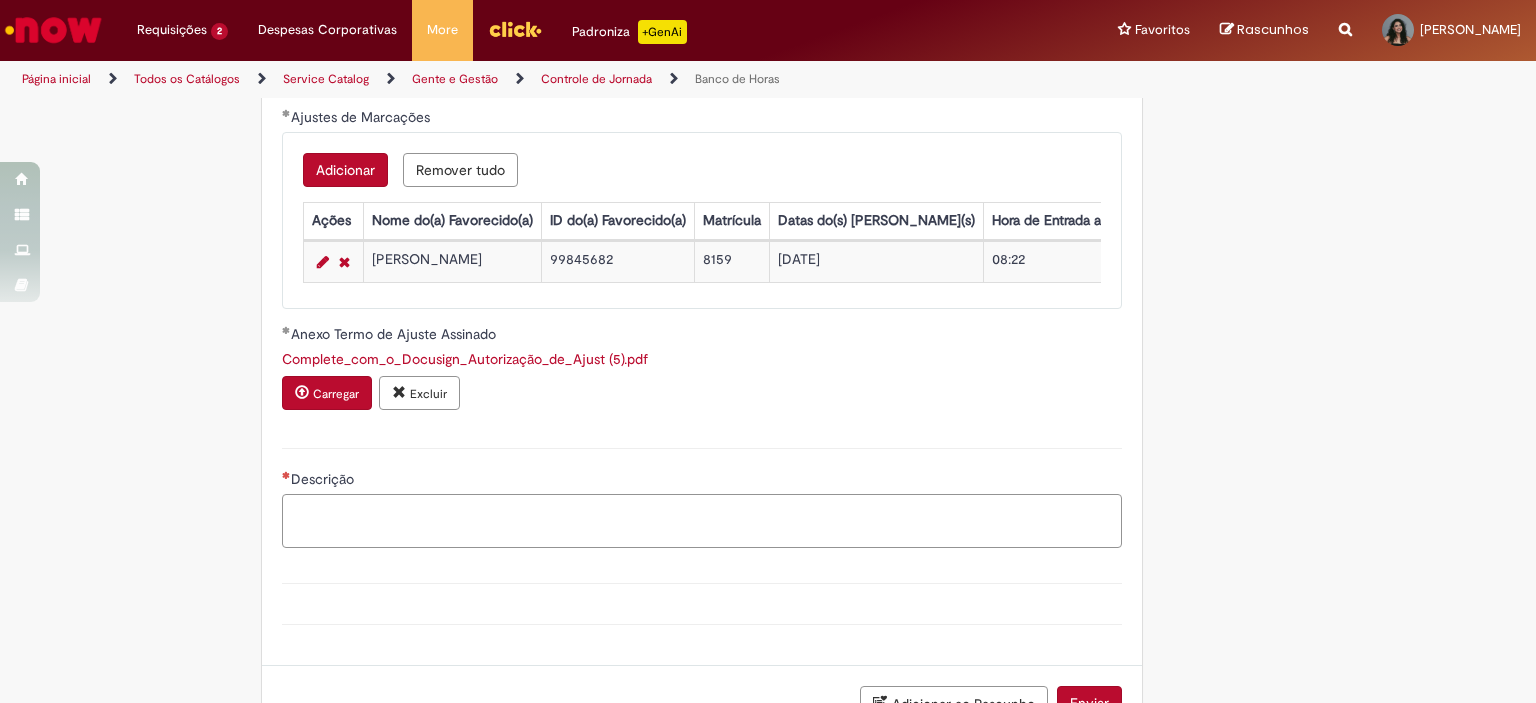 click on "Descrição" at bounding box center [702, 521] 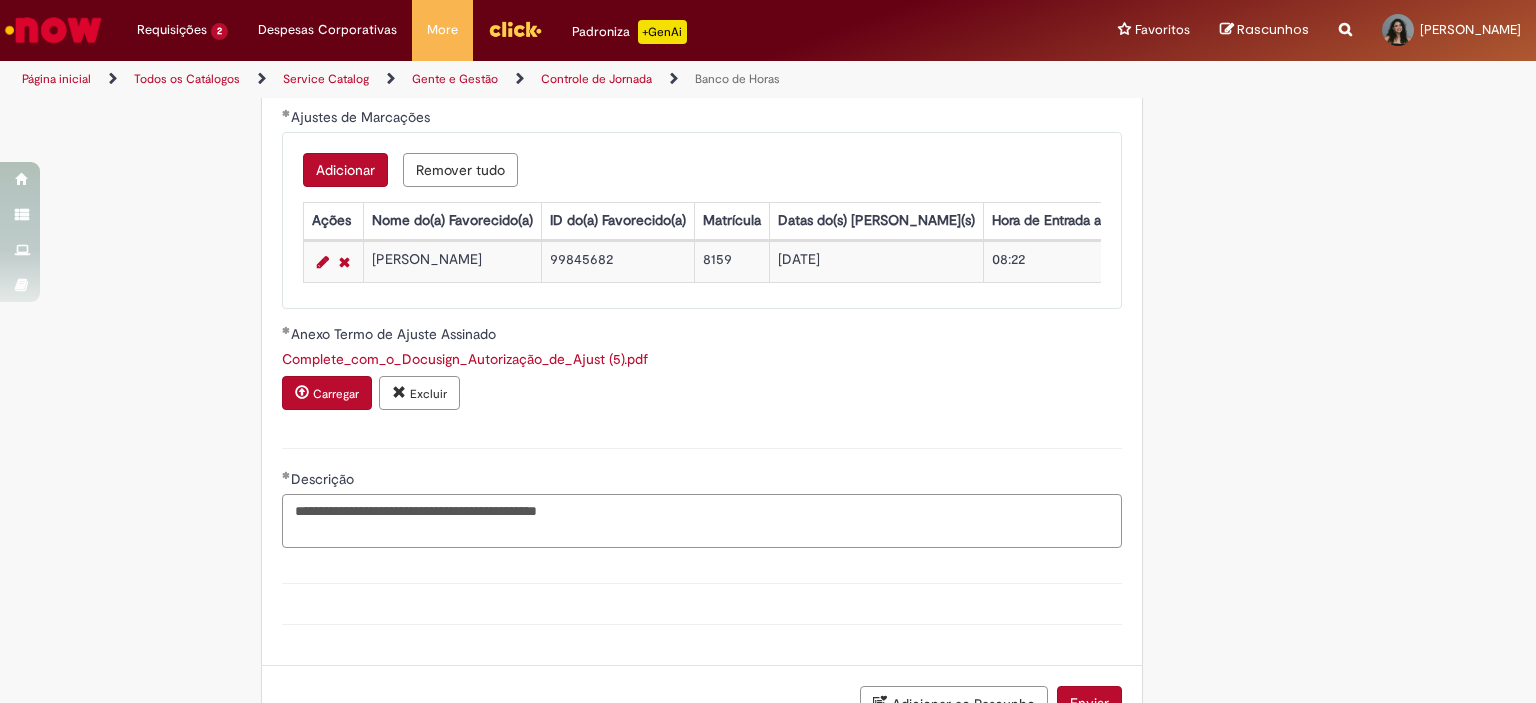 scroll, scrollTop: 1900, scrollLeft: 0, axis: vertical 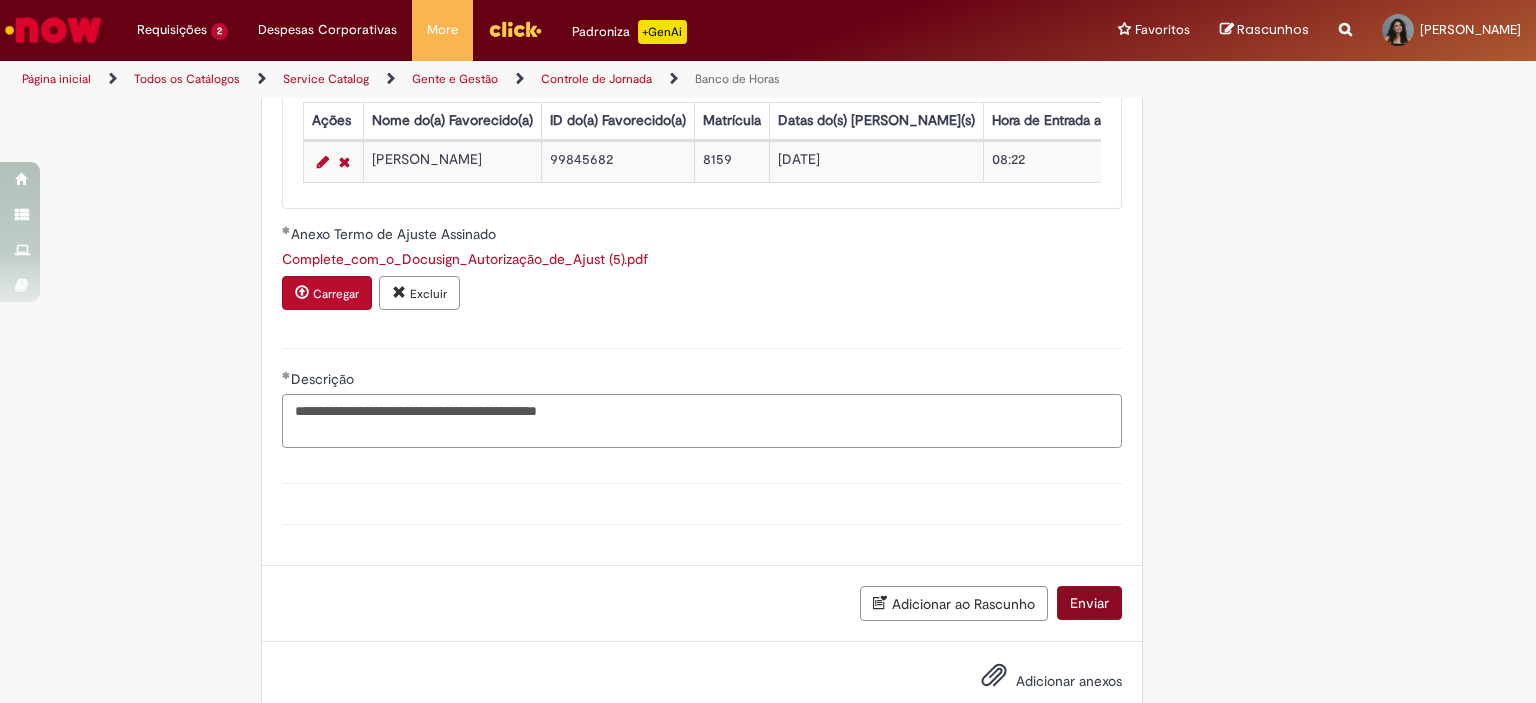 type on "**********" 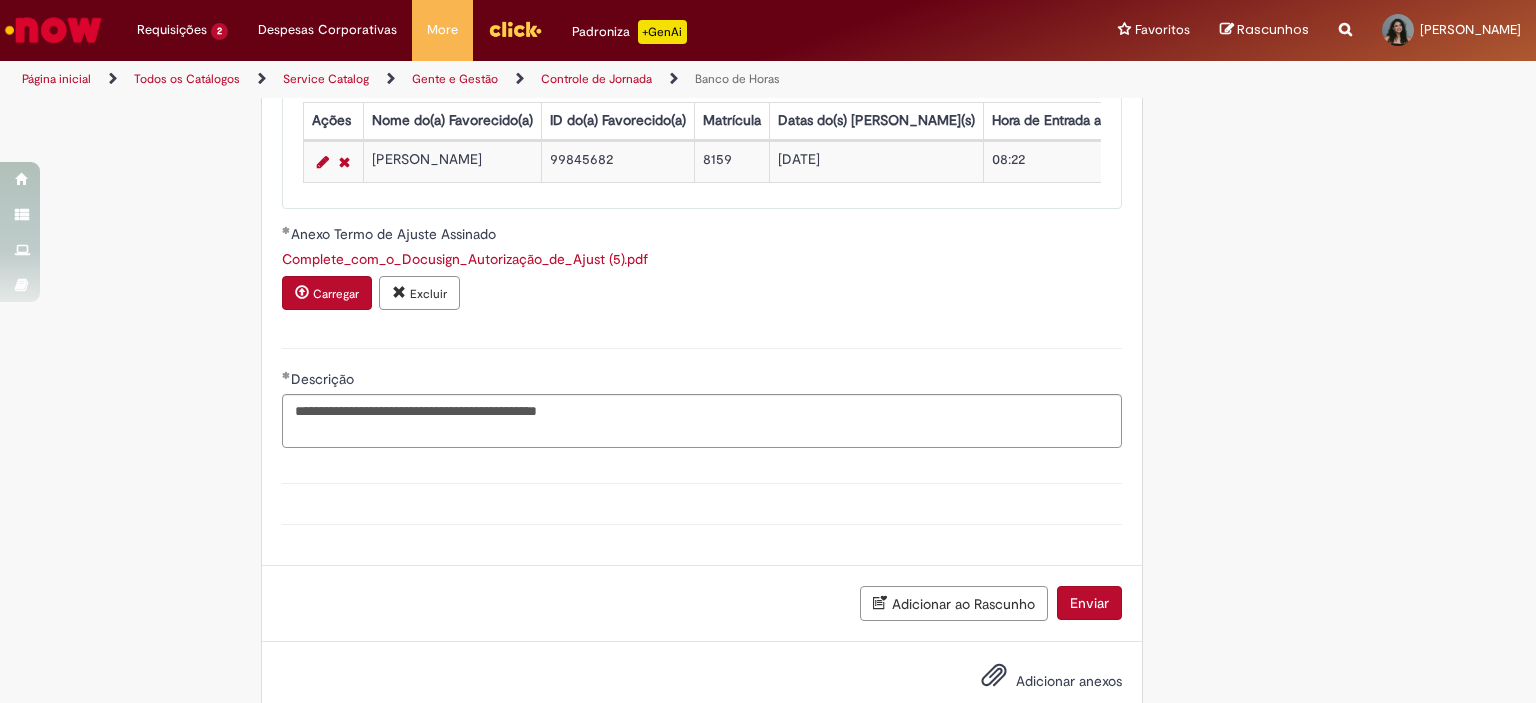click on "Enviar" at bounding box center (1089, 603) 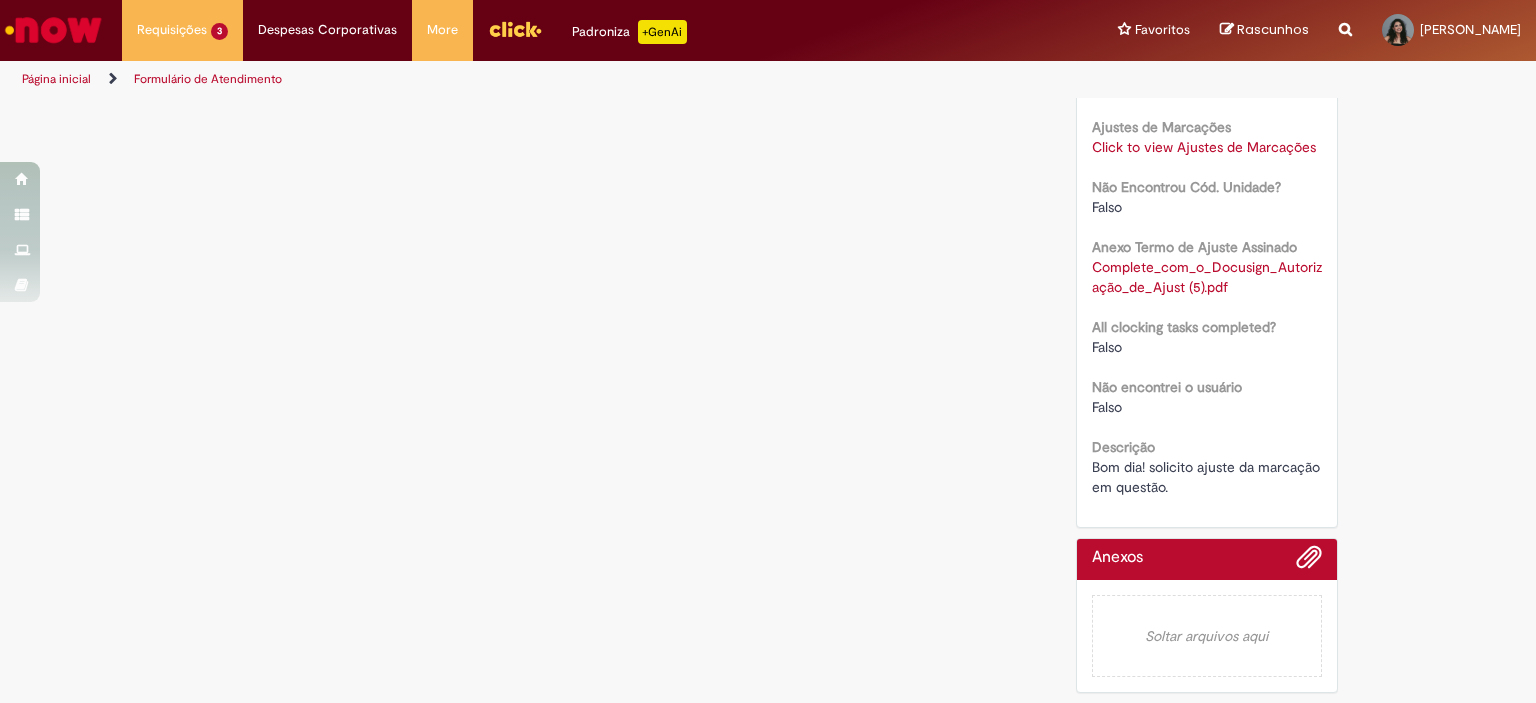 scroll, scrollTop: 0, scrollLeft: 0, axis: both 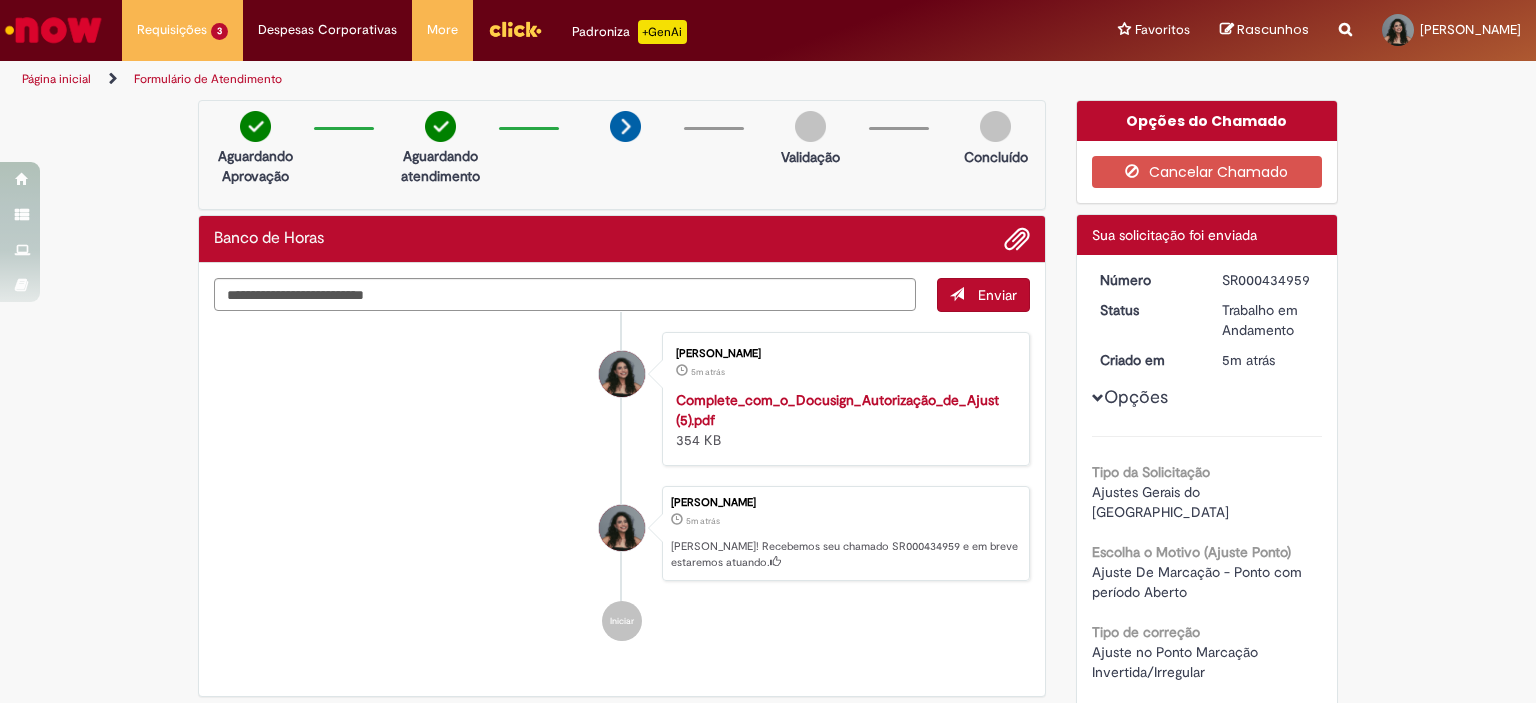 click at bounding box center (53, 30) 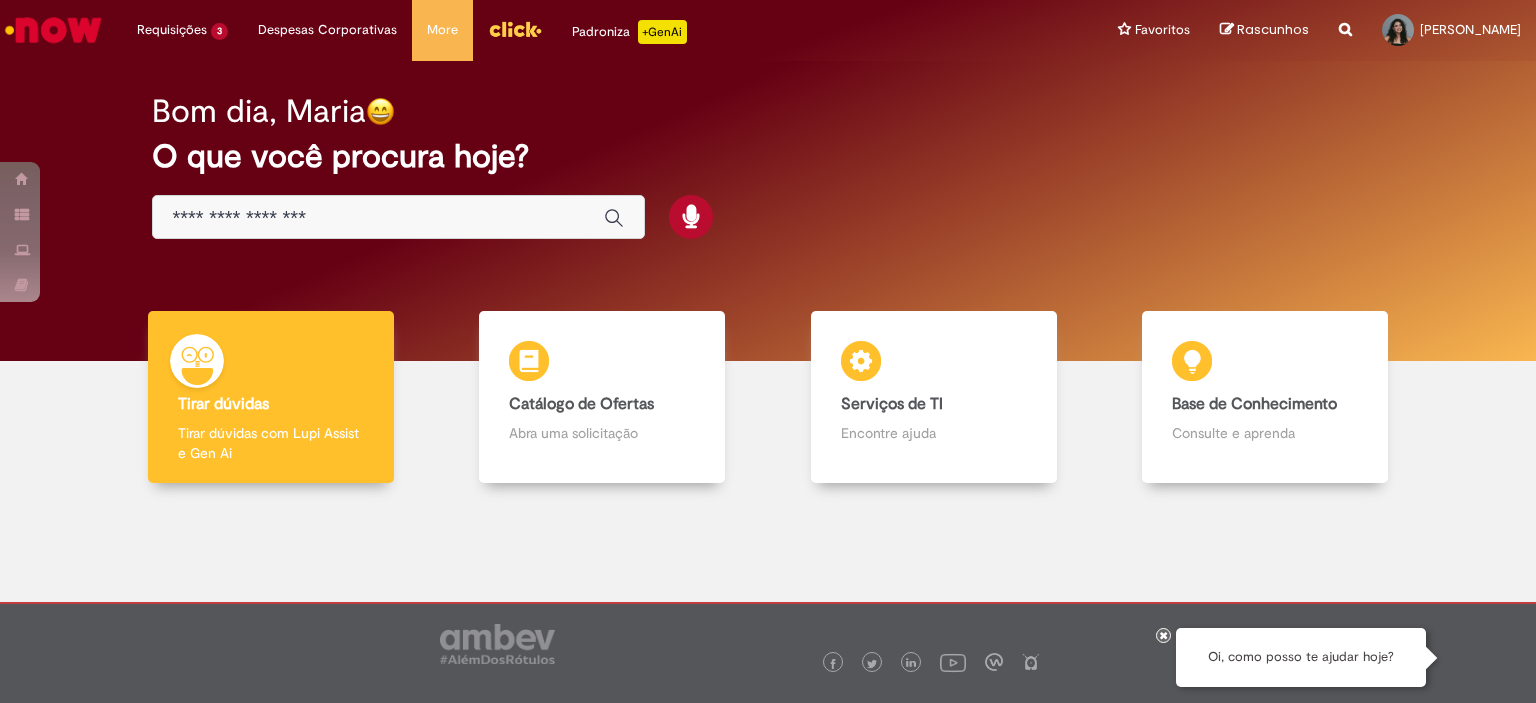 scroll, scrollTop: 0, scrollLeft: 0, axis: both 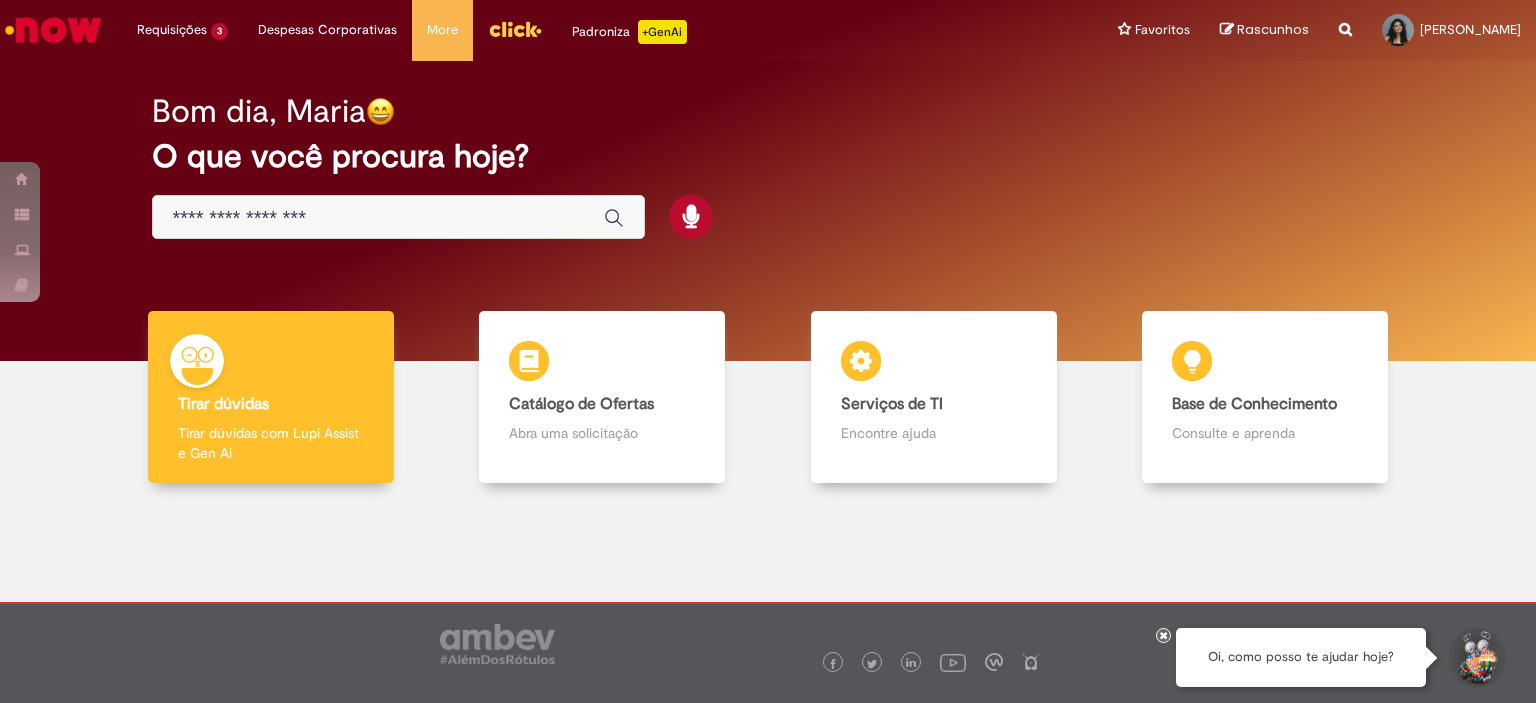 click at bounding box center [378, 218] 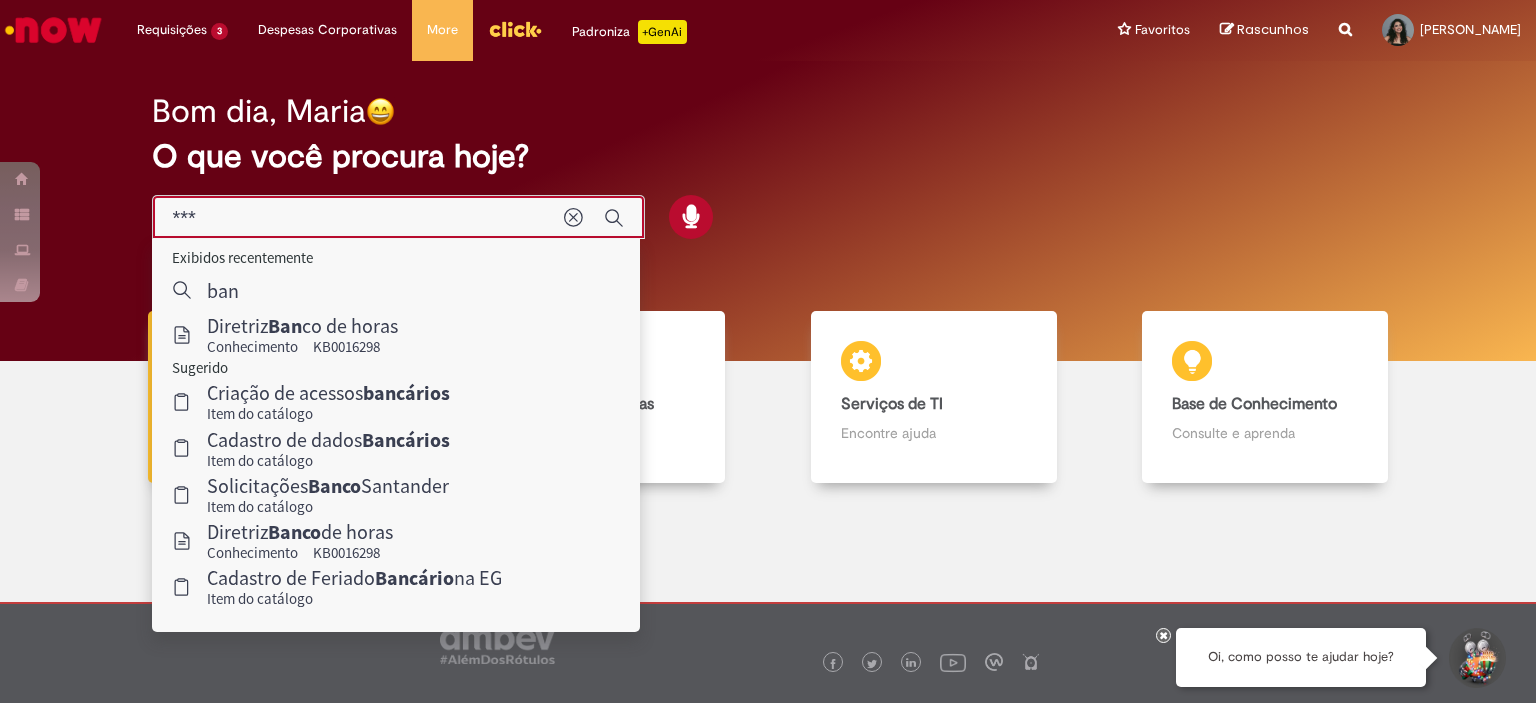 type on "***" 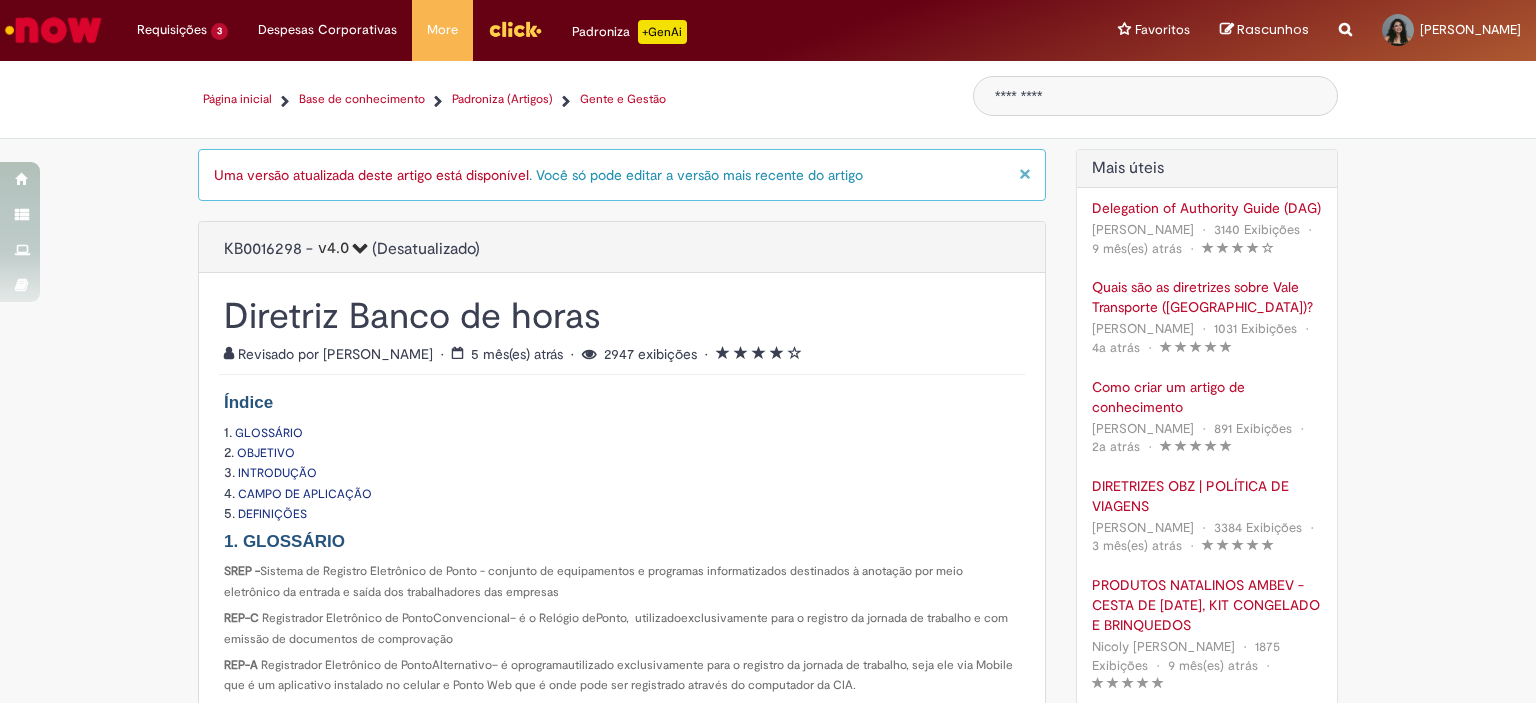 click on "KB0016298        -
v4.0      (Desatualizado)
6.0 - Última modificação em [DATE] Revisado por [PERSON_NAME]     5.0 - Última modificação em [DATE] Revisado por [PERSON_NAME]         4.0 - Última modificação em [DATE] Revisado por [PERSON_NAME] 3.0 - Última modificação em [DATE] Revisado por [PERSON_NAME]     2.0 - Última modificação em [DATE] Revisado por [PERSON_NAME]     1.0 - Criado em [DATE] Com autoria de [PERSON_NAME]
Diretriz Banco de horas
Metadados do artigo.        Revisado por [PERSON_NAME]
Este artigo foi atualizado   •     5 mês(es) atrás 5 meses atrás       O artigo tem 2947 exibições.   •     2947 exibições       Este artigo tem classificação média: 4 de 5 estrelas   •" at bounding box center (622, 7384) 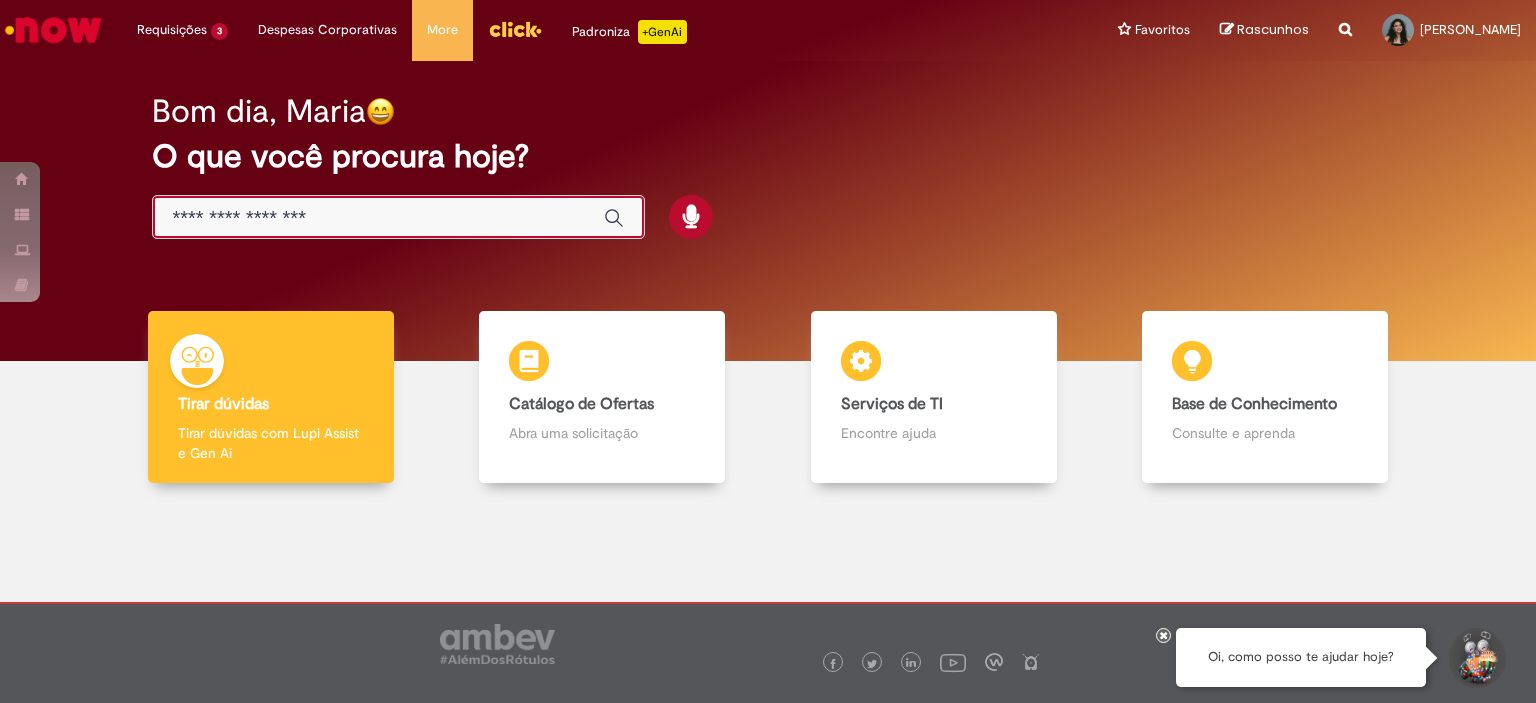 click at bounding box center [378, 218] 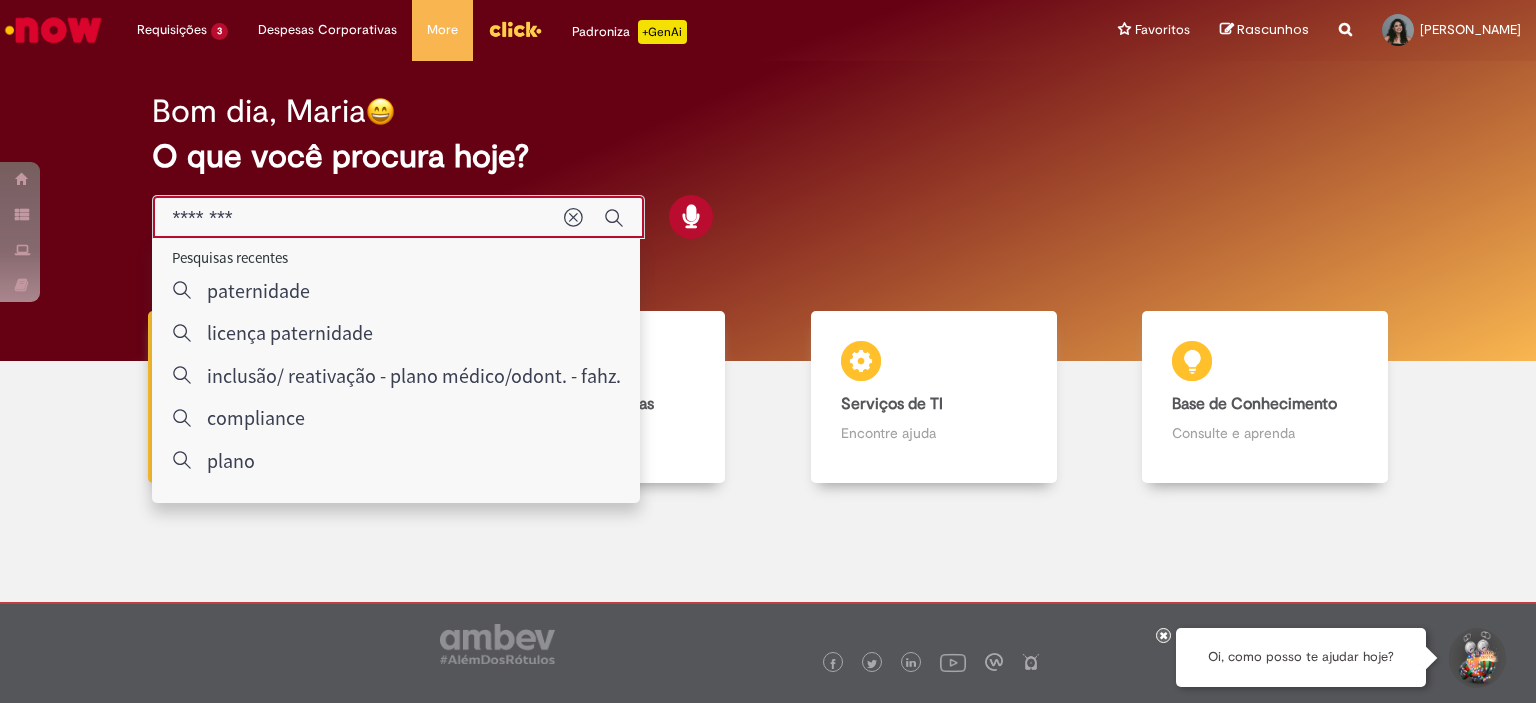 type on "********" 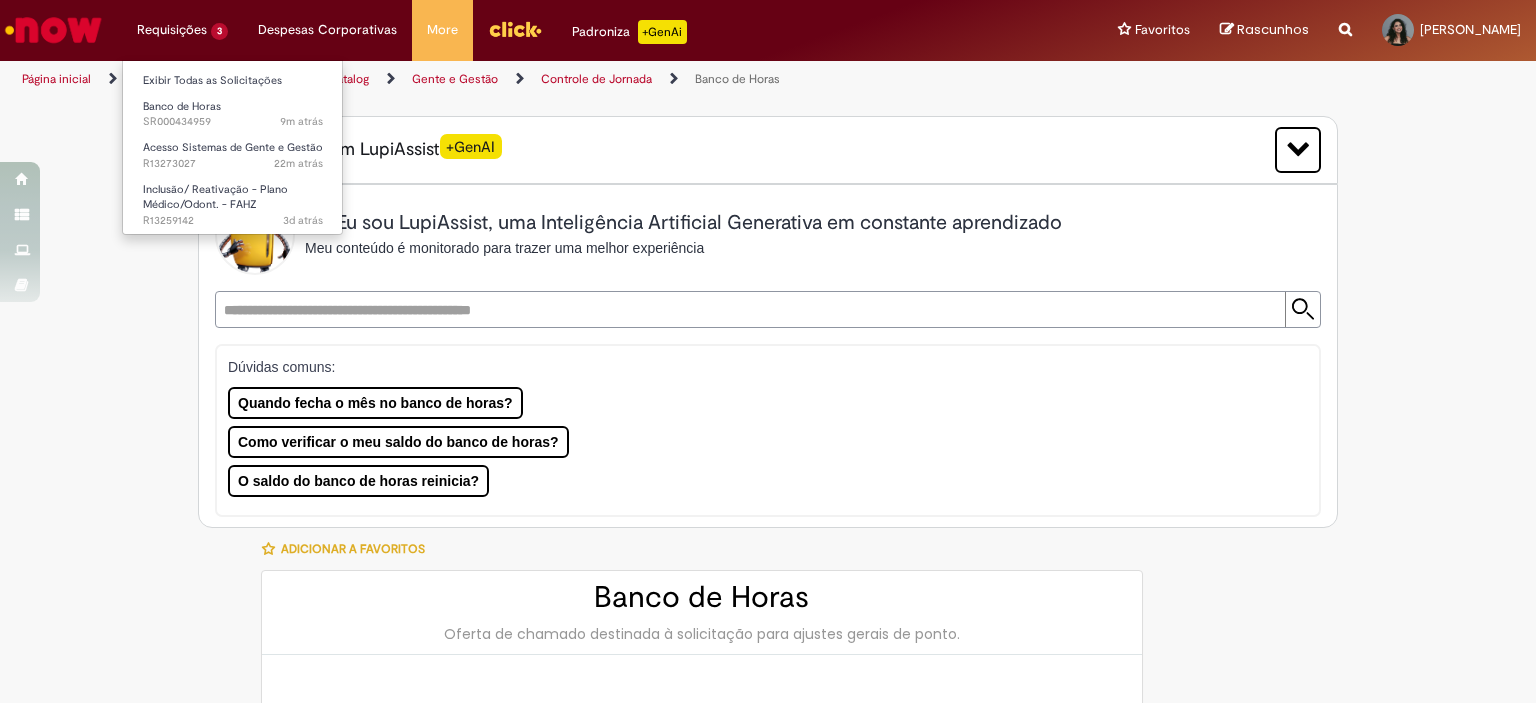 type on "********" 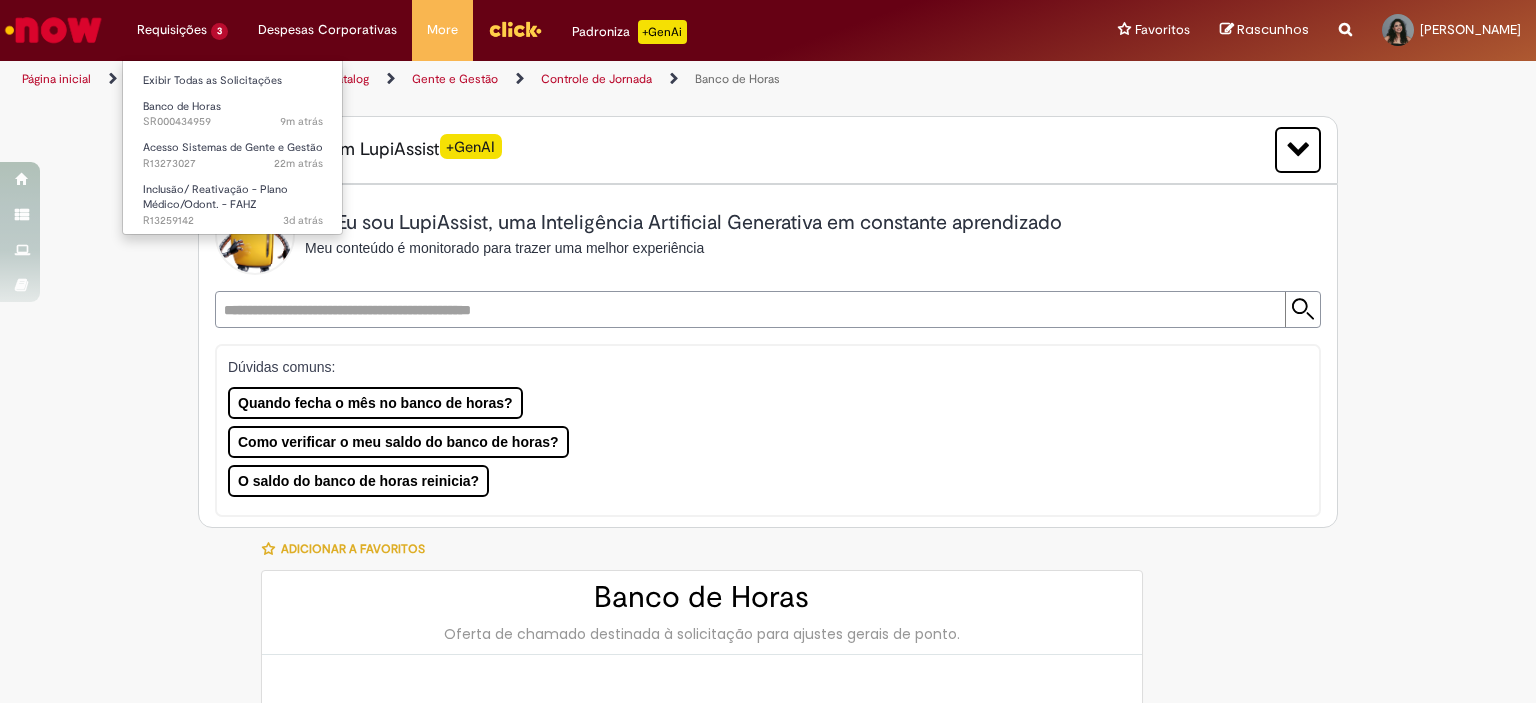 type on "**********" 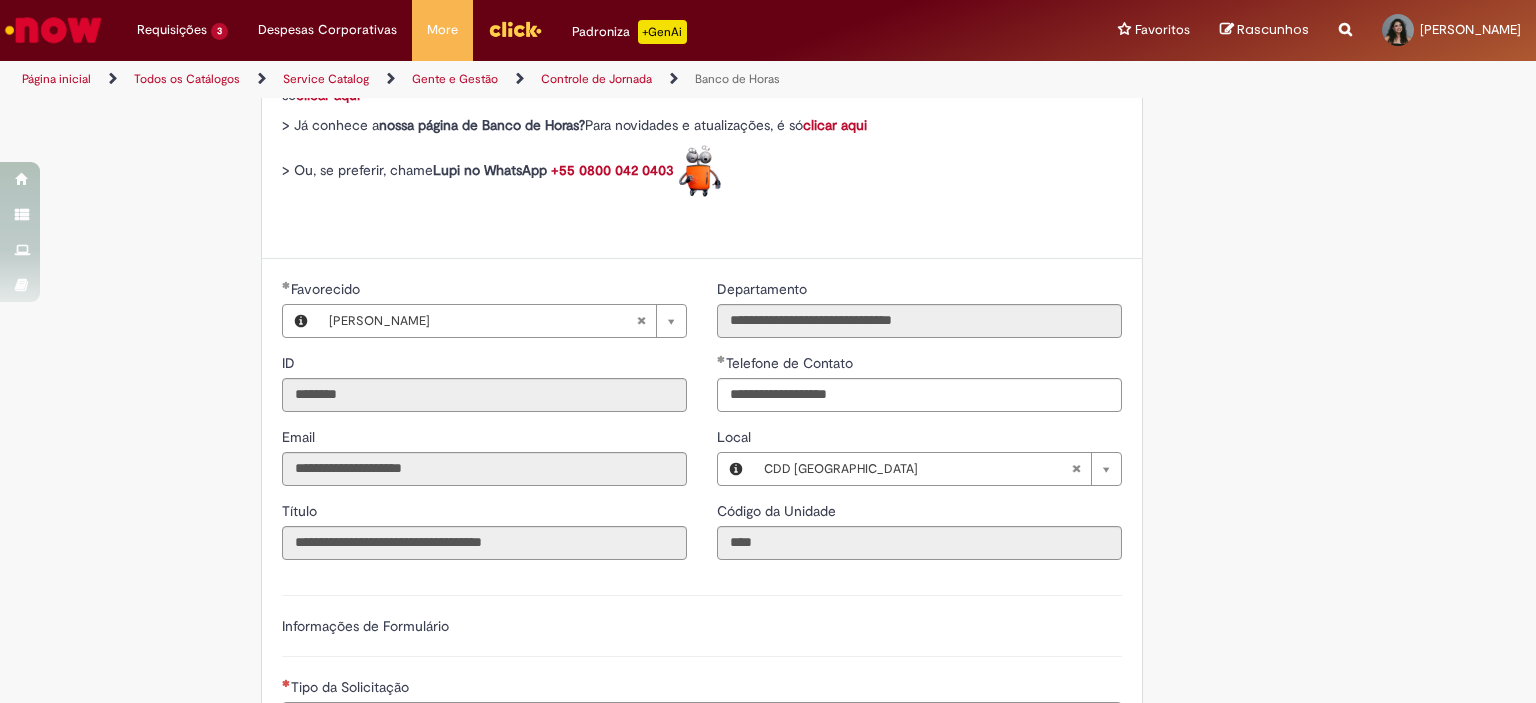 scroll, scrollTop: 1200, scrollLeft: 0, axis: vertical 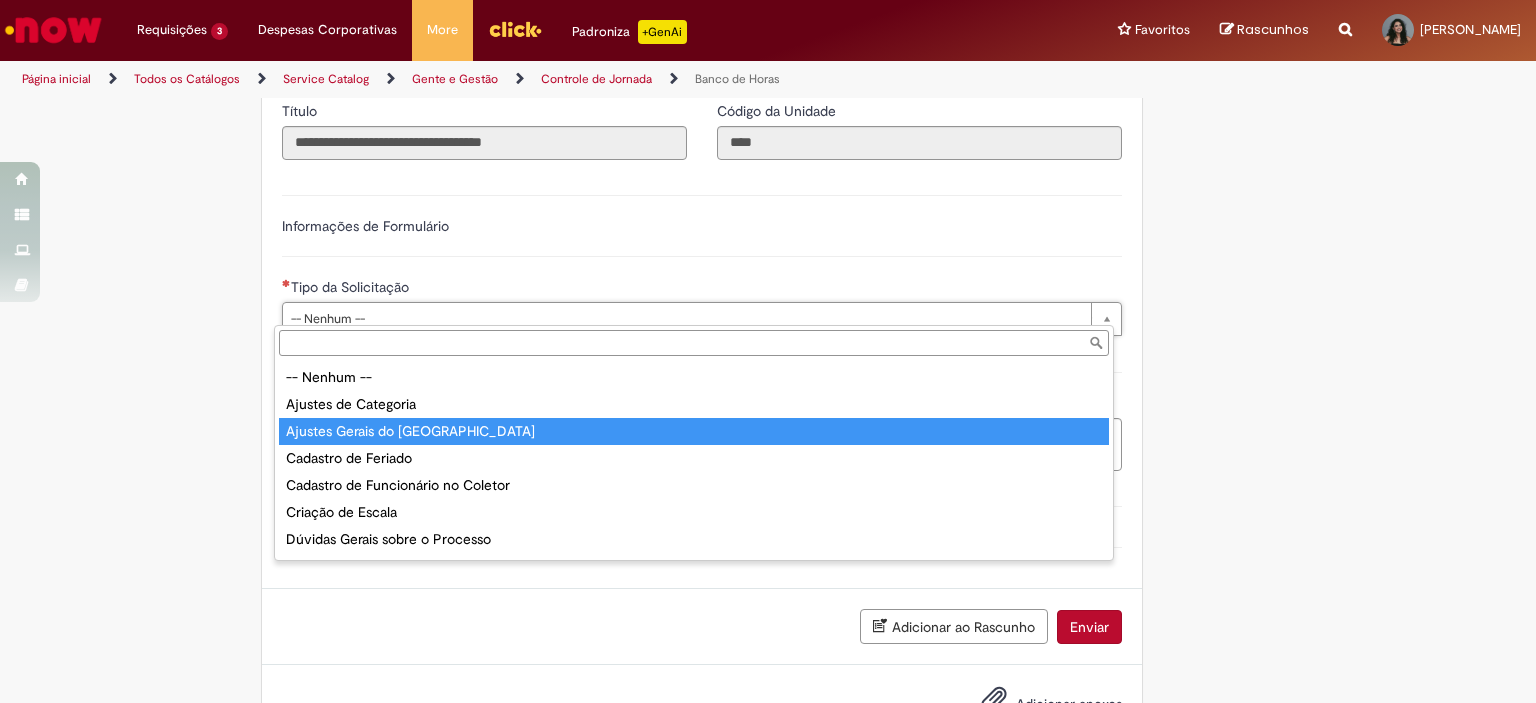 type on "**********" 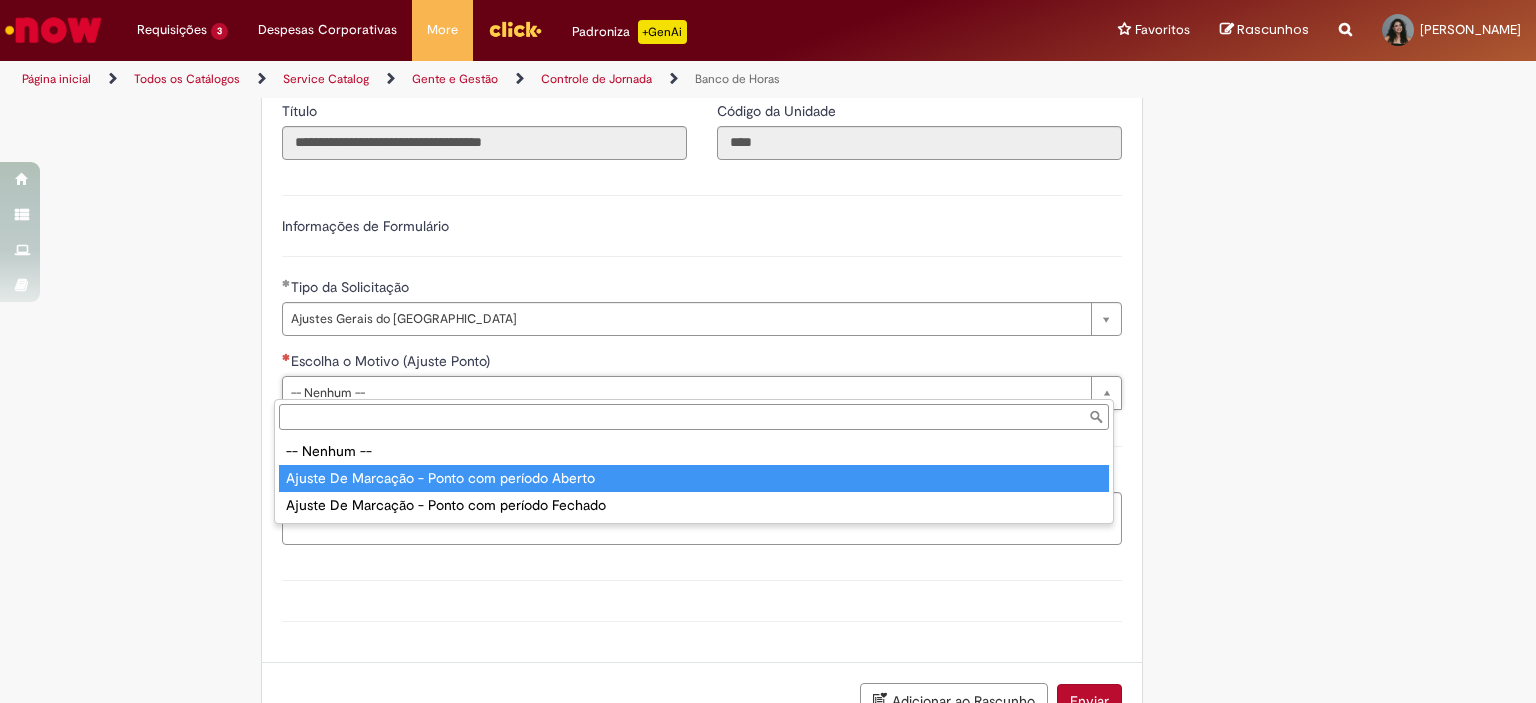 type on "**********" 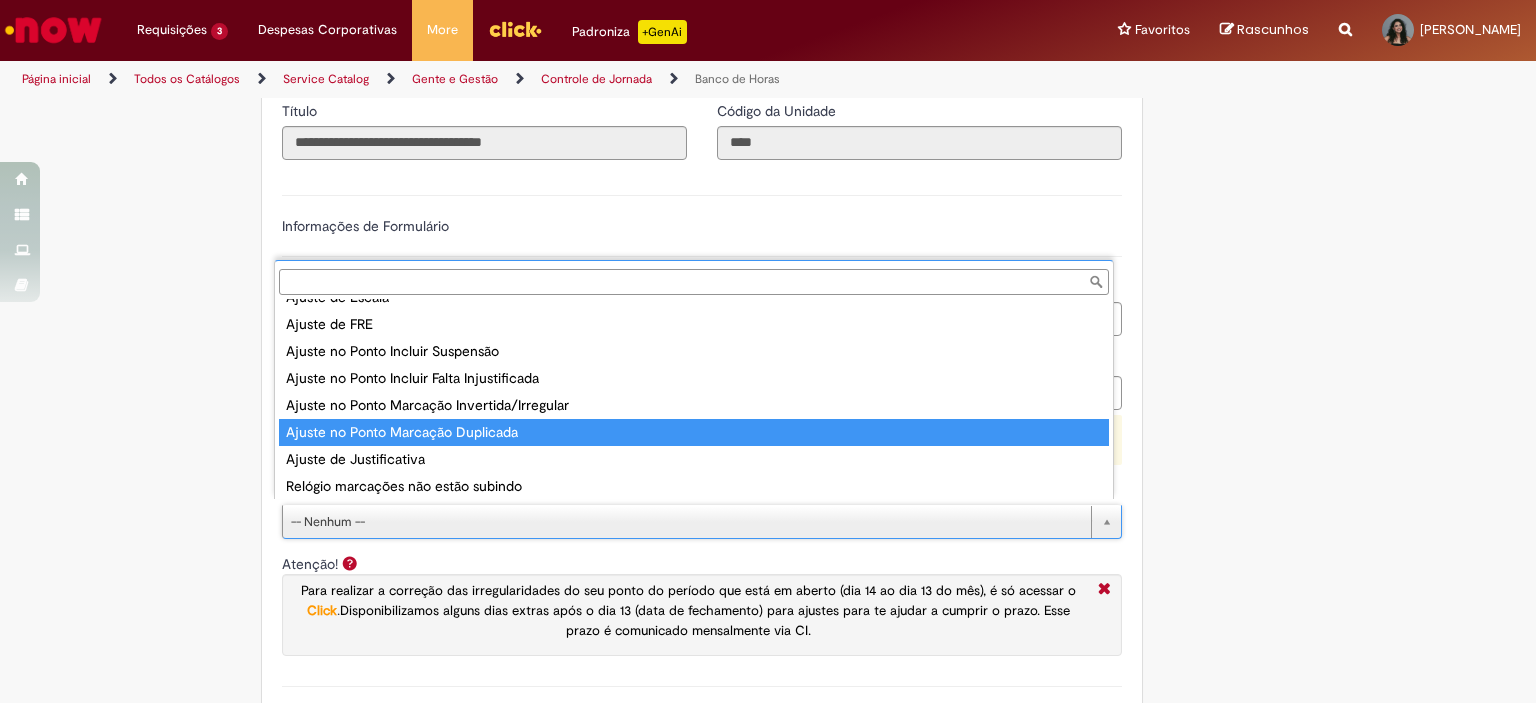 scroll, scrollTop: 104, scrollLeft: 0, axis: vertical 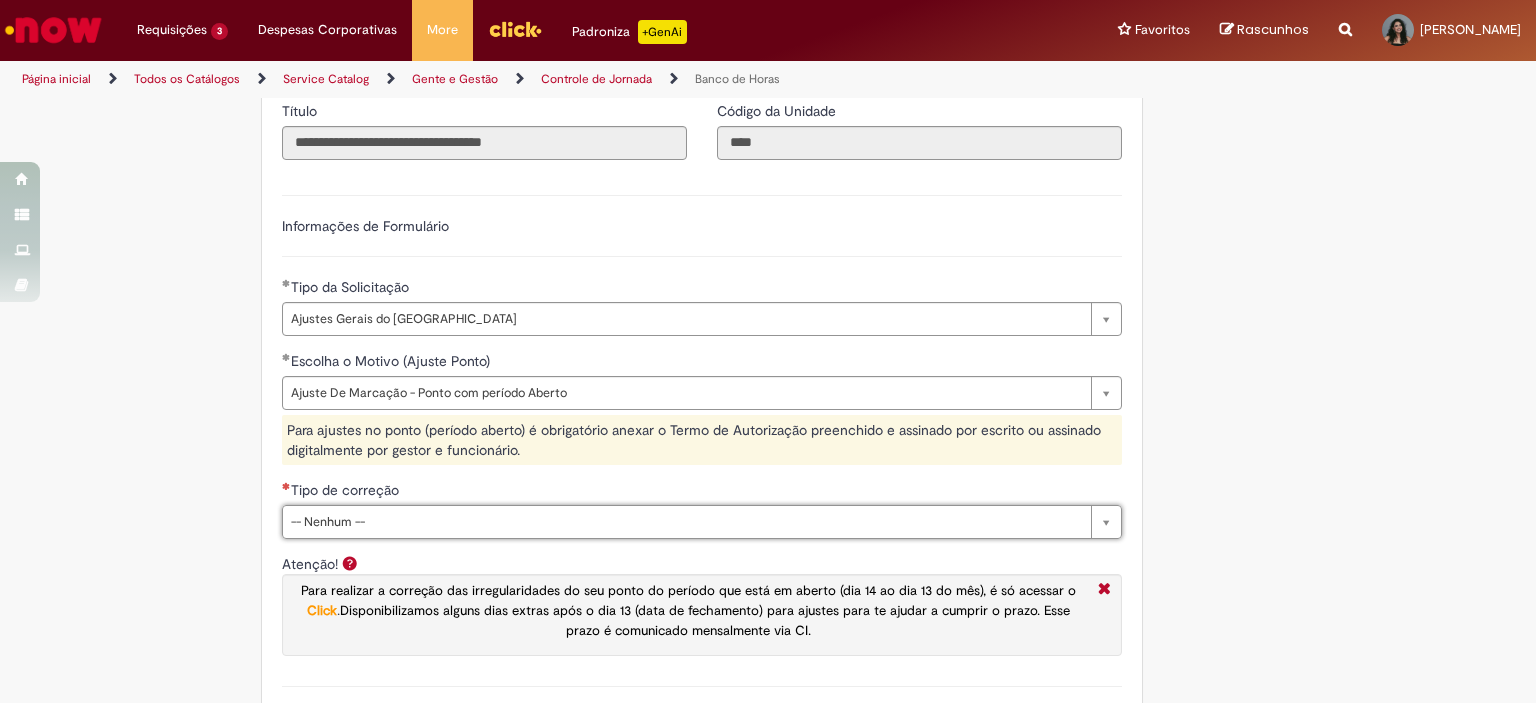 click on "**********" at bounding box center (670, 376) 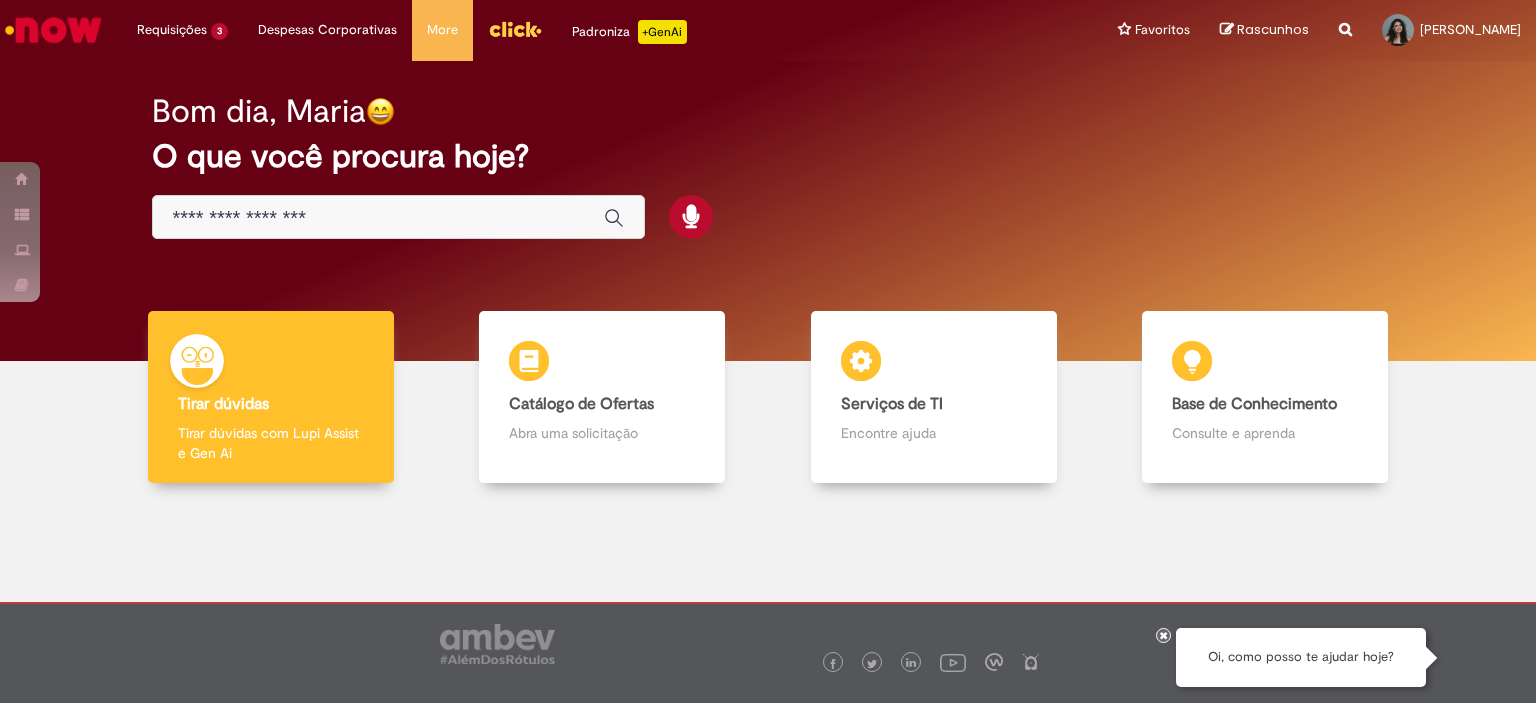 scroll, scrollTop: 0, scrollLeft: 0, axis: both 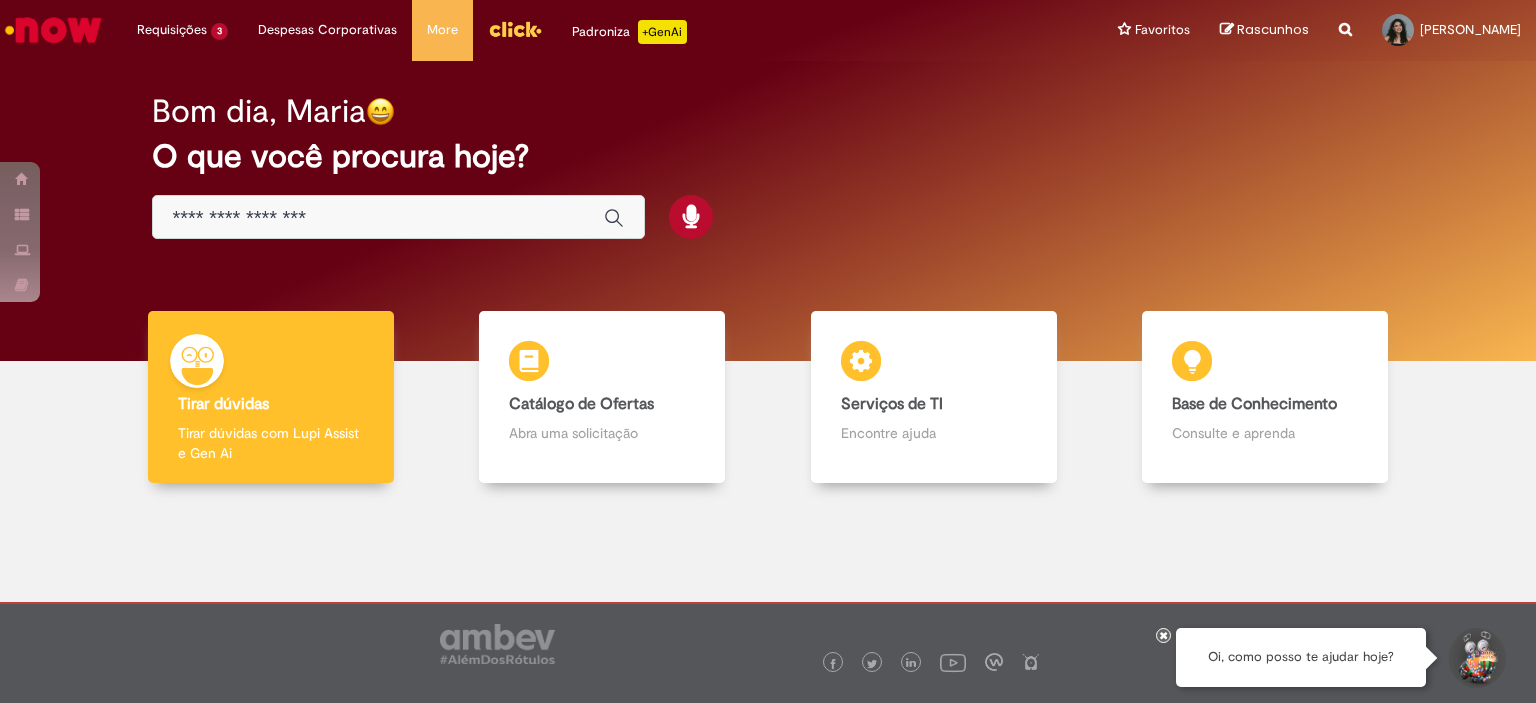 click at bounding box center [378, 218] 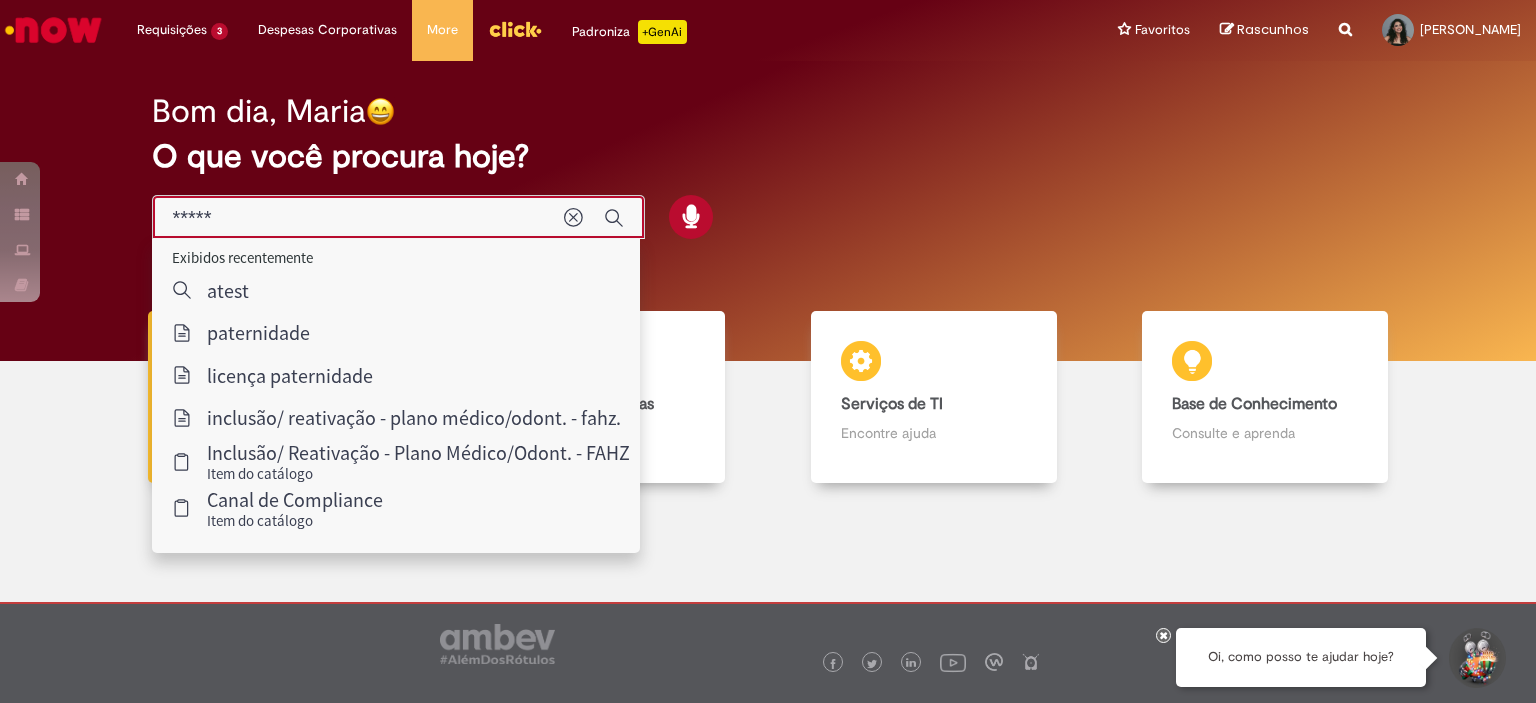 type on "******" 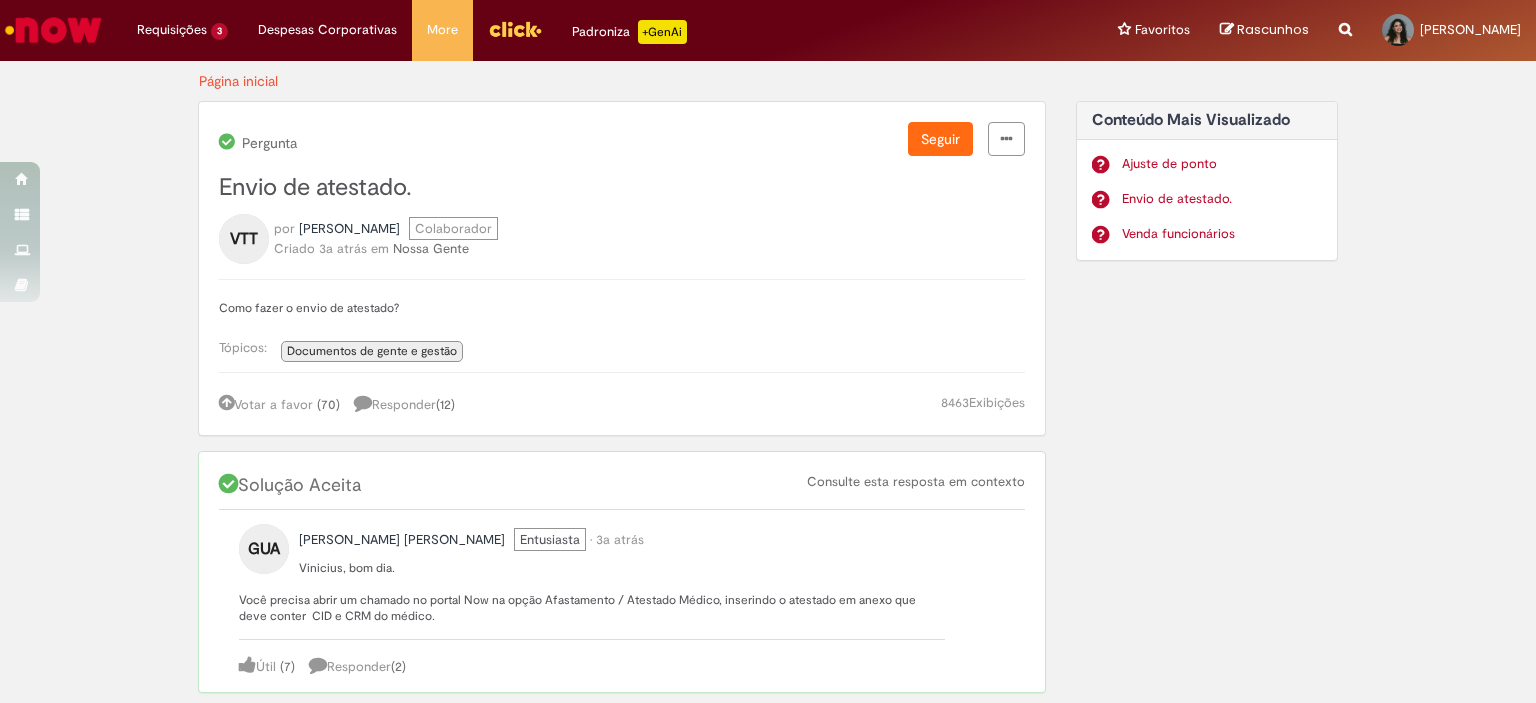 click at bounding box center [53, 30] 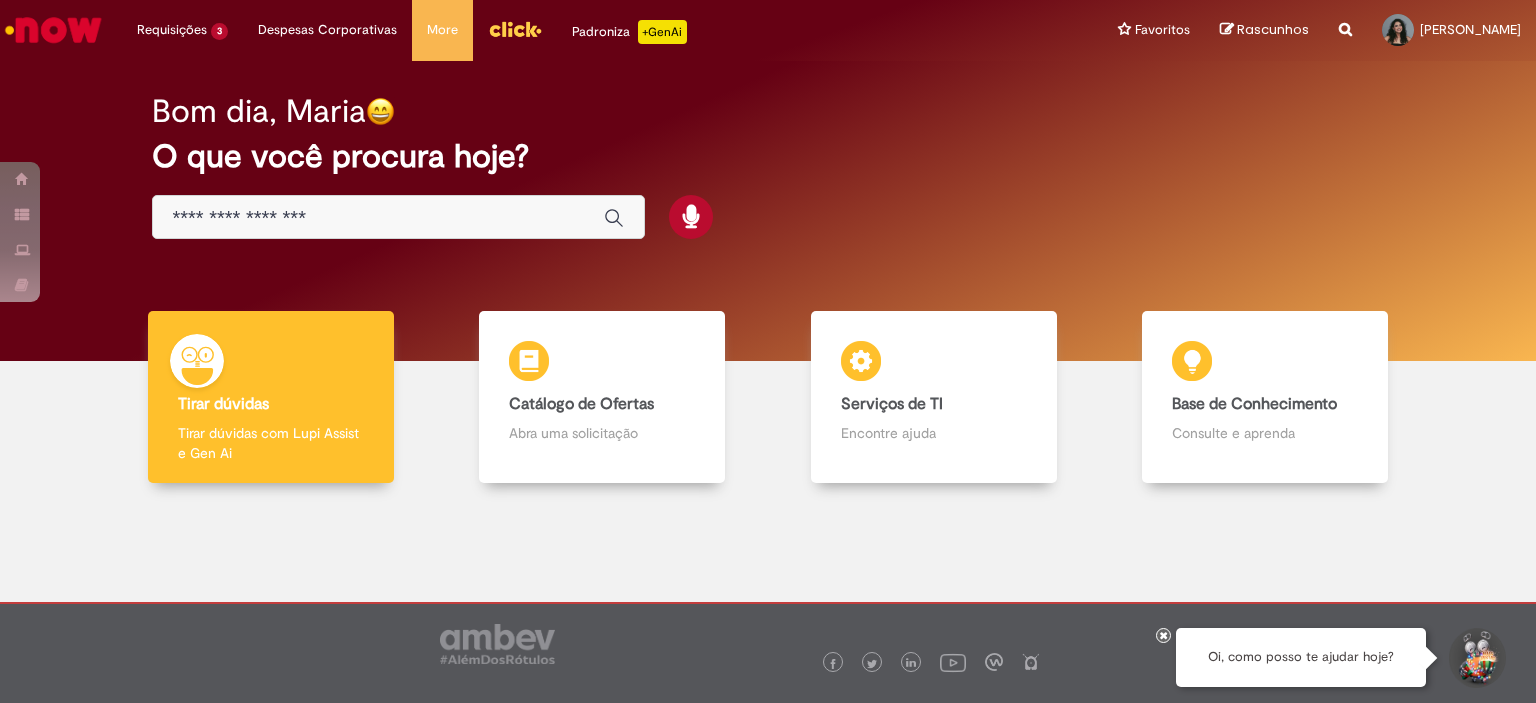 scroll, scrollTop: 0, scrollLeft: 0, axis: both 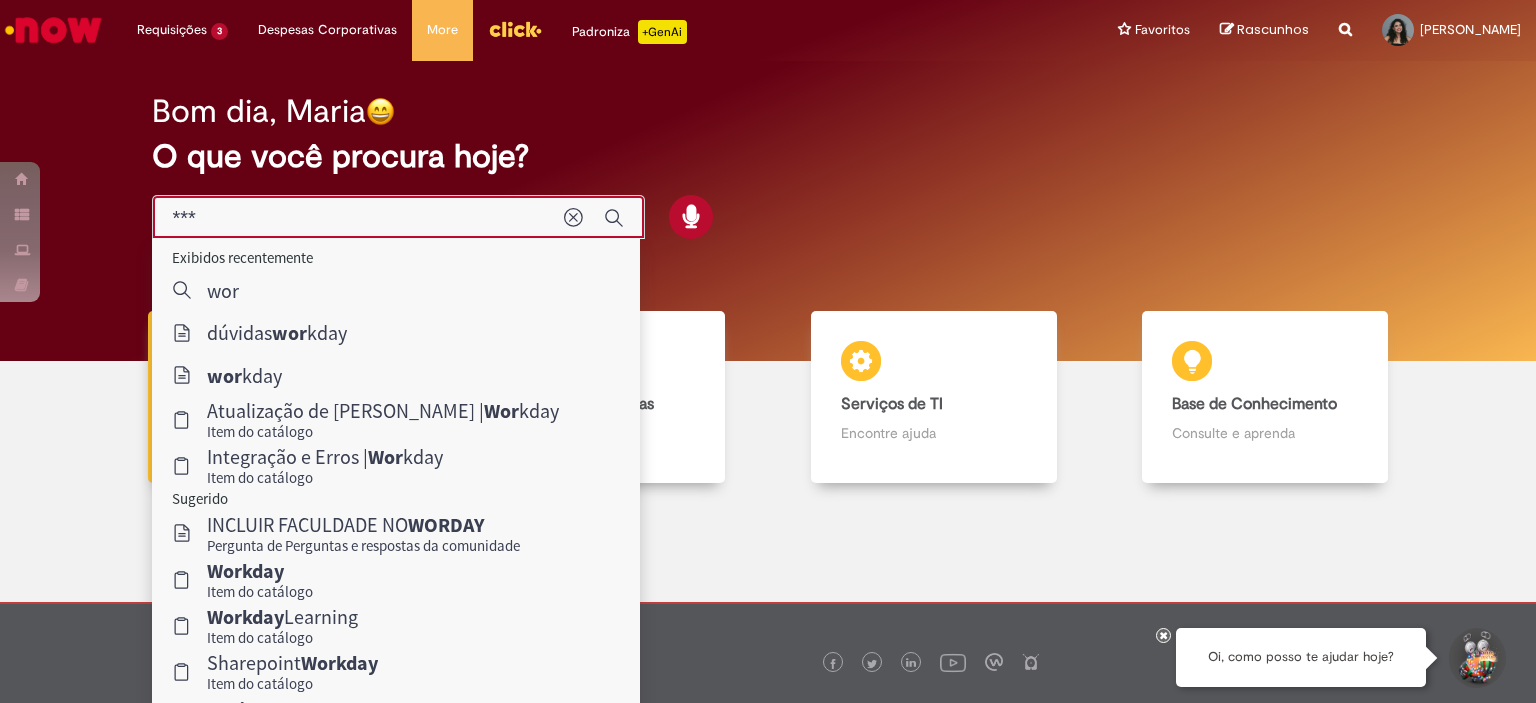 type on "***" 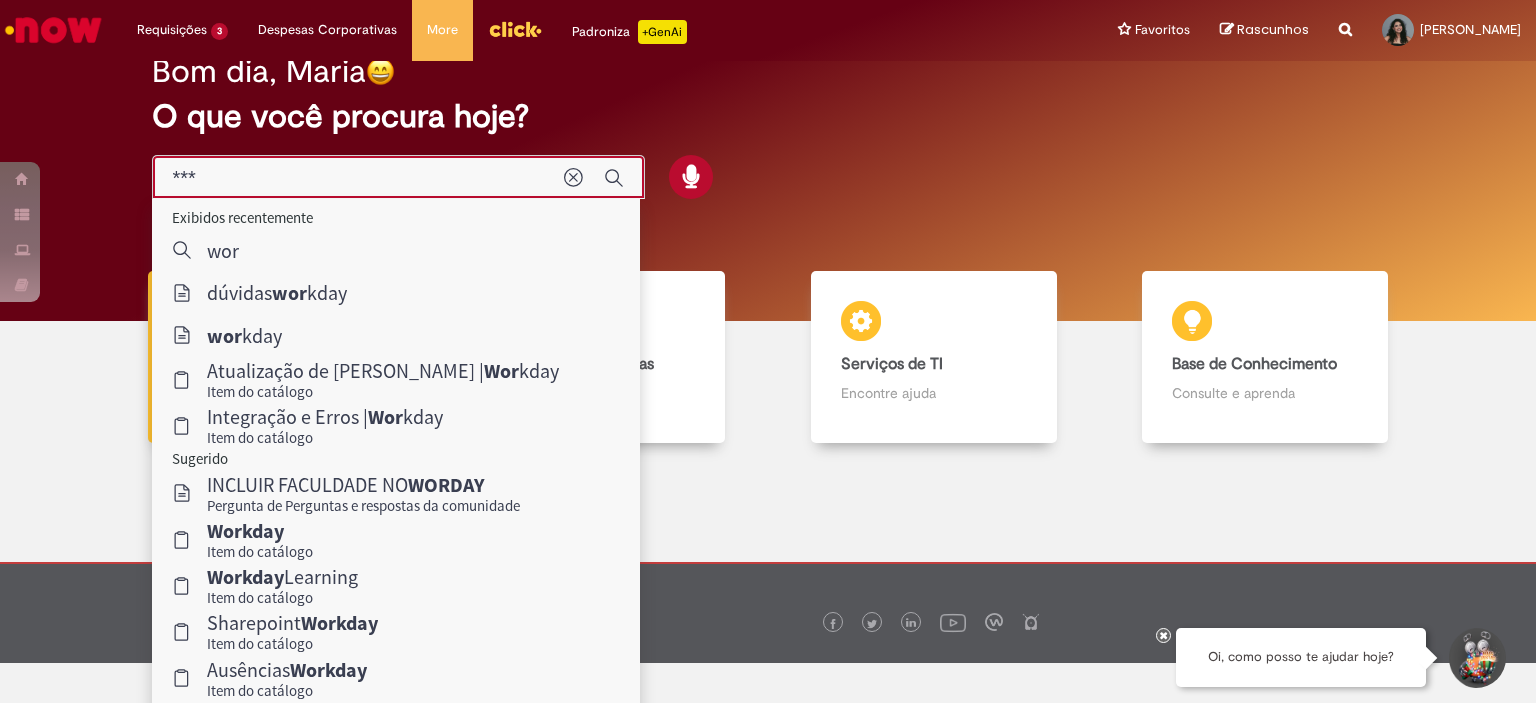 scroll, scrollTop: 60, scrollLeft: 0, axis: vertical 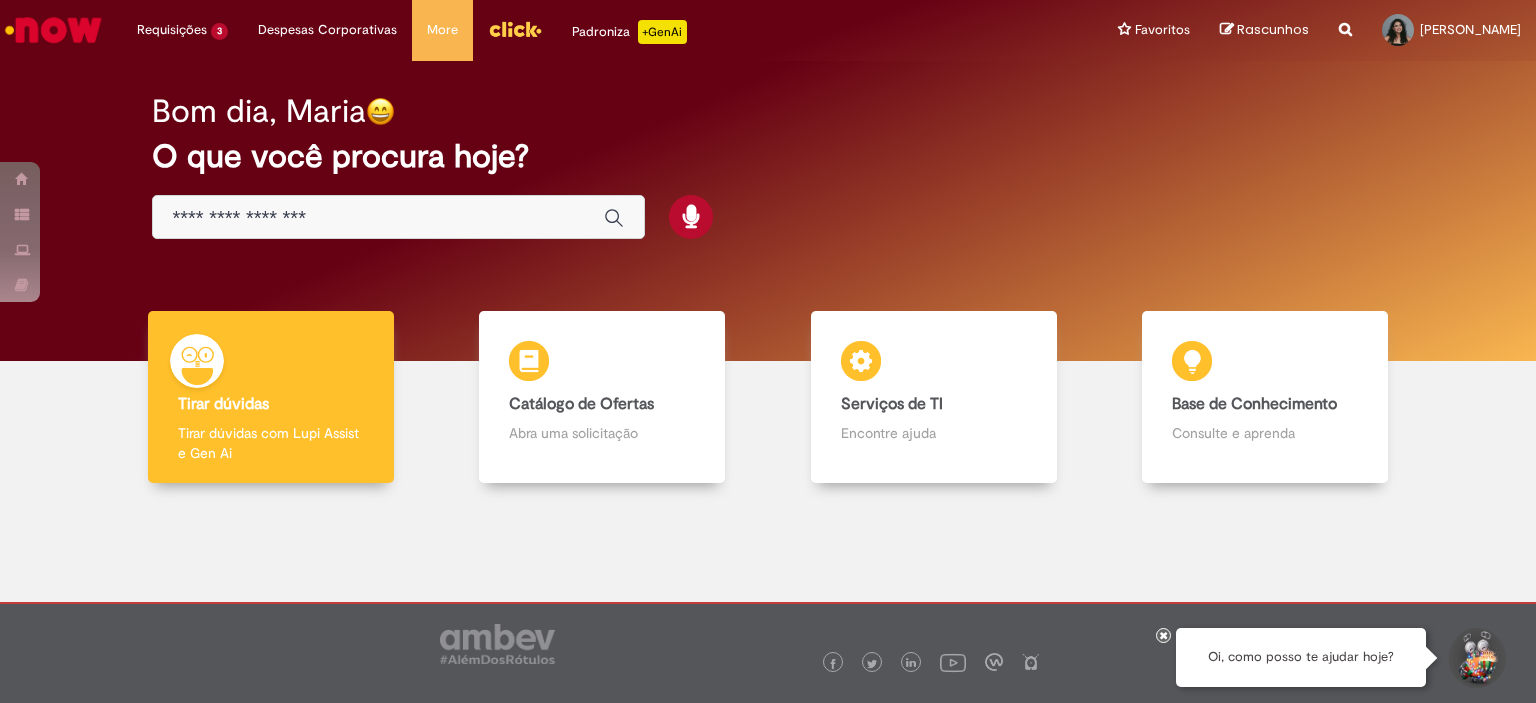 click at bounding box center (378, 218) 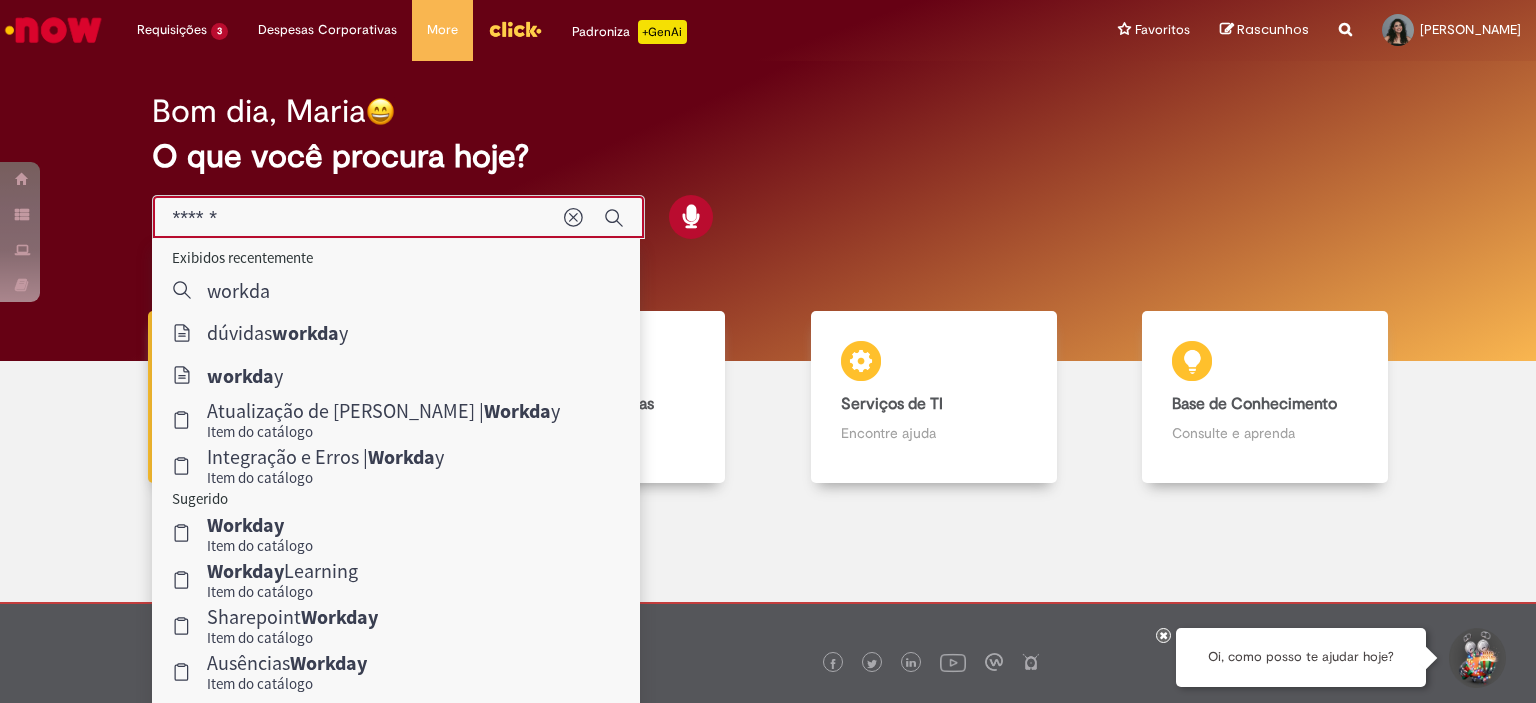 type on "*******" 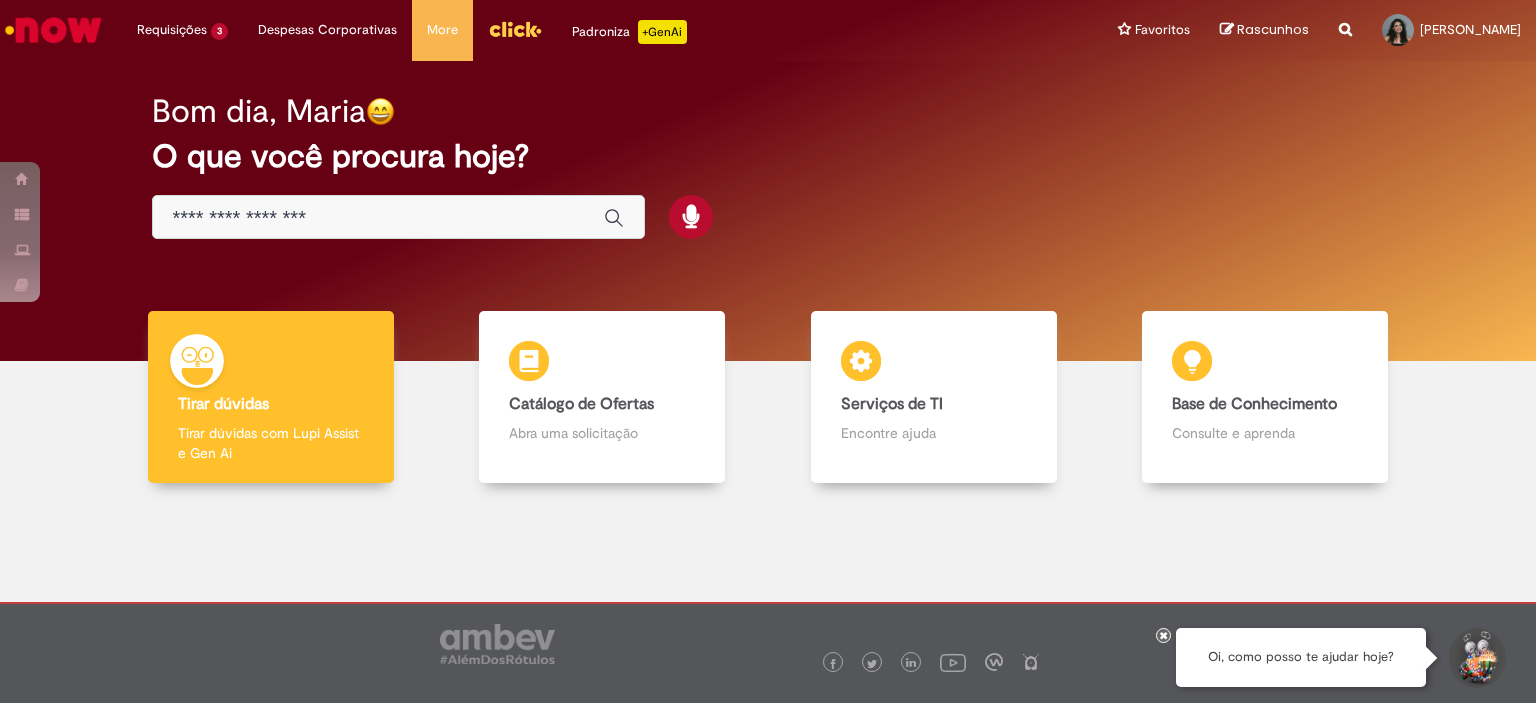 click at bounding box center [378, 218] 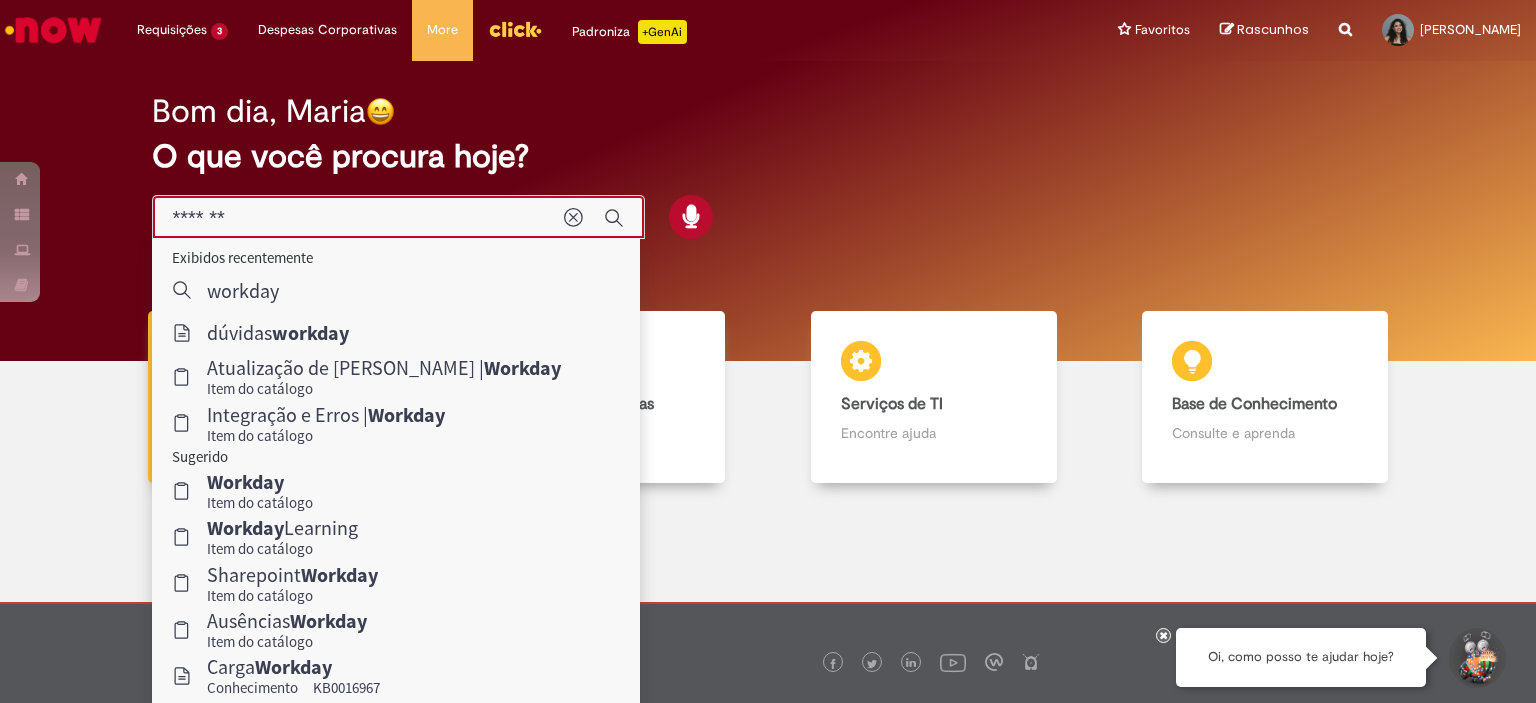 type on "*******" 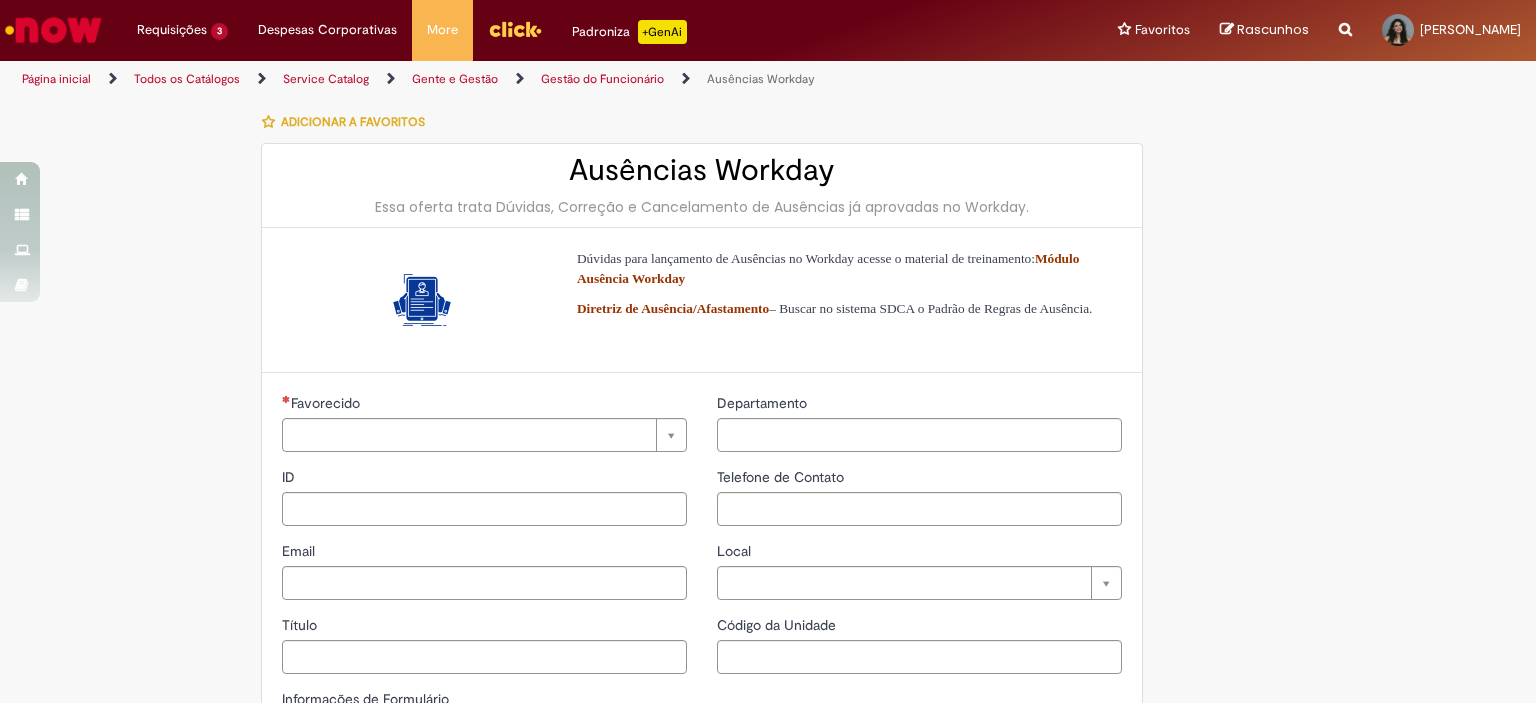 type on "********" 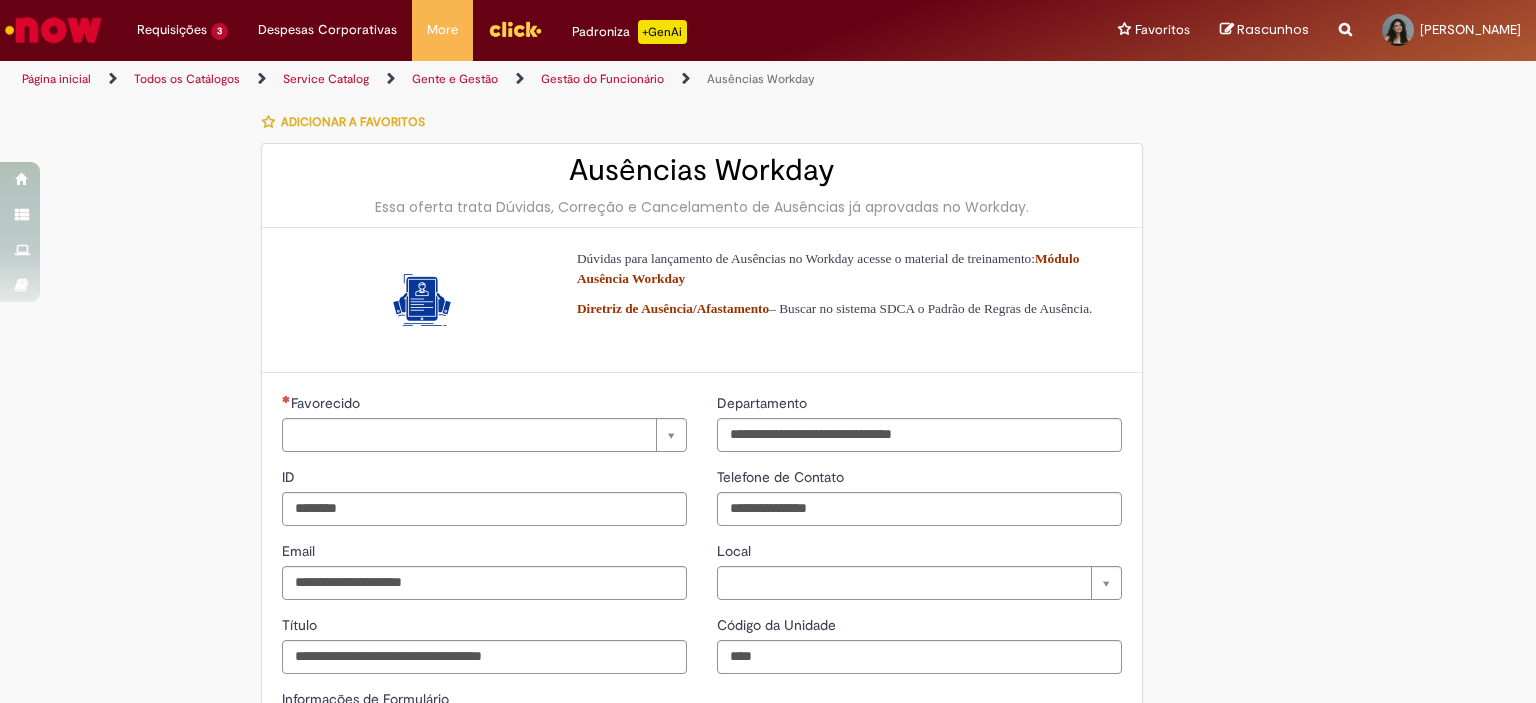 type on "**********" 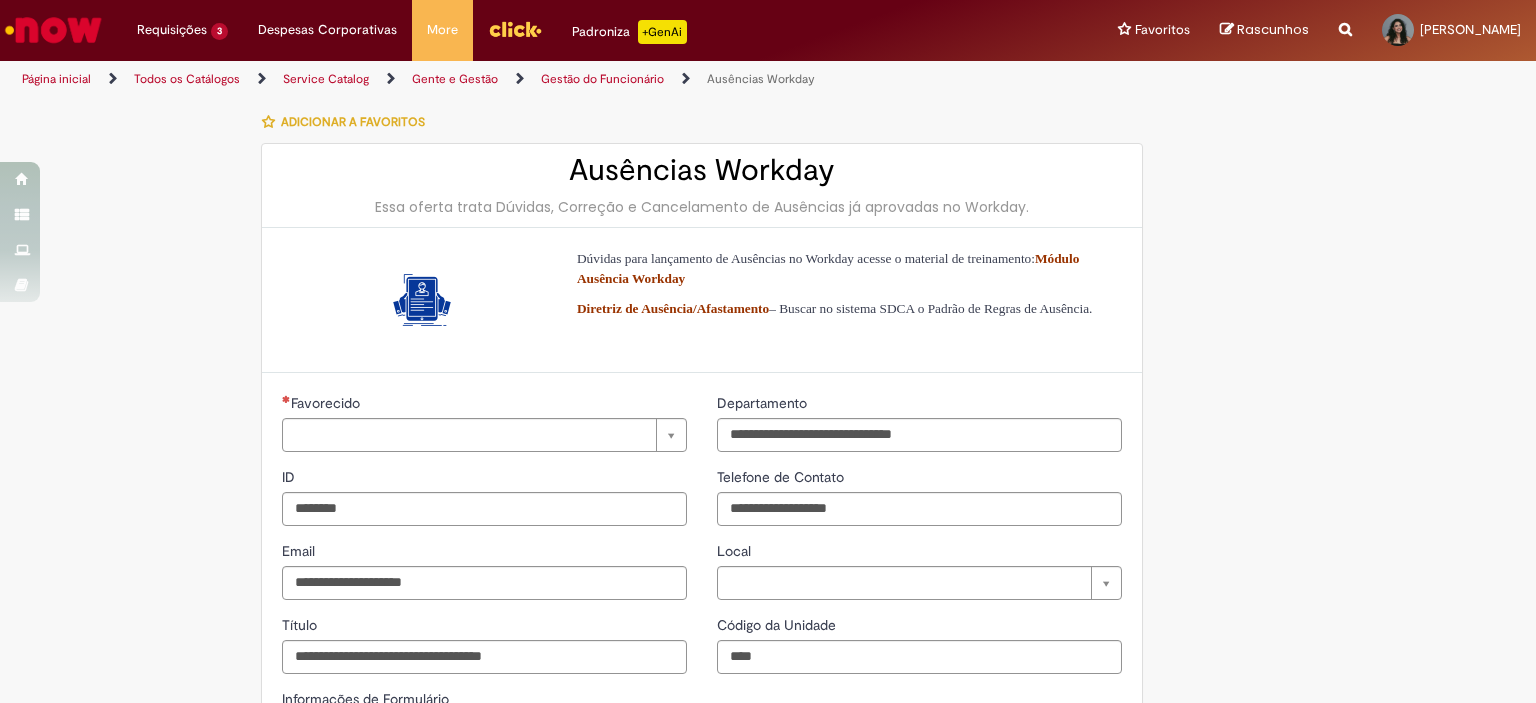 type on "**********" 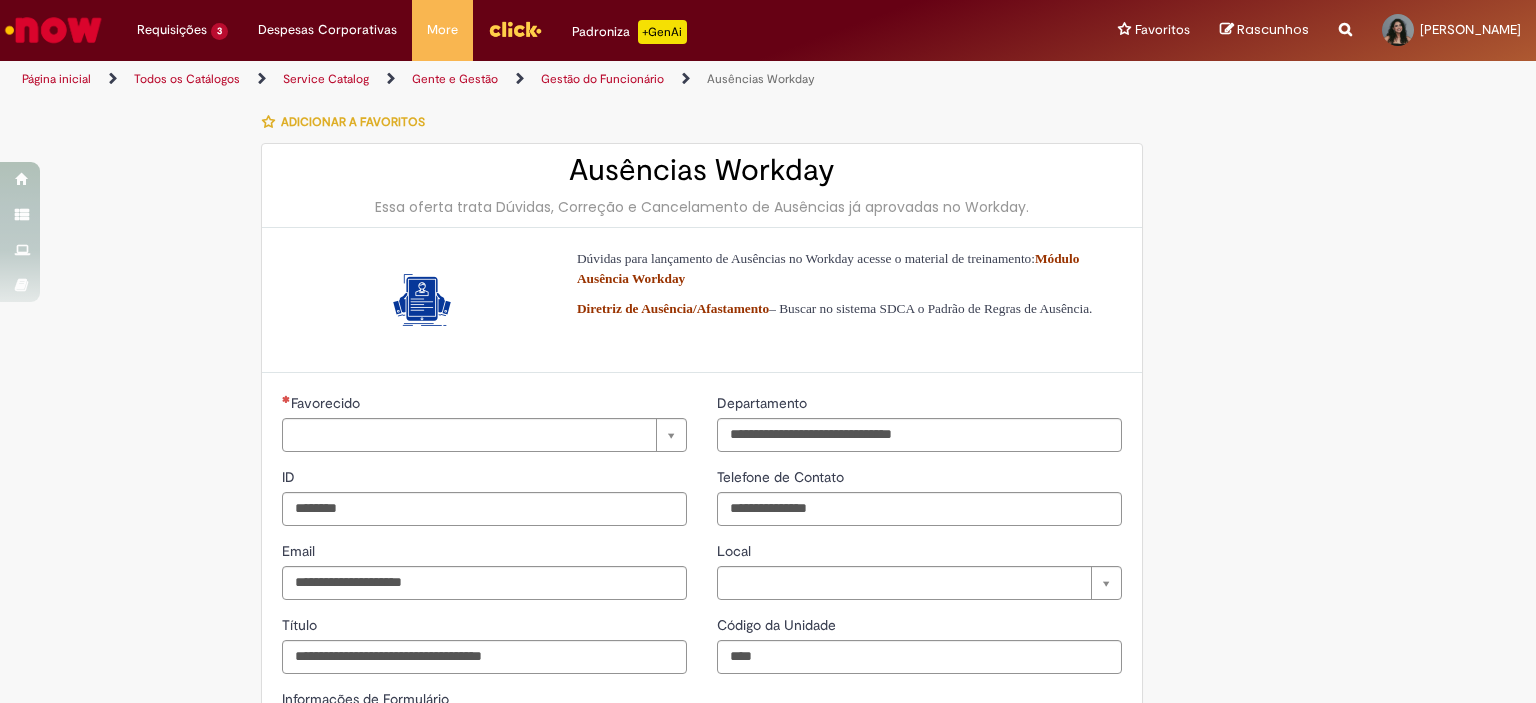 type on "**********" 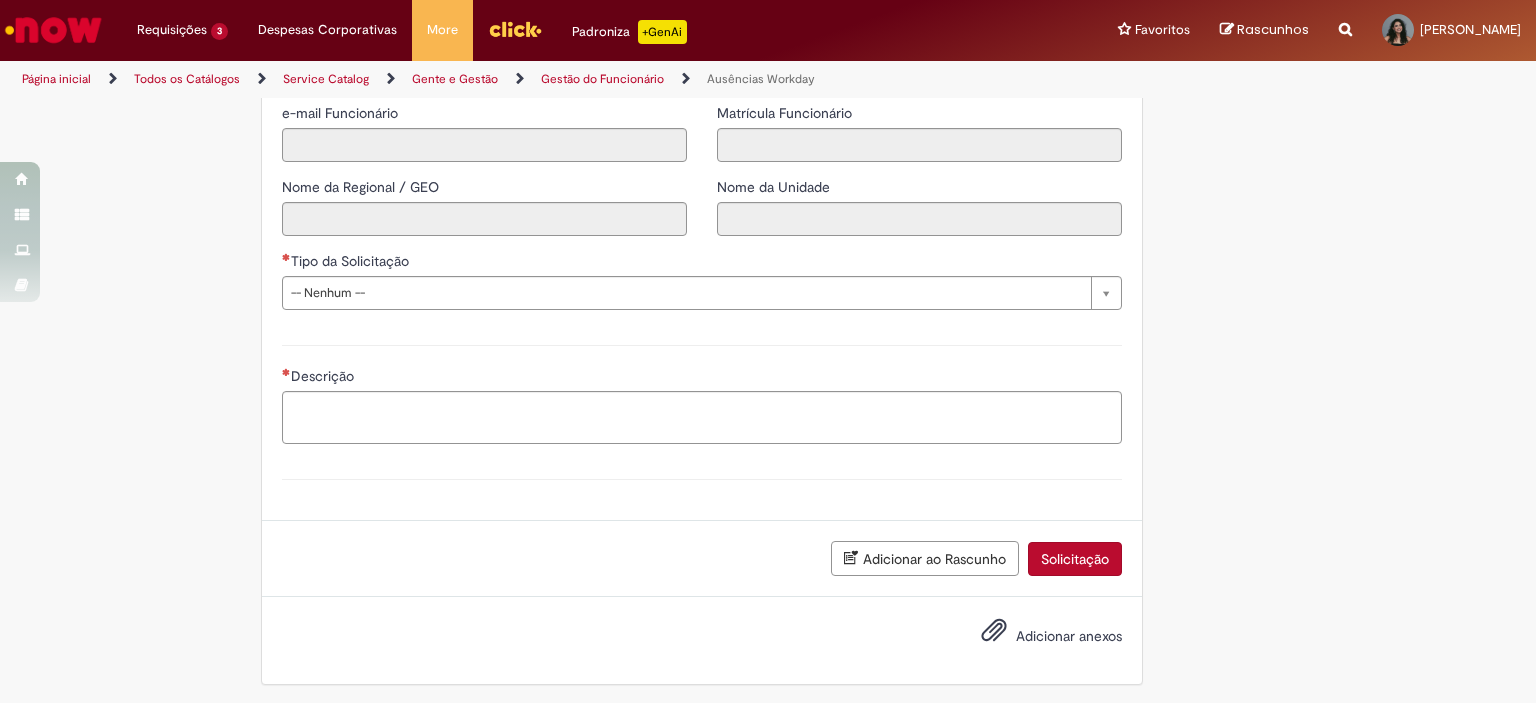 scroll, scrollTop: 583, scrollLeft: 0, axis: vertical 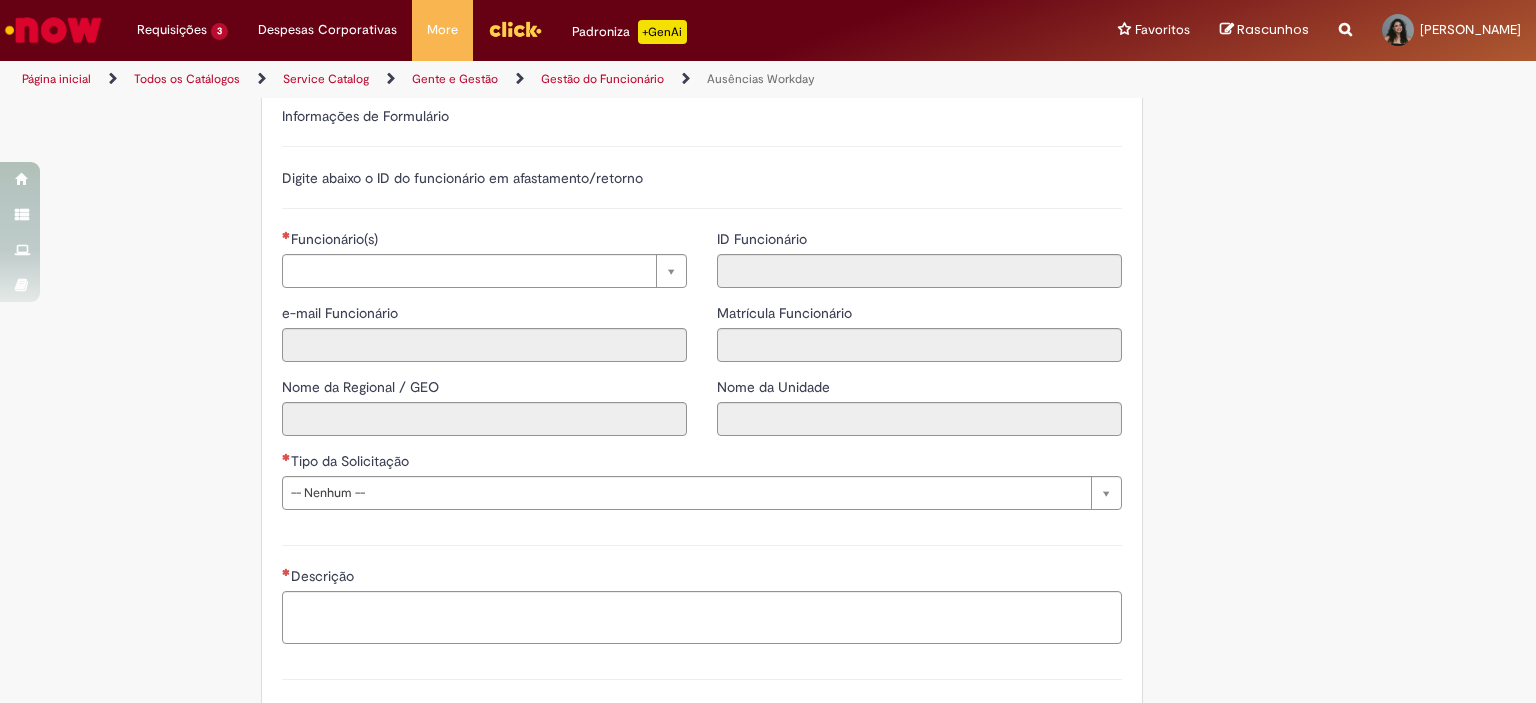 click on "Funcionário(s)" at bounding box center (484, 241) 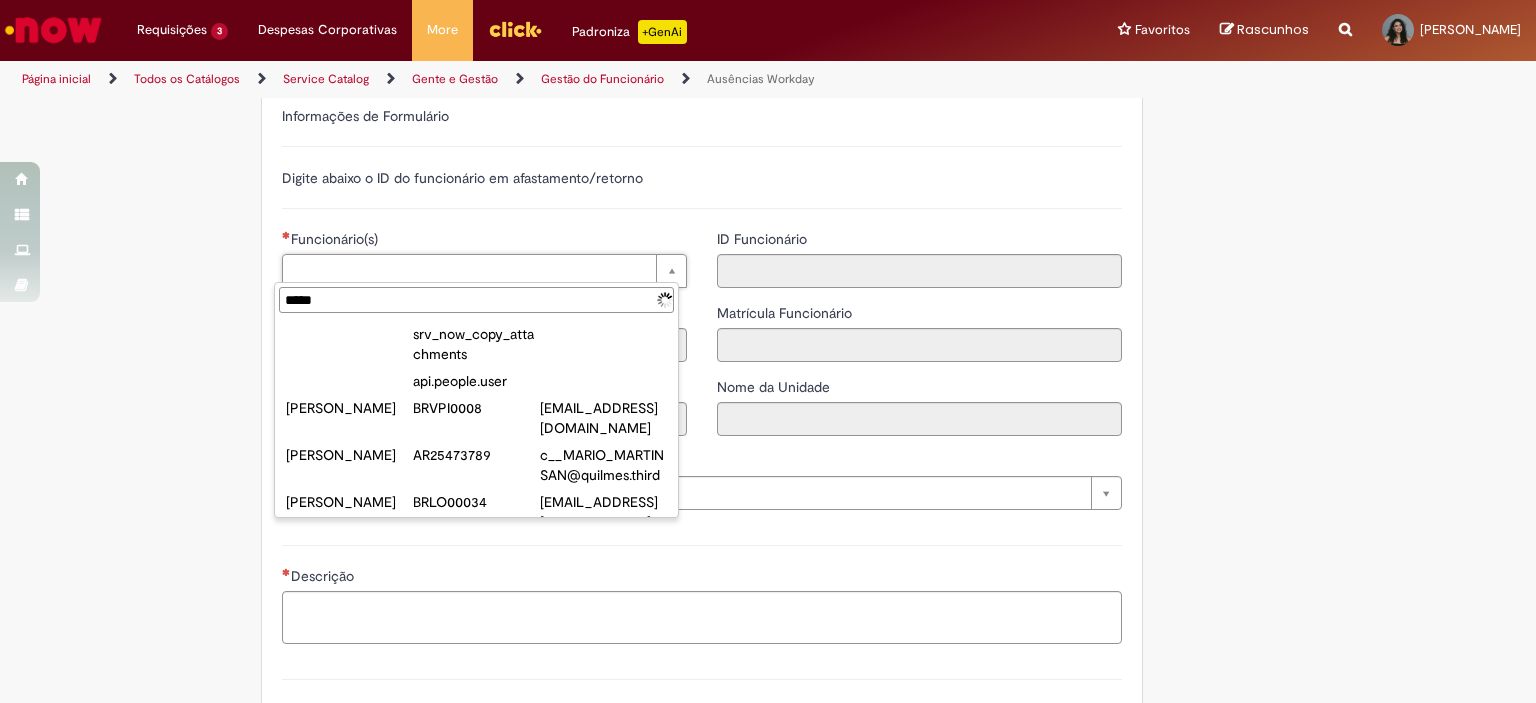 type on "******" 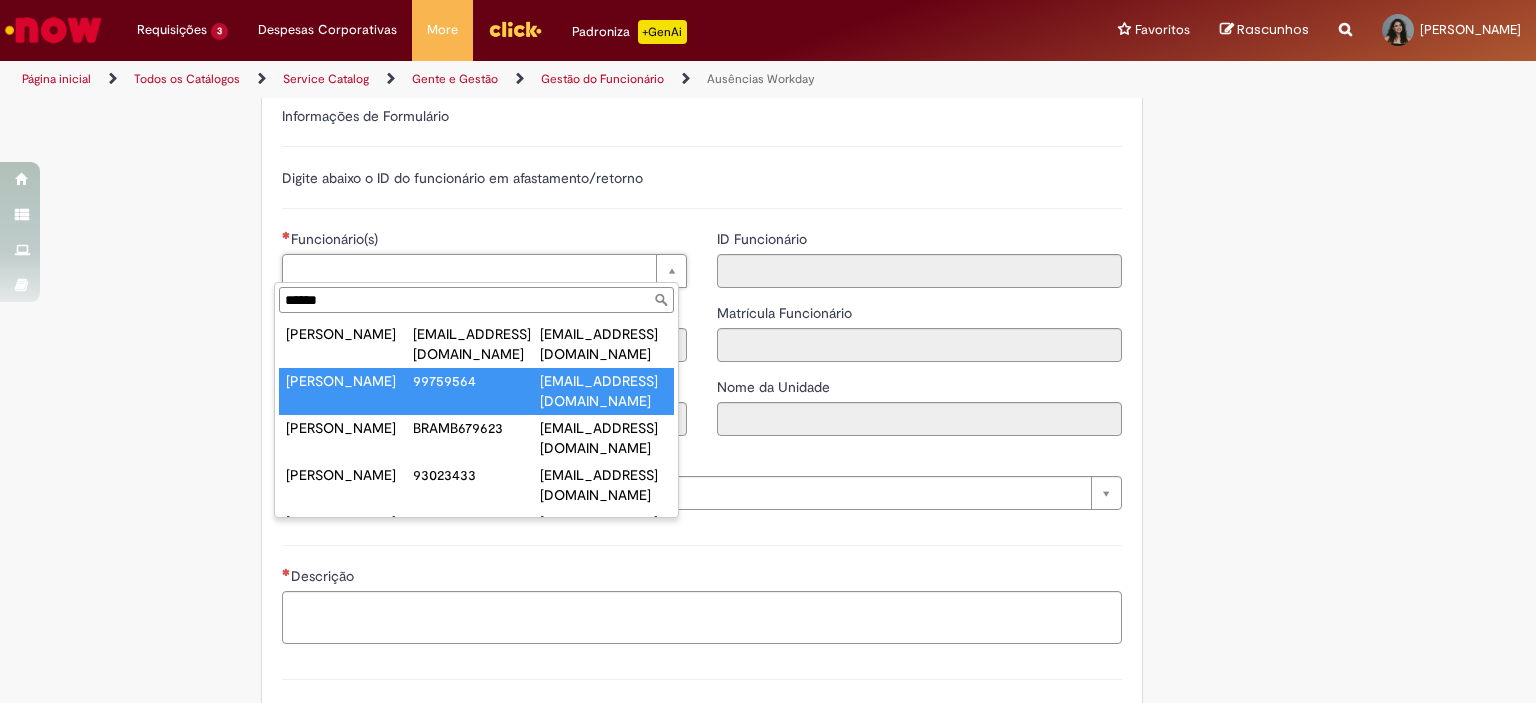scroll, scrollTop: 43, scrollLeft: 0, axis: vertical 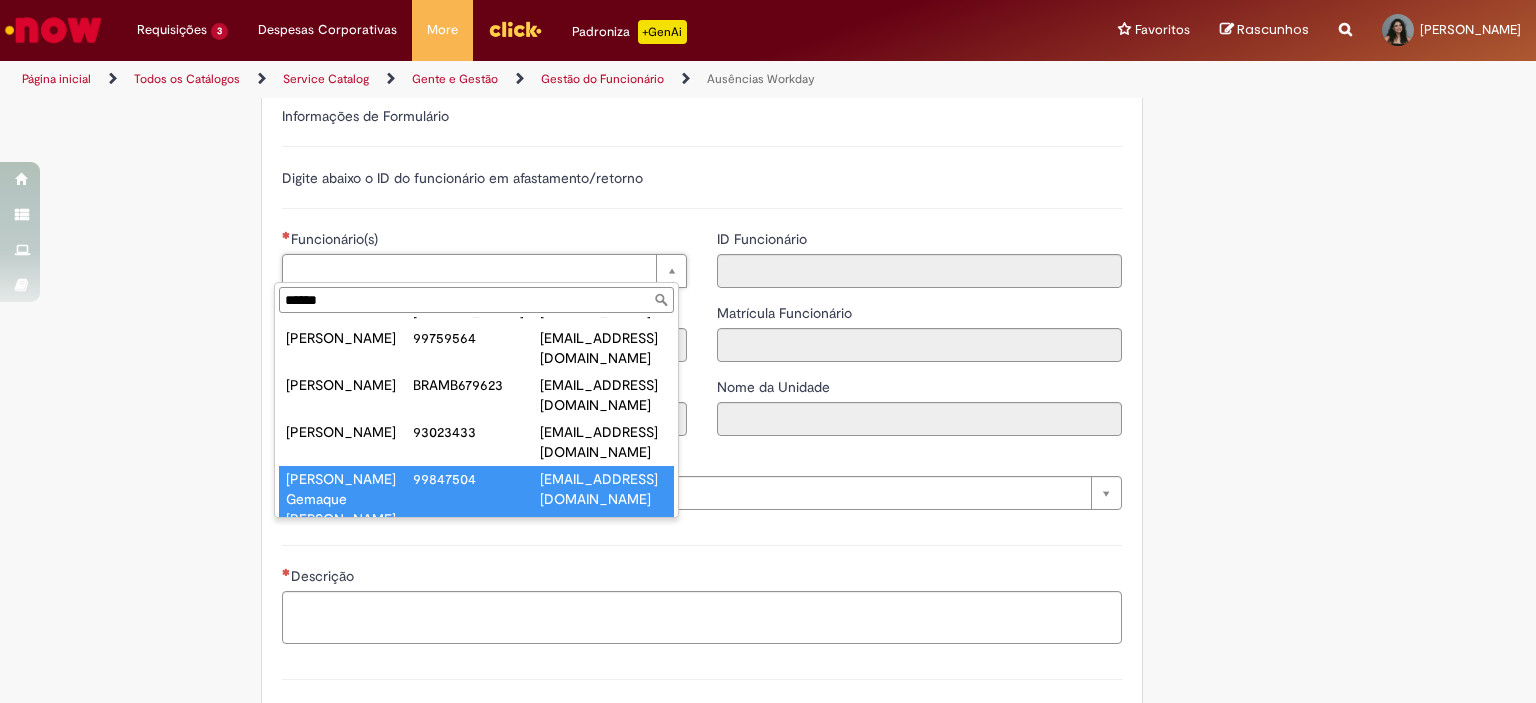 type on "**********" 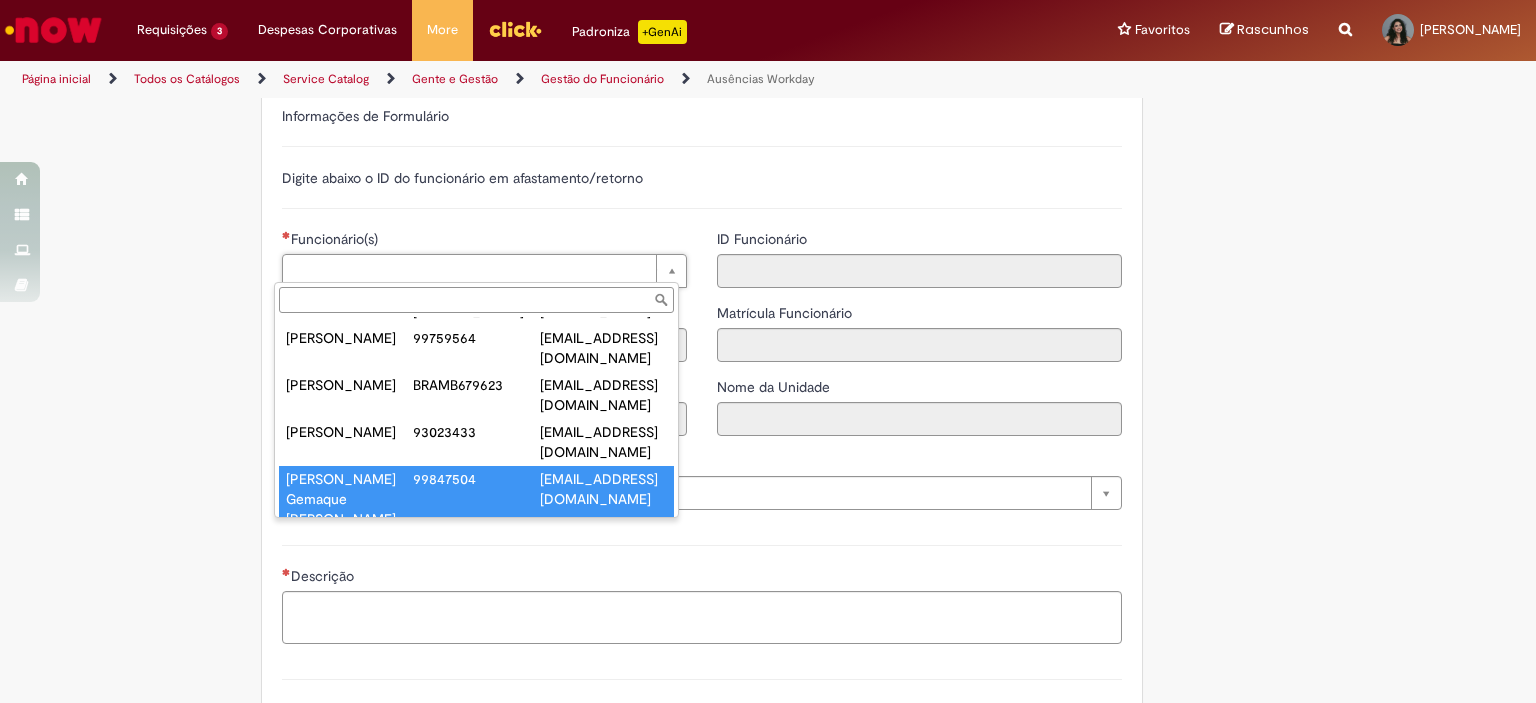 type on "**********" 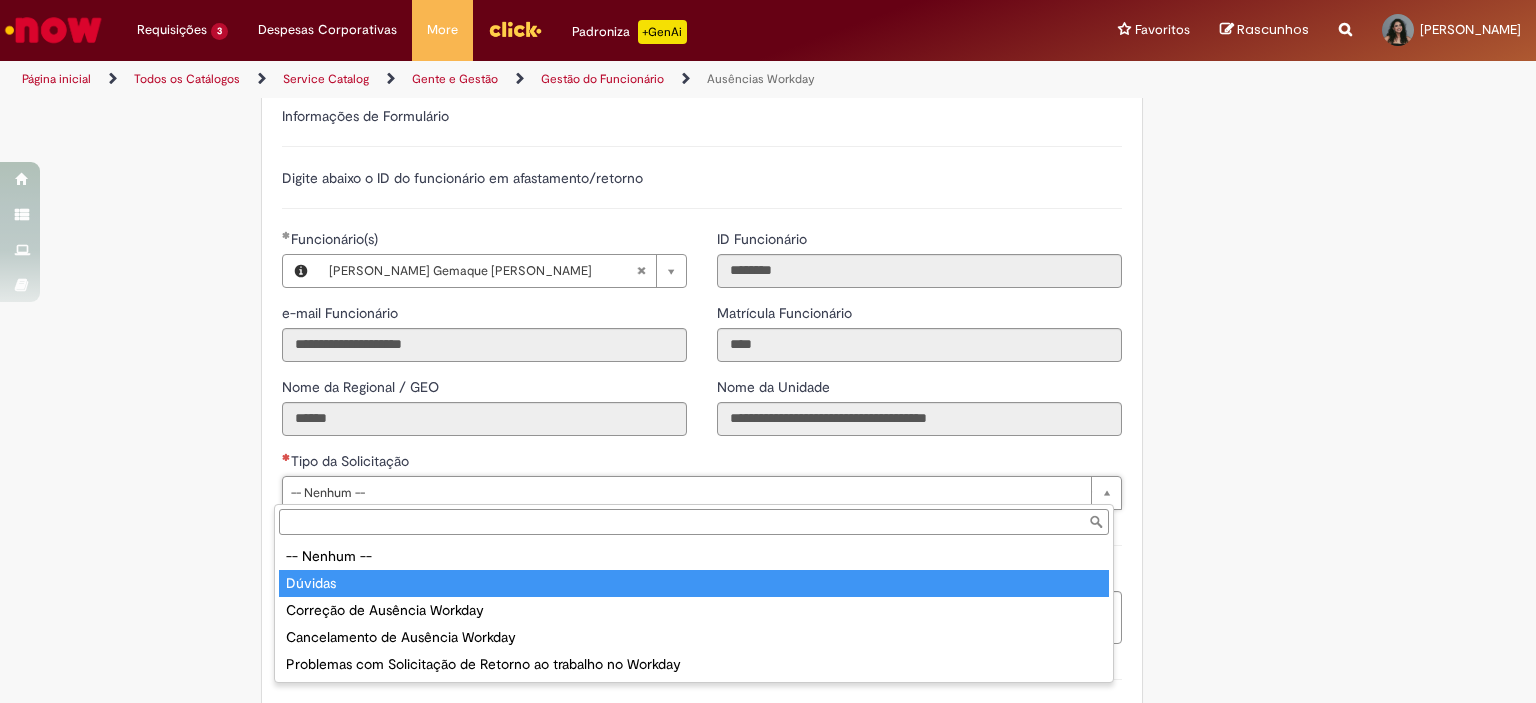 type on "*******" 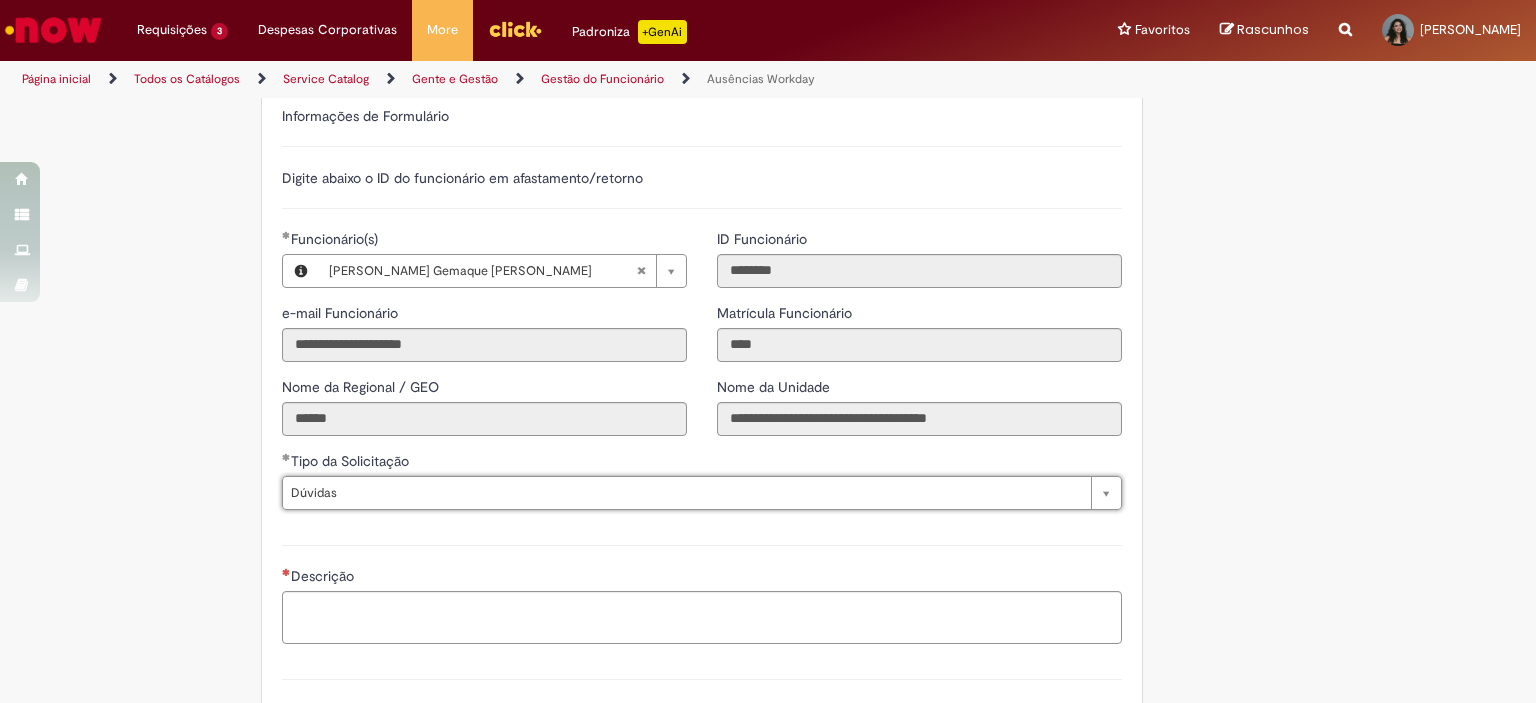 scroll, scrollTop: 683, scrollLeft: 0, axis: vertical 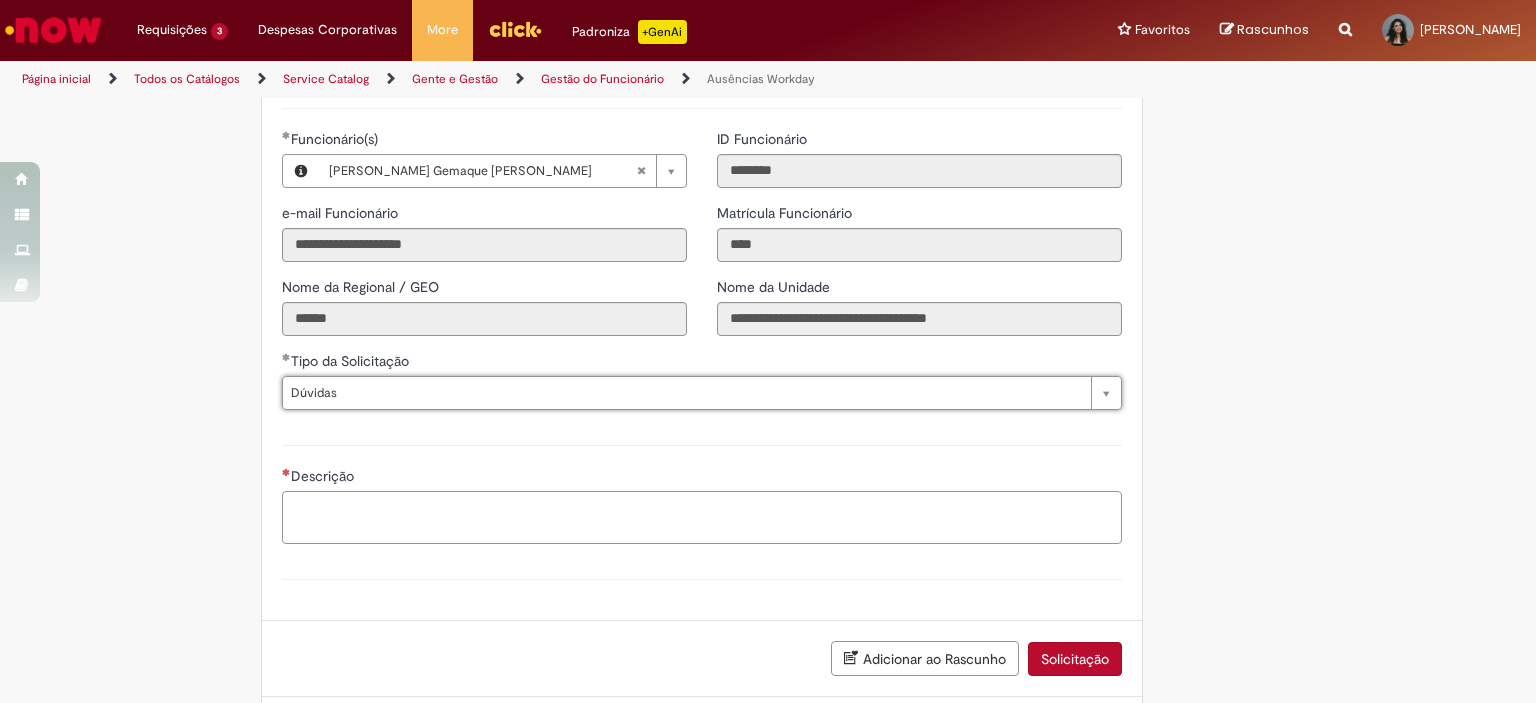 click on "Descrição" at bounding box center [702, 518] 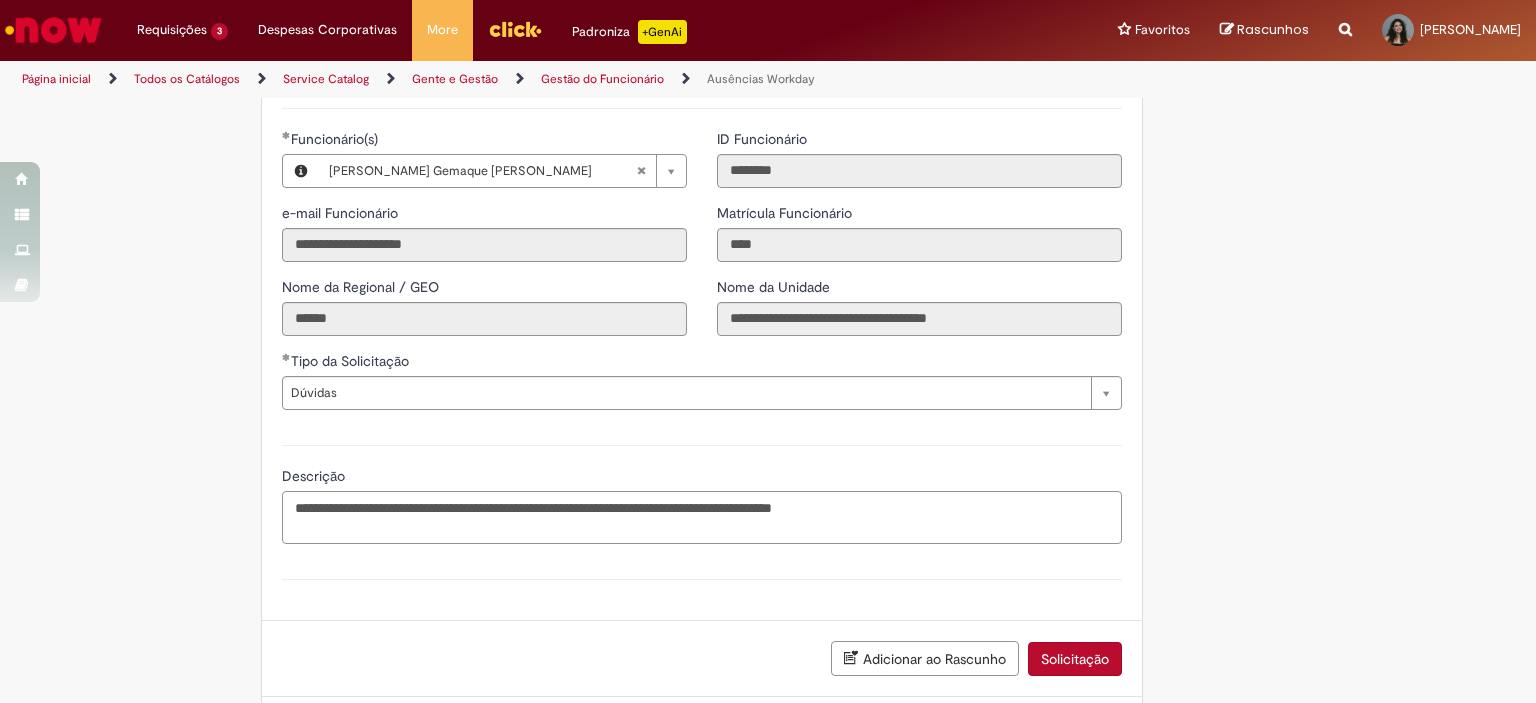 click on "**********" at bounding box center (702, 518) 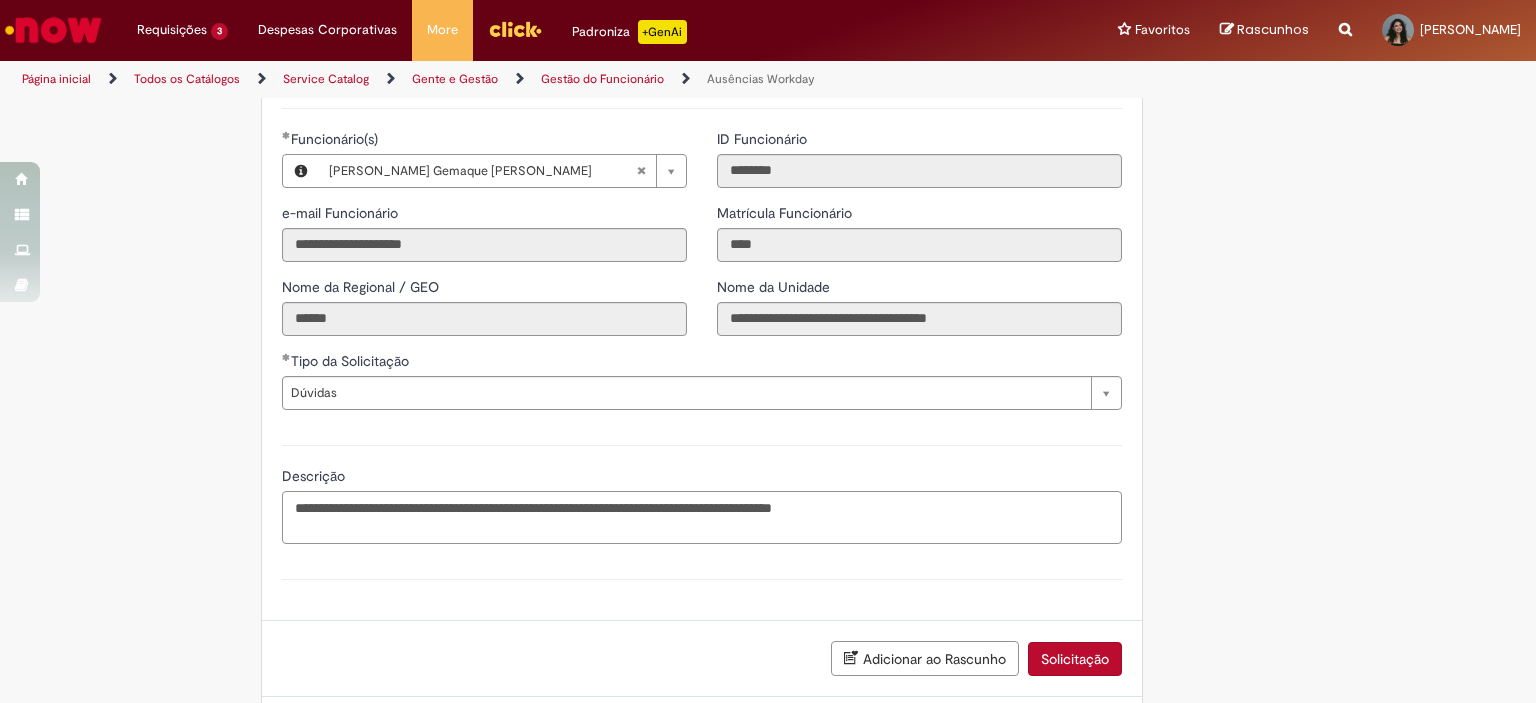 click on "**********" at bounding box center (702, 518) 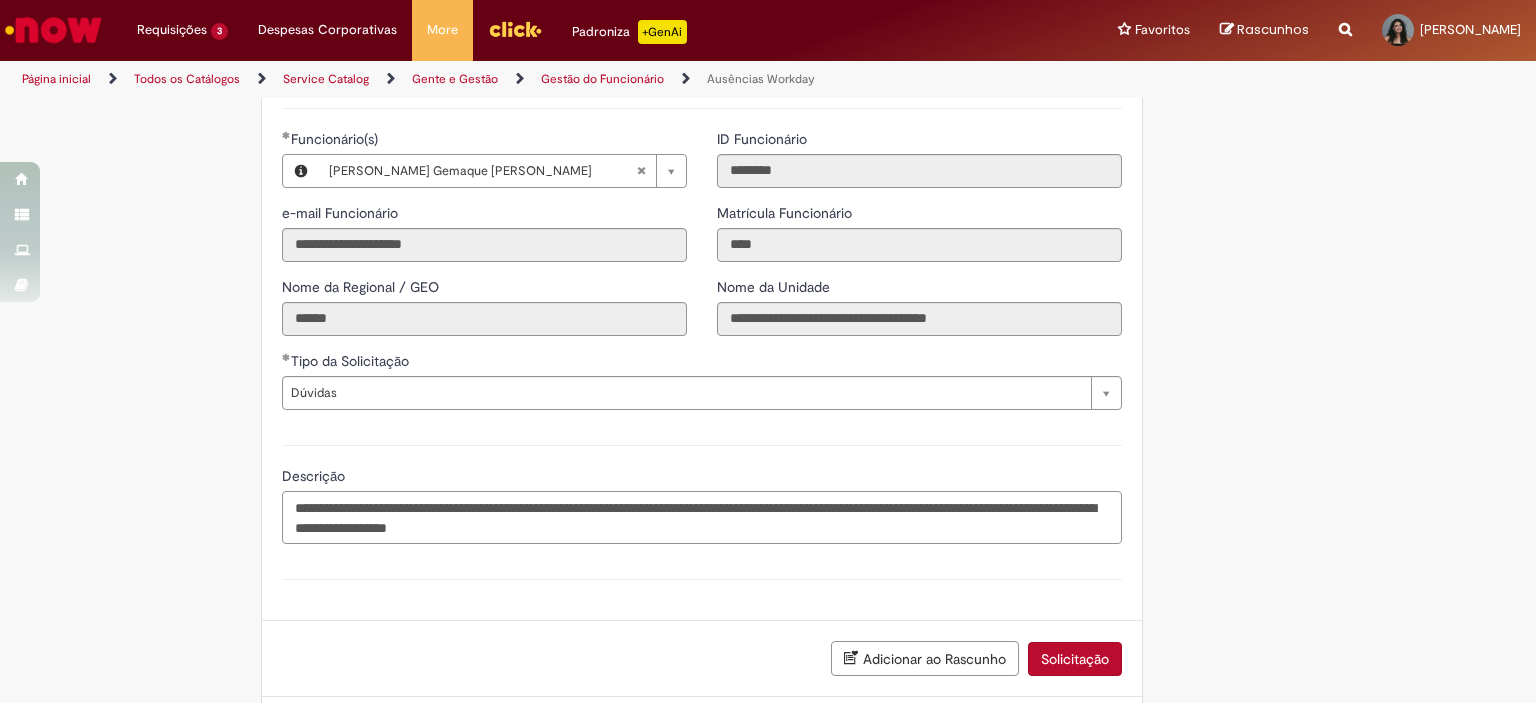 scroll, scrollTop: 783, scrollLeft: 0, axis: vertical 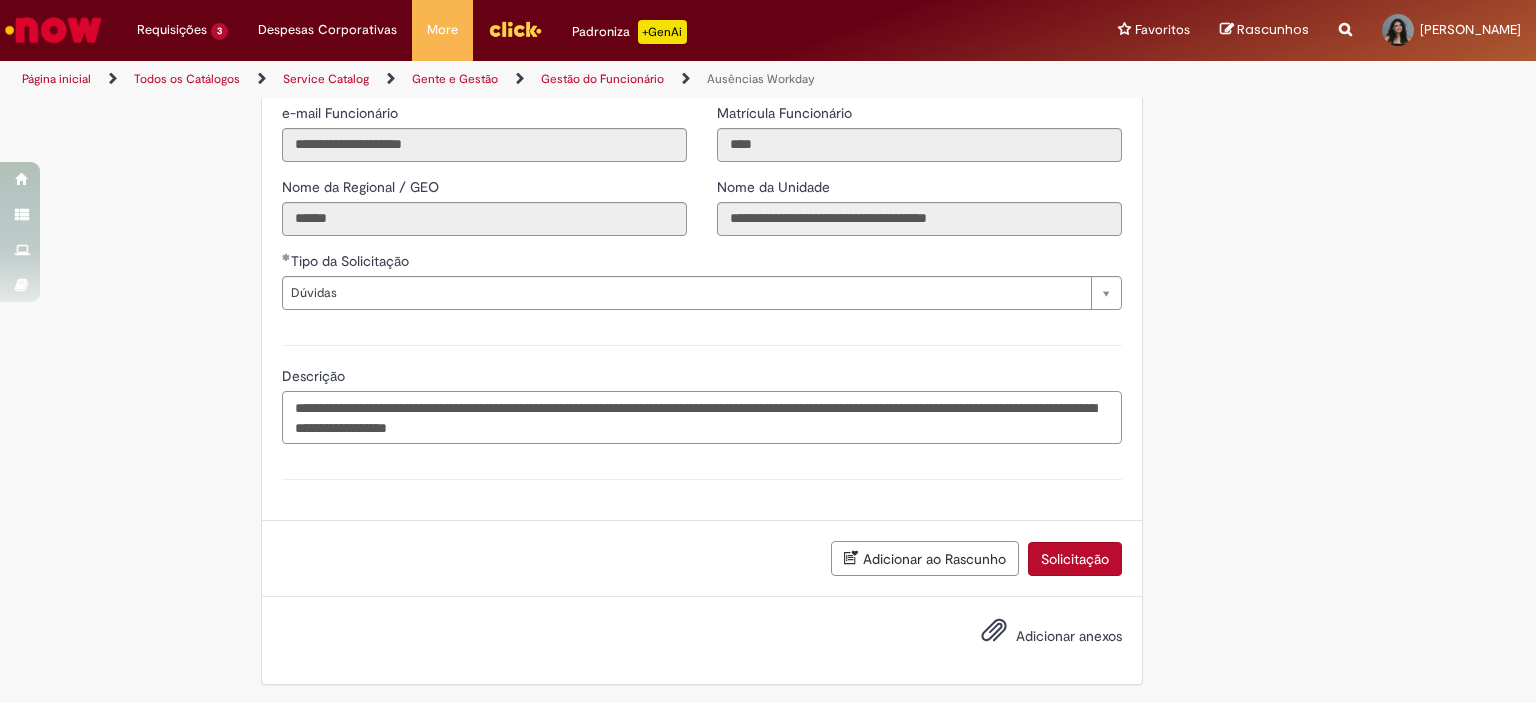 type on "**********" 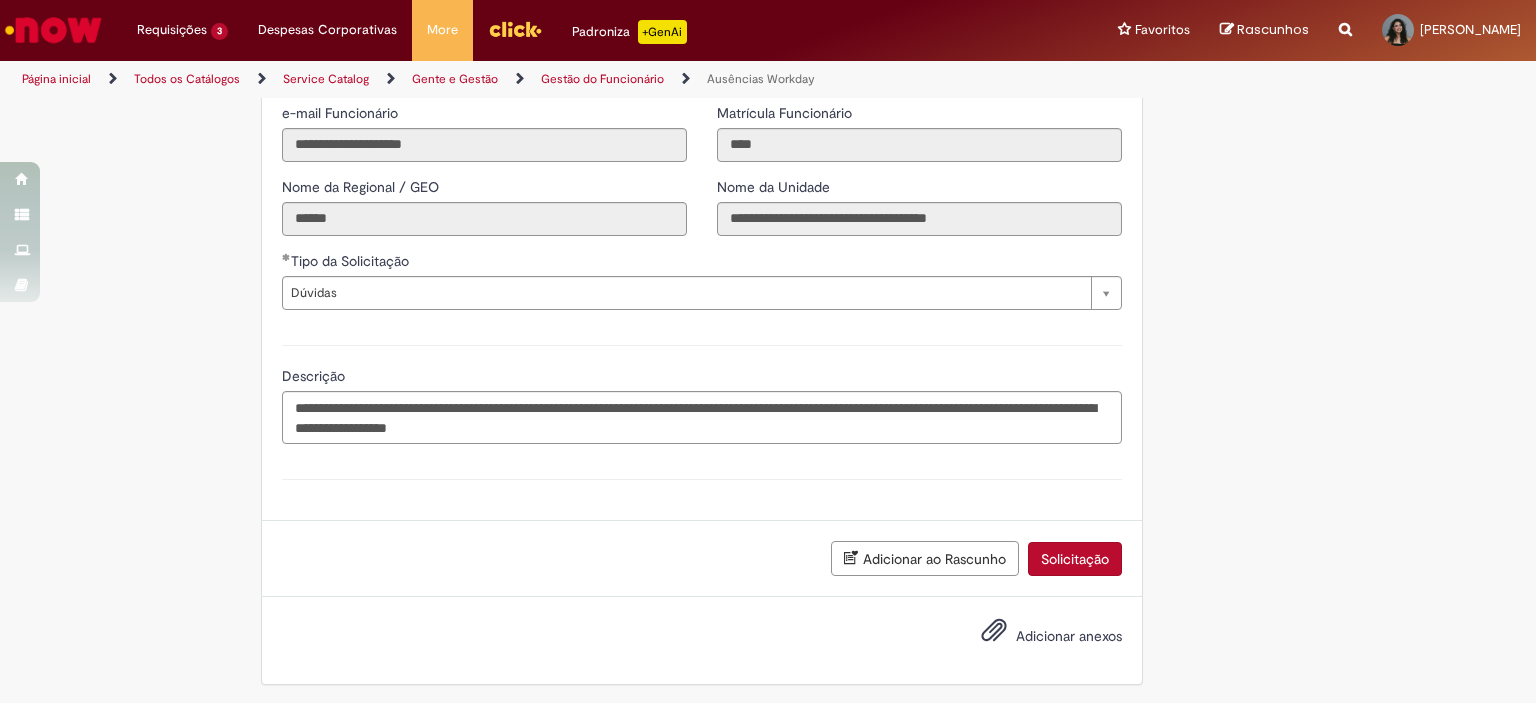 click on "Adicionar anexos" at bounding box center [1069, 636] 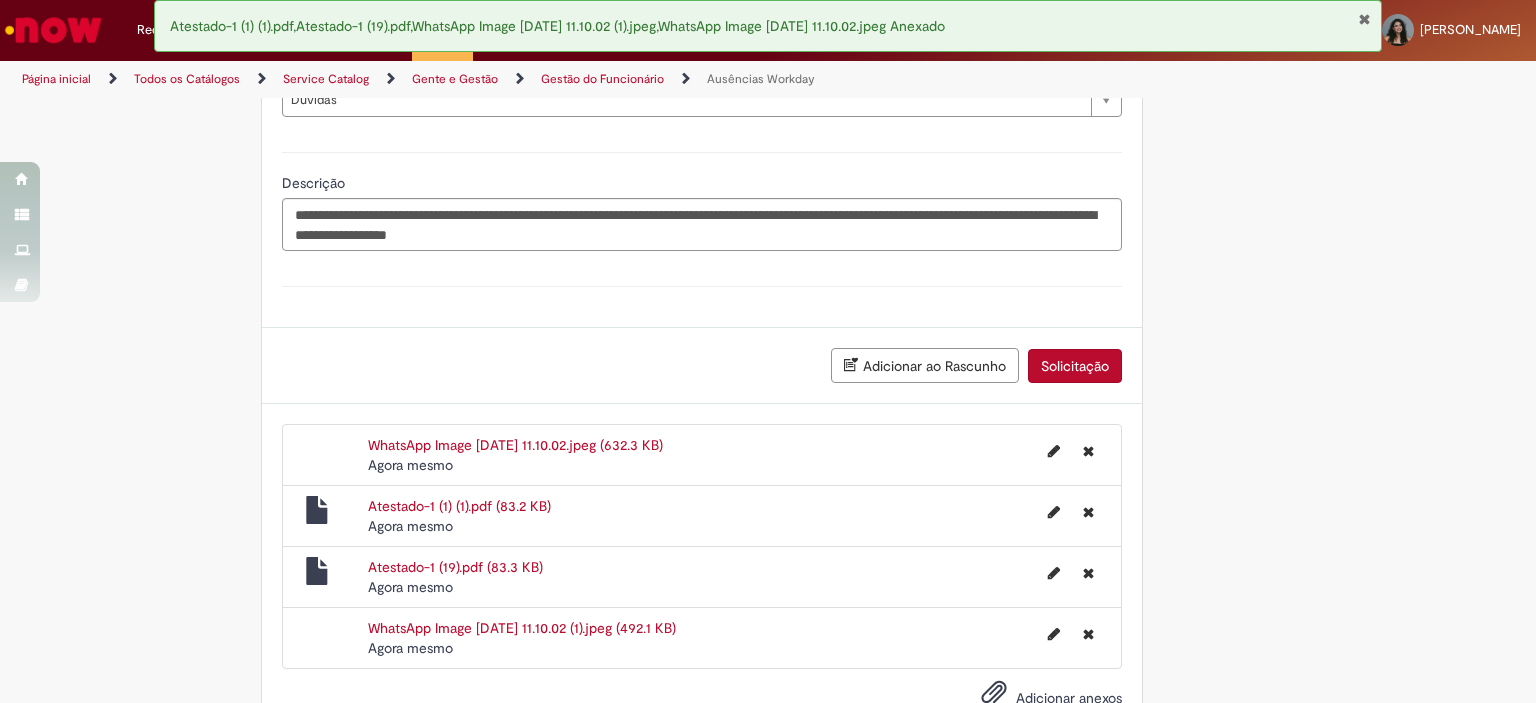 scroll, scrollTop: 1067, scrollLeft: 0, axis: vertical 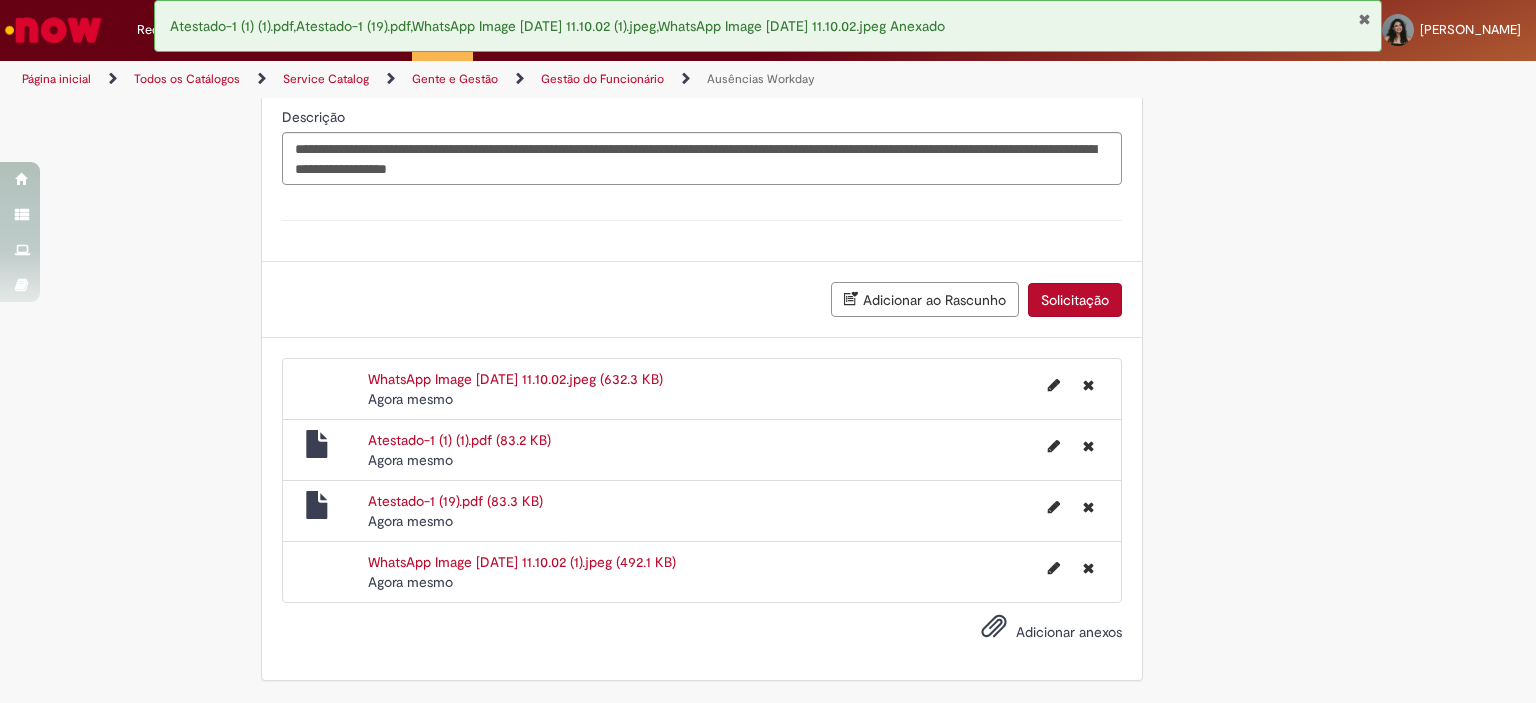 click on "Solicitação" at bounding box center (1075, 300) 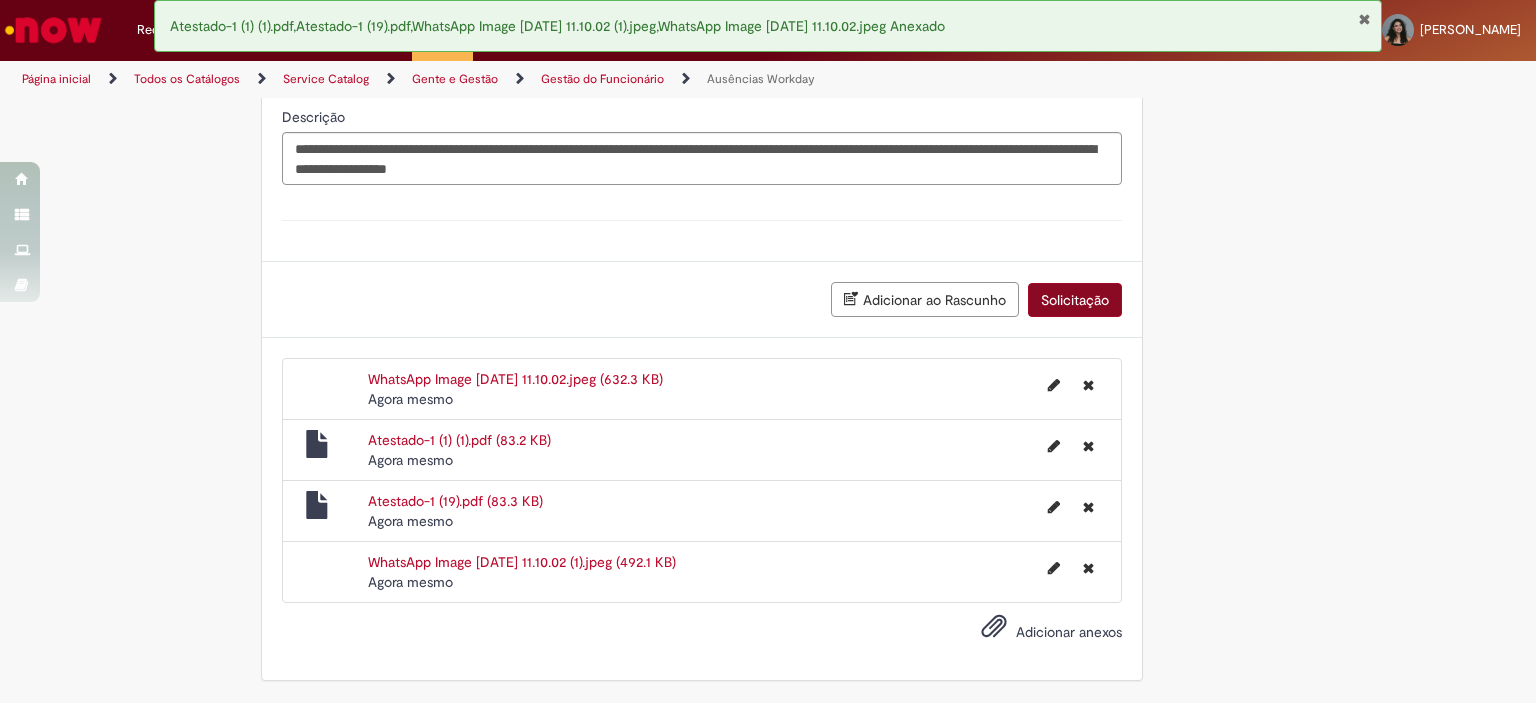 scroll, scrollTop: 1052, scrollLeft: 0, axis: vertical 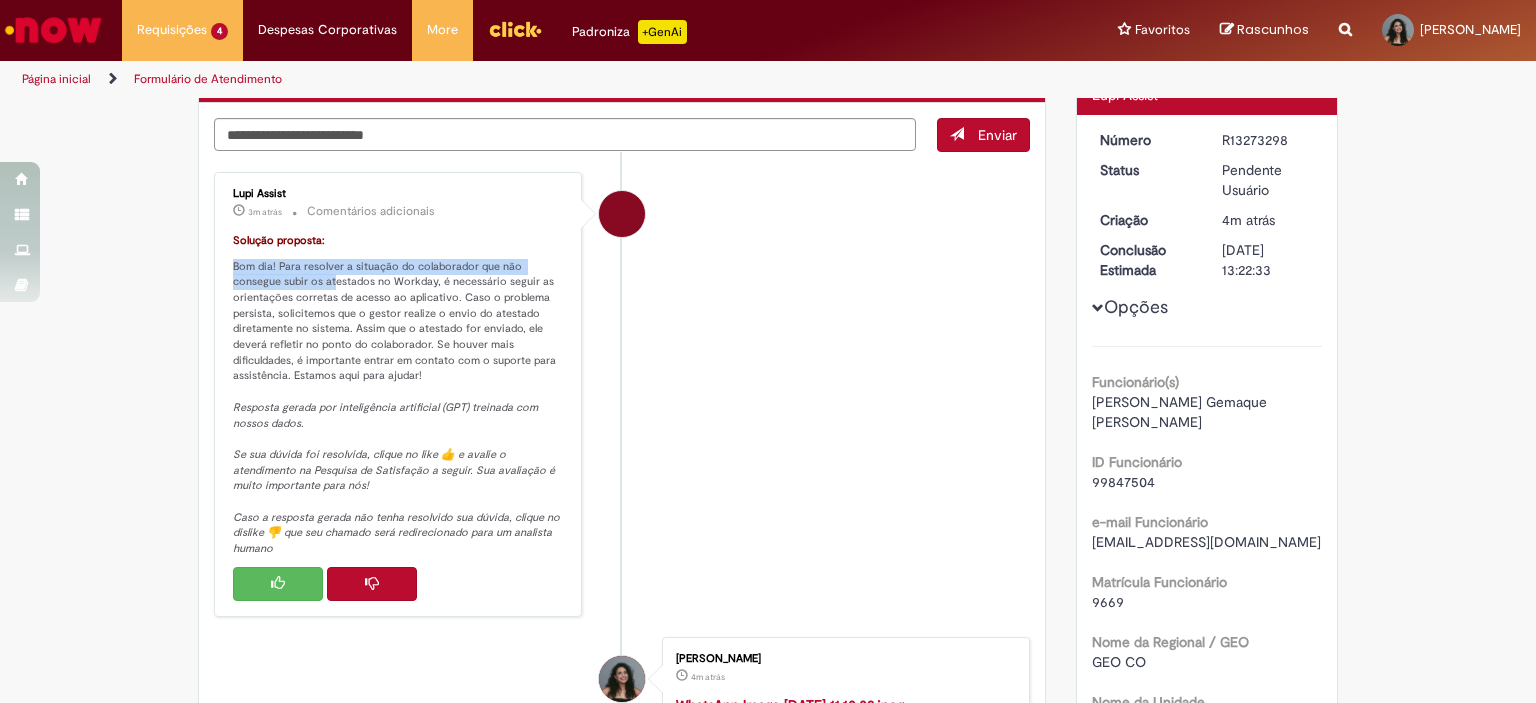drag, startPoint x: 224, startPoint y: 262, endPoint x: 328, endPoint y: 276, distance: 104.93808 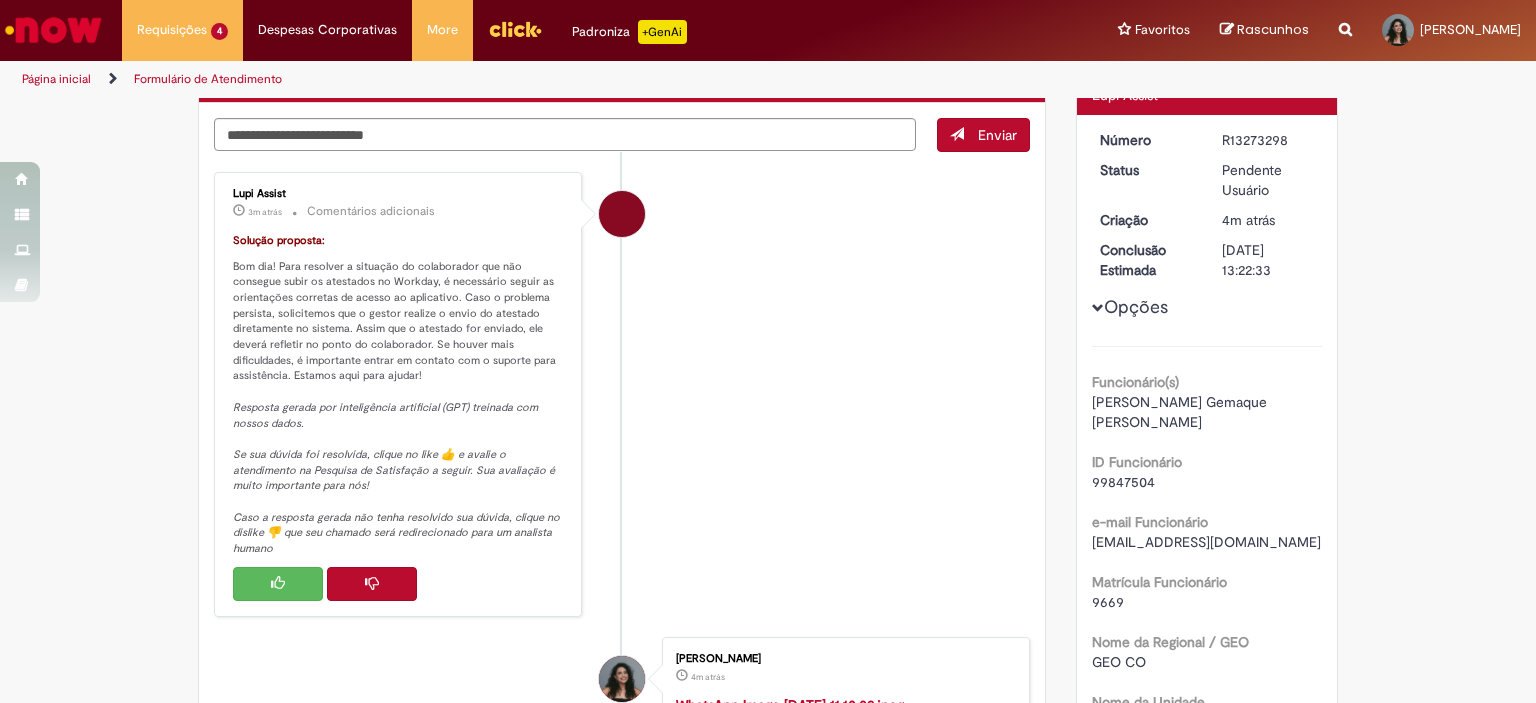 click on "Solução proposta: Bom dia! Para resolver a situação do colaborador que não consegue subir os atestados no Workday, é necessário seguir as orientações corretas de acesso ao aplicativo. Caso o problema persista, solicitemos que o gestor realize o envio do atestado diretamente no sistema. Assim que o atestado for enviado, ele deverá refletir no ponto do colaborador. Se houver mais dificuldades, é importante entrar em contato com o suporte para assistência. Estamos aqui para ajudar!   Resposta gerada por inteligência artificial (GPT) treinada com nossos dados. Se sua dúvida foi resolvida, clique no like 👍 e avalie o atendimento na Pesquisa de Satisfação a seguir. Sua avaliação é muito importante para nós! Caso a resposta gerada não tenha resolvido sua dúvida, clique no dislike 👎 que seu chamado será redirecionado para um analista humano" at bounding box center [399, 395] 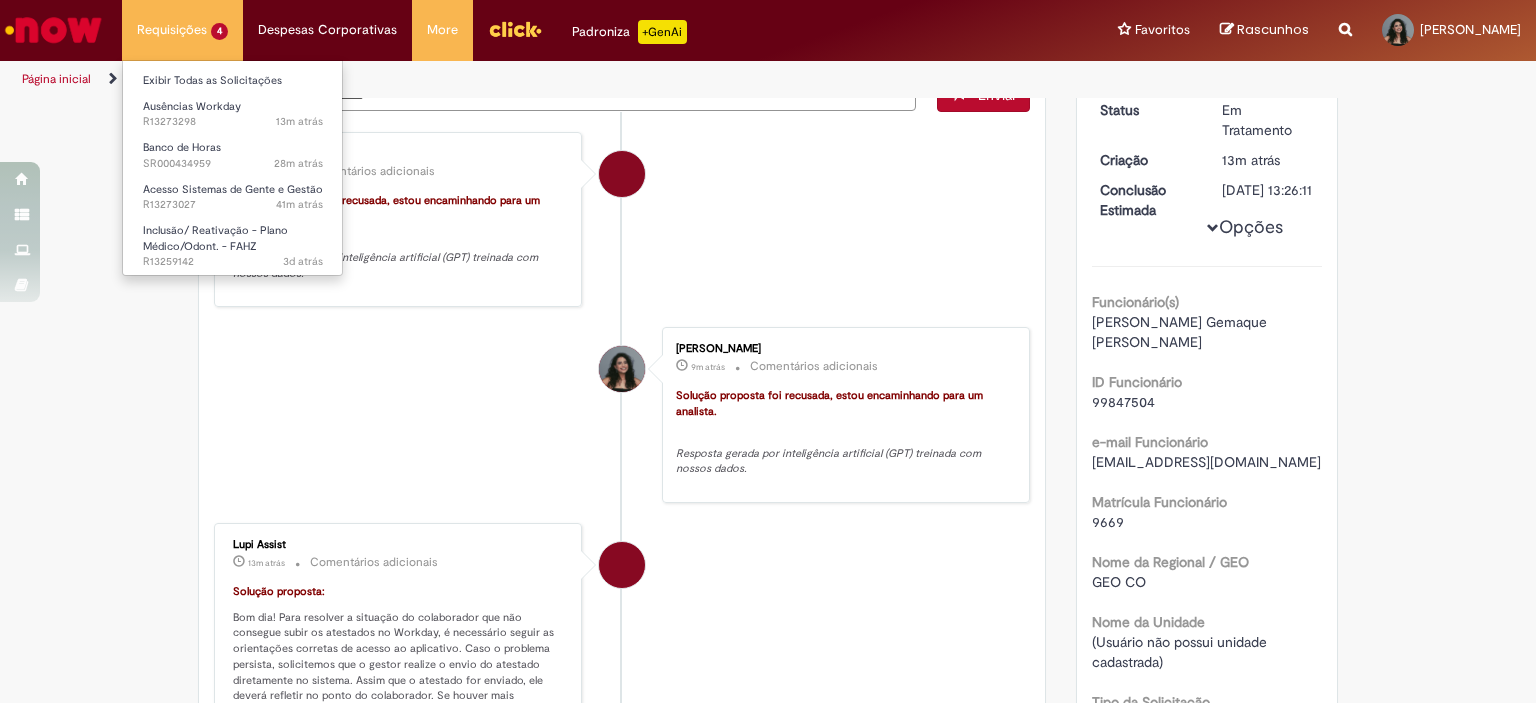 scroll, scrollTop: 160, scrollLeft: 0, axis: vertical 